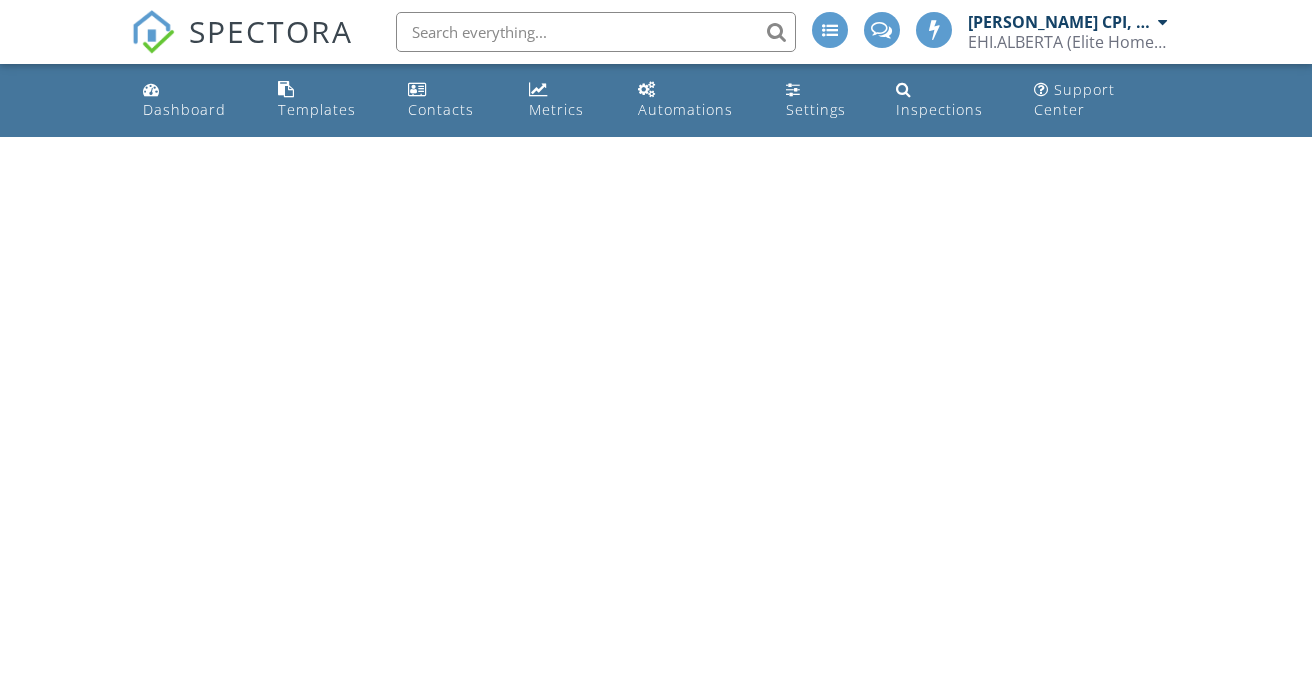 scroll, scrollTop: 0, scrollLeft: 0, axis: both 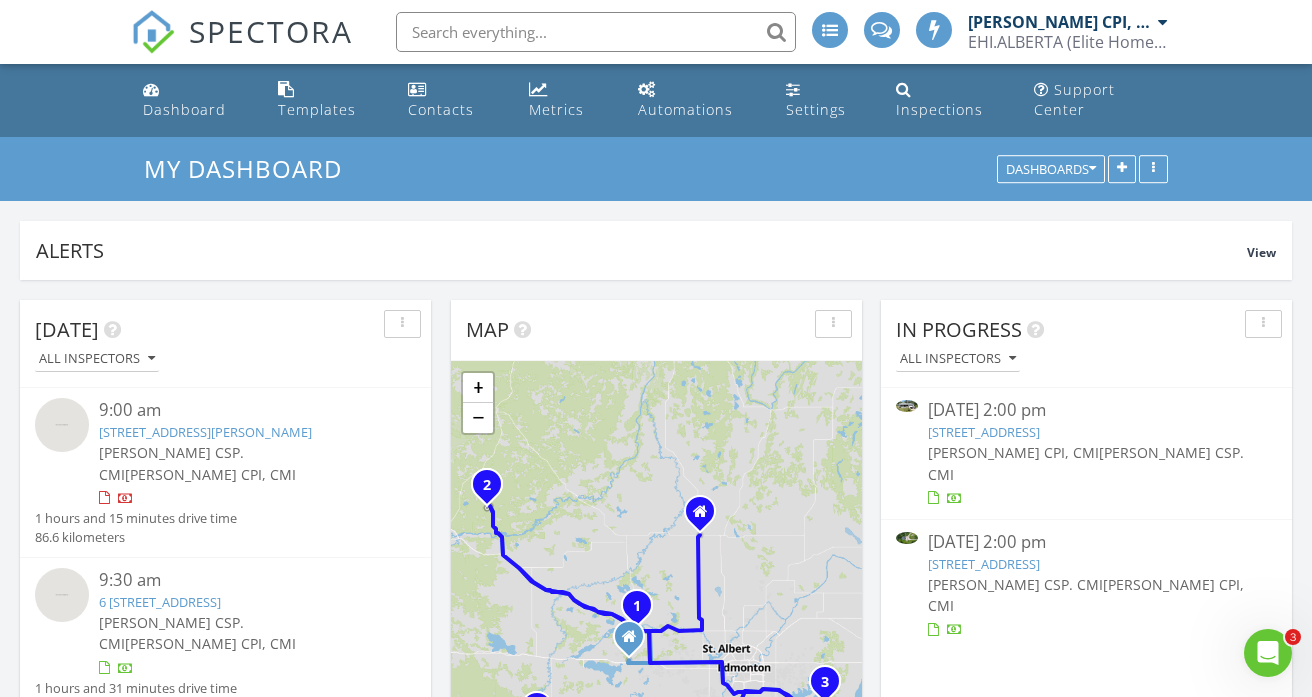 click on "49 56503 Rge Rd 231, Rural Sturgeon County, AB T0A1N4" at bounding box center (984, 432) 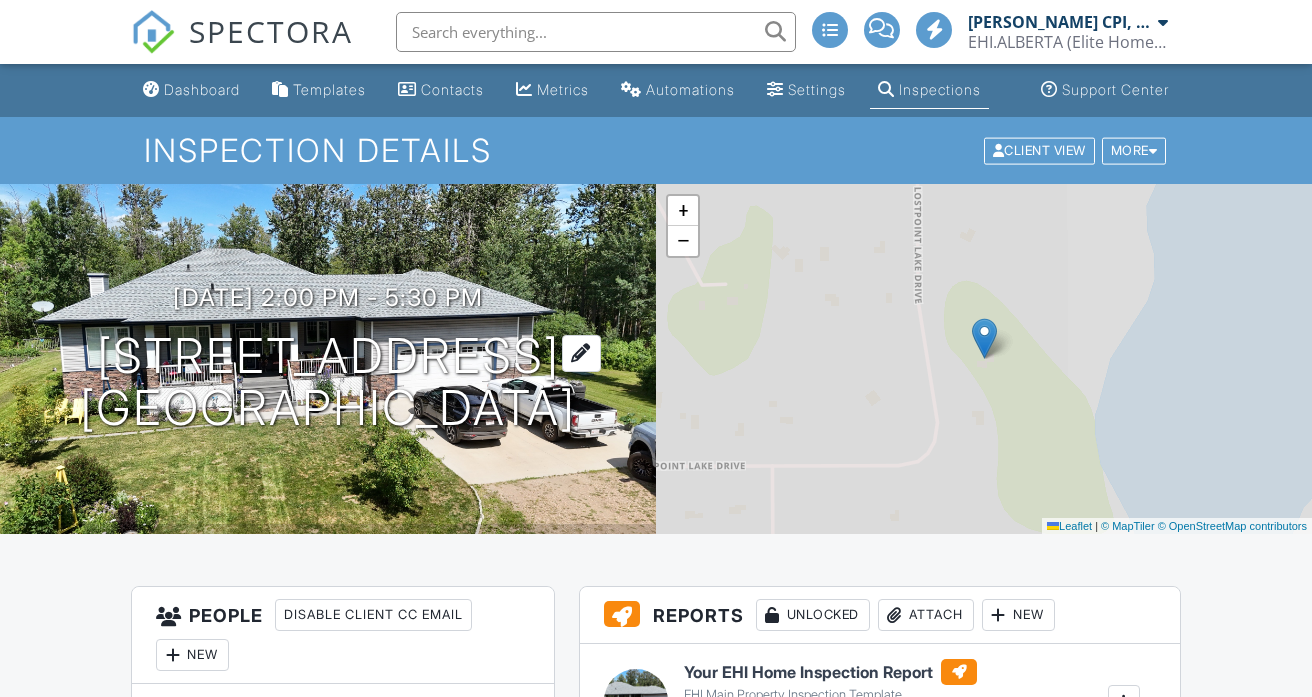 scroll, scrollTop: 0, scrollLeft: 0, axis: both 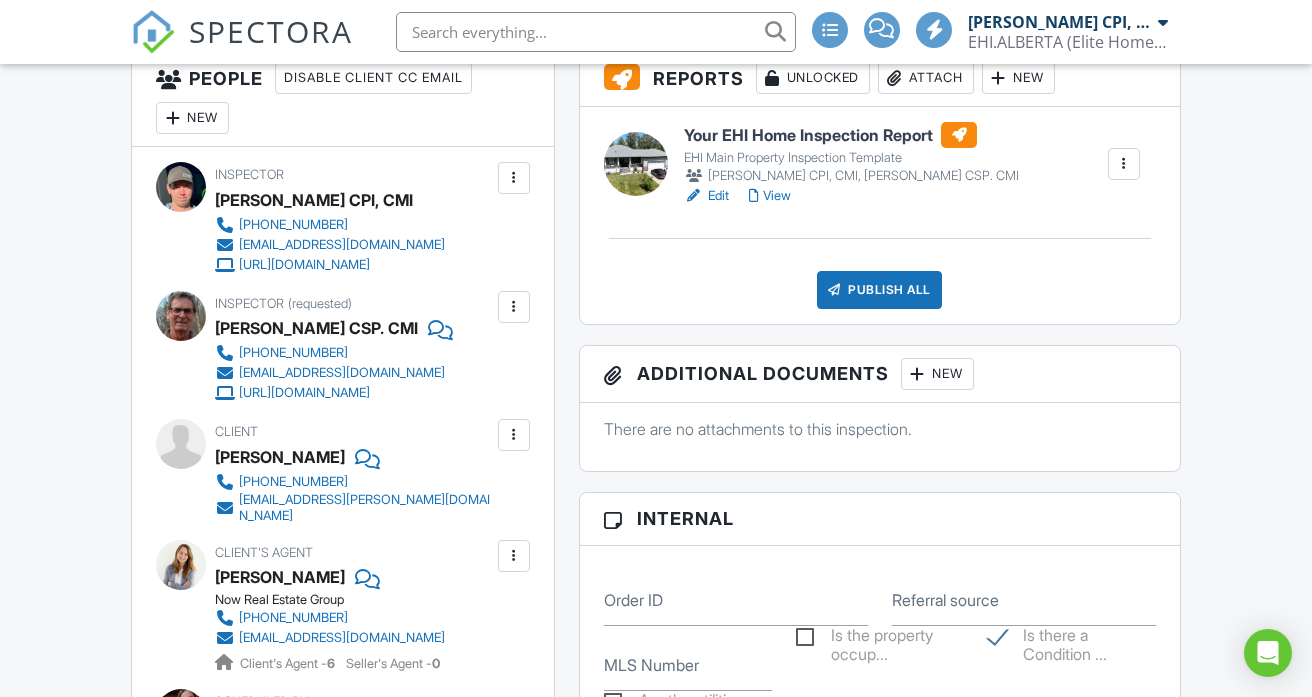 click at bounding box center (514, 307) 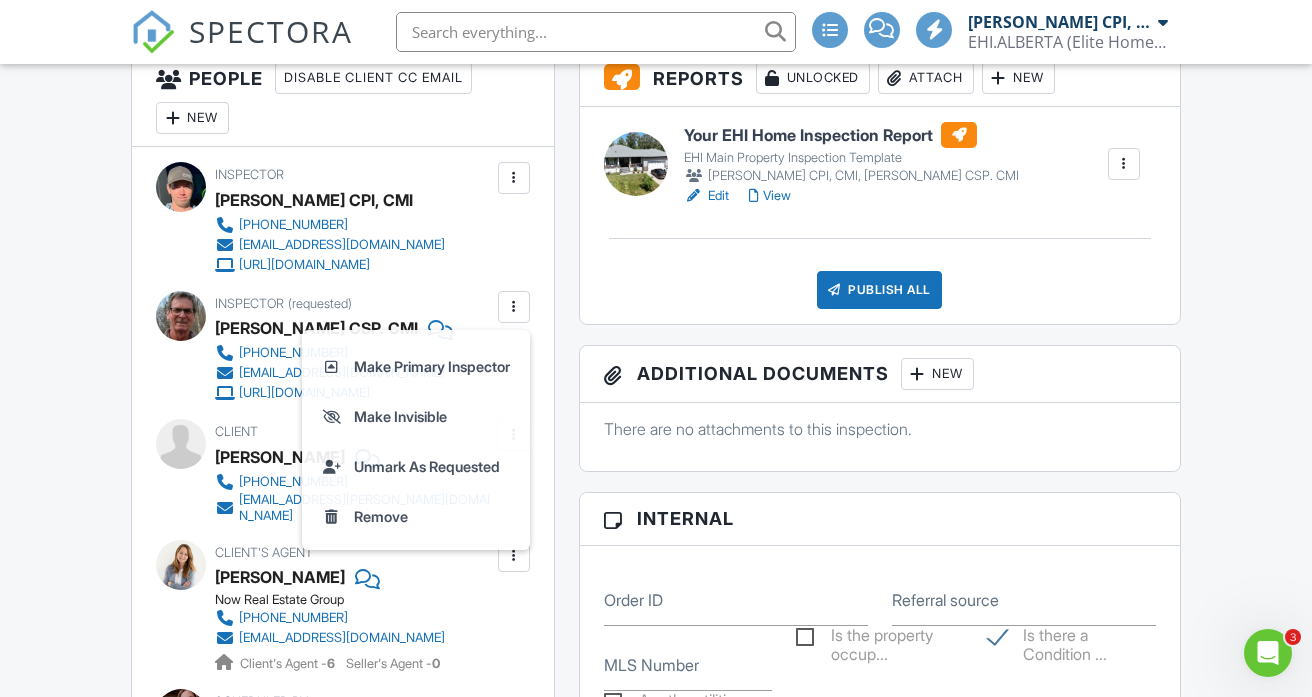 scroll, scrollTop: 0, scrollLeft: 0, axis: both 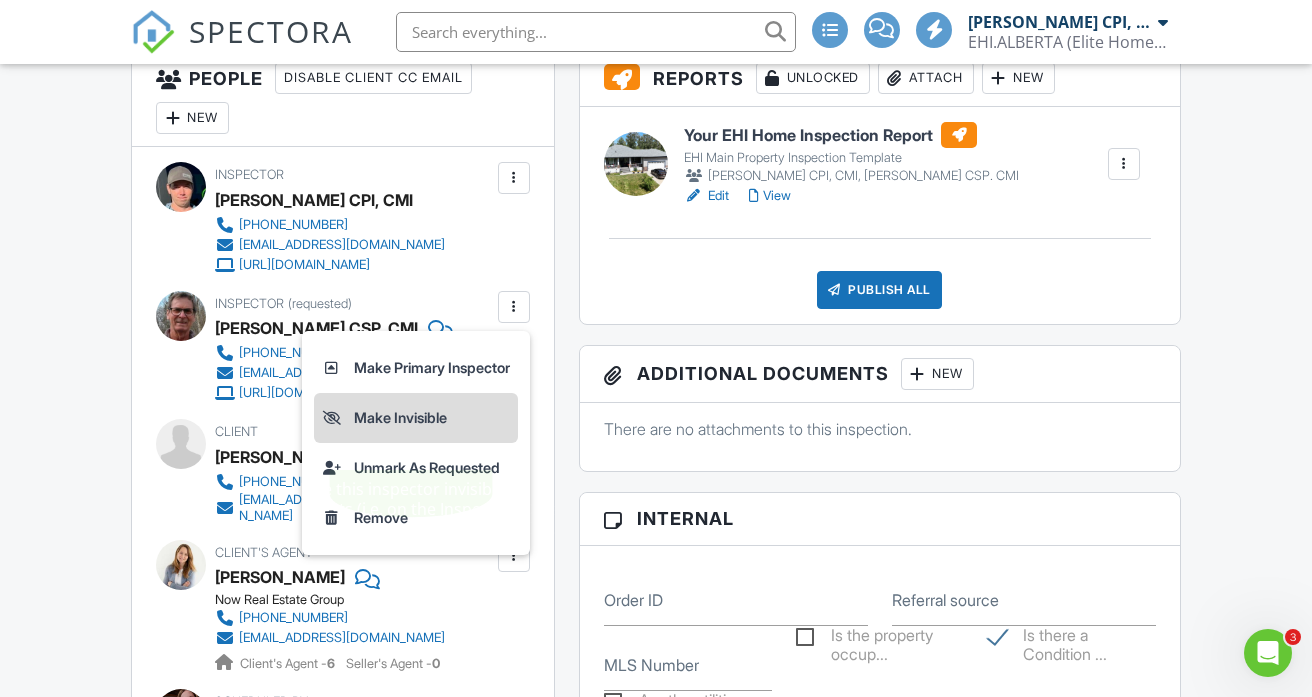 click on "Make Invisible" at bounding box center [416, 418] 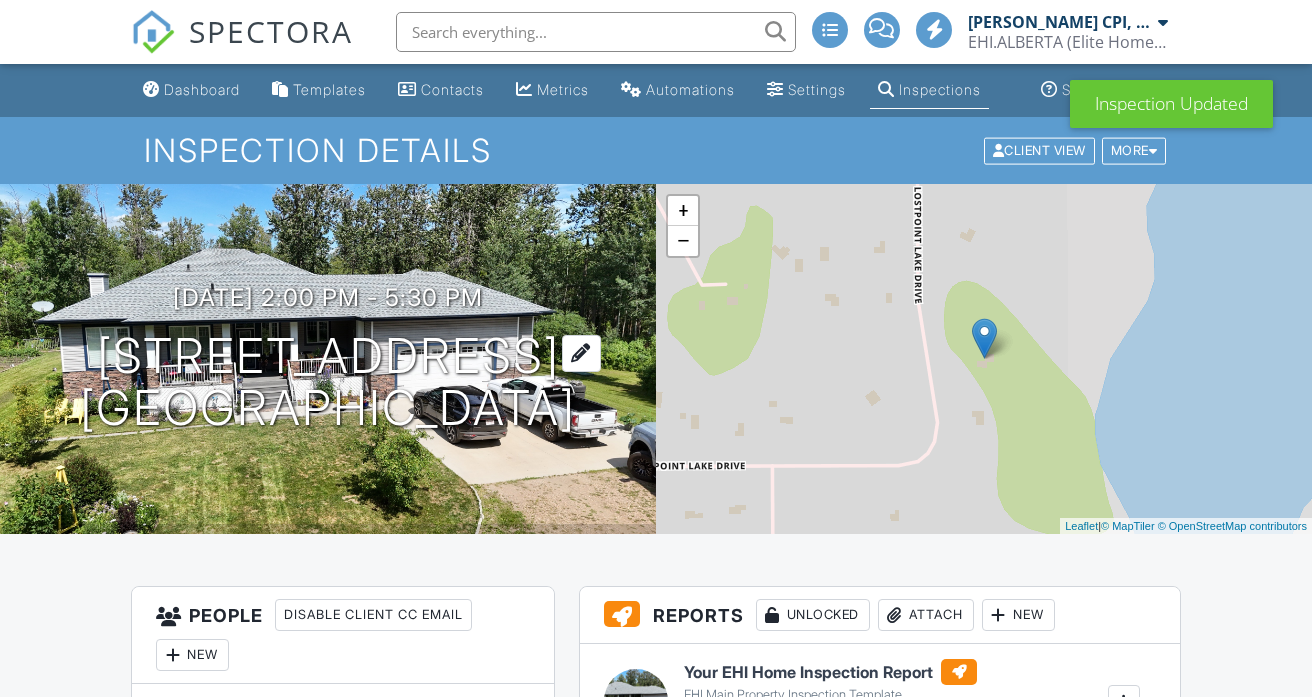 scroll, scrollTop: 0, scrollLeft: 0, axis: both 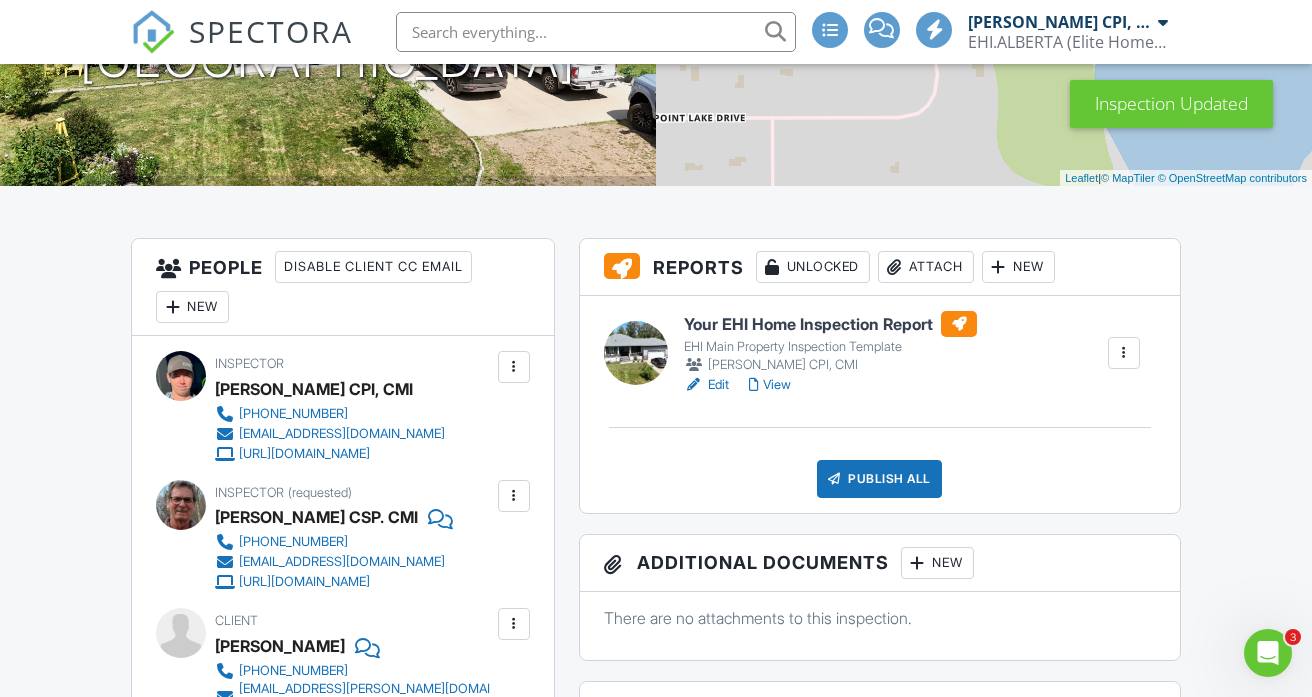 click on "View" at bounding box center [770, 385] 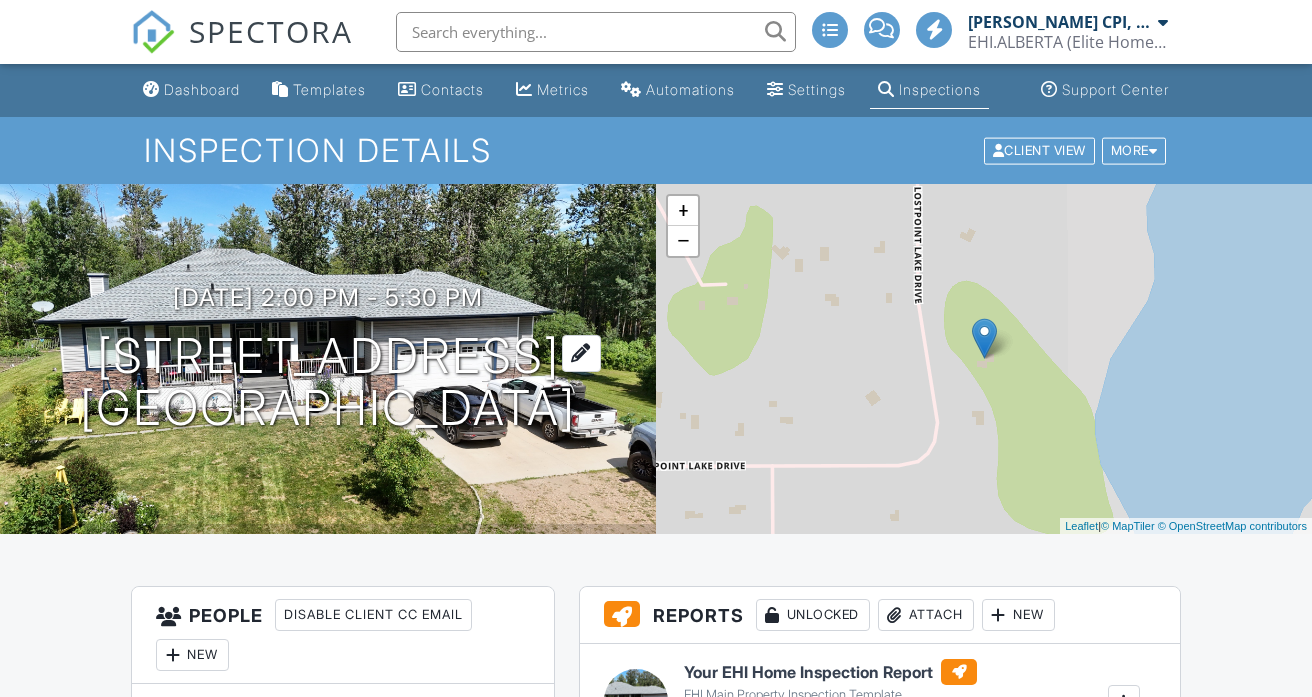 scroll, scrollTop: 0, scrollLeft: 0, axis: both 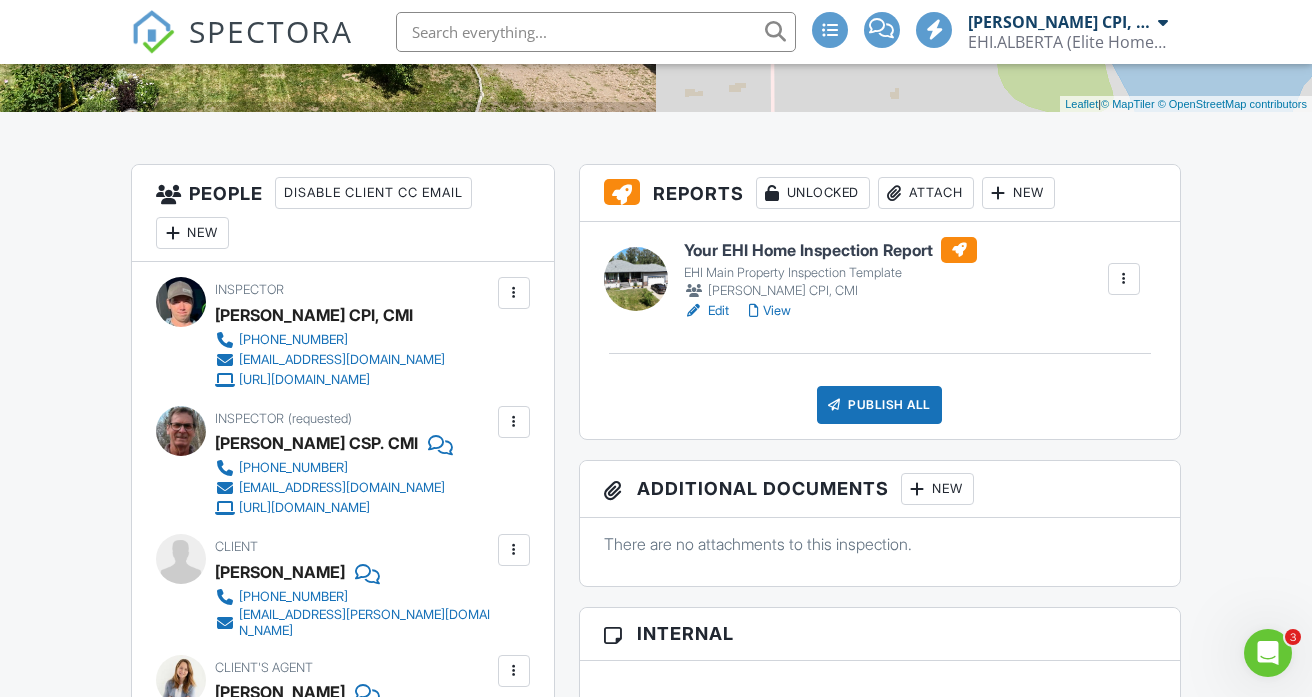 click at bounding box center (514, 422) 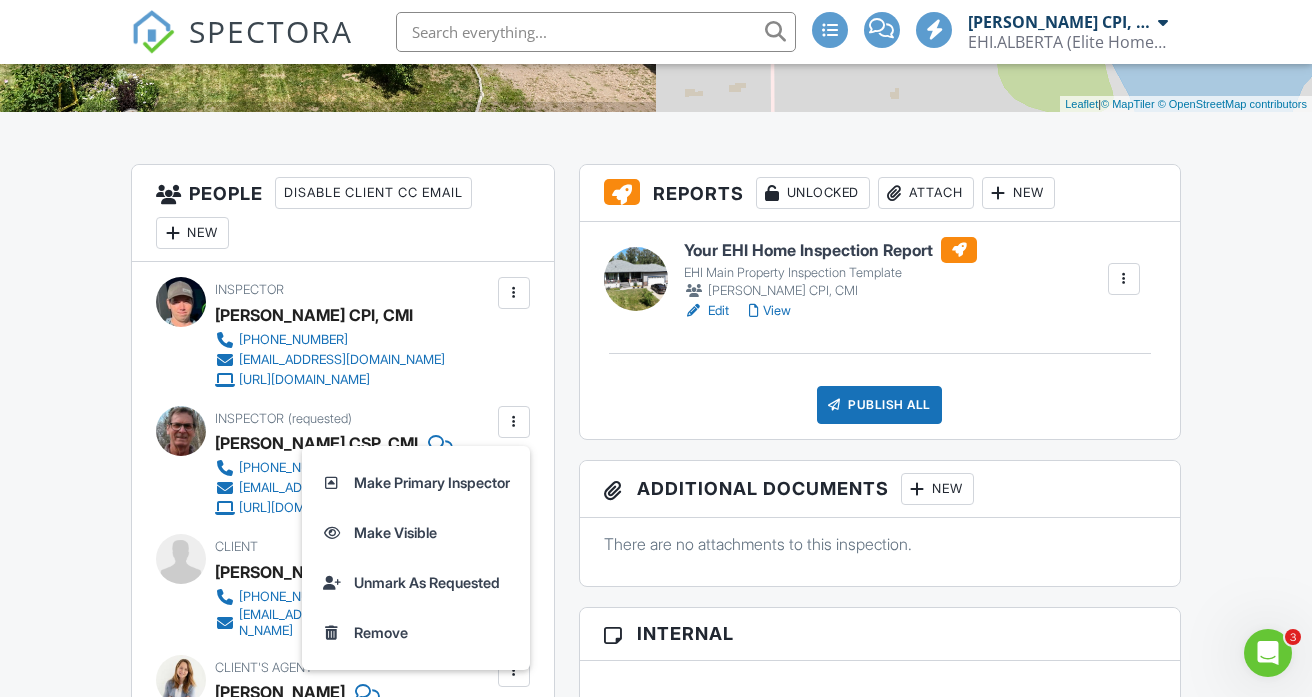 click at bounding box center (514, 422) 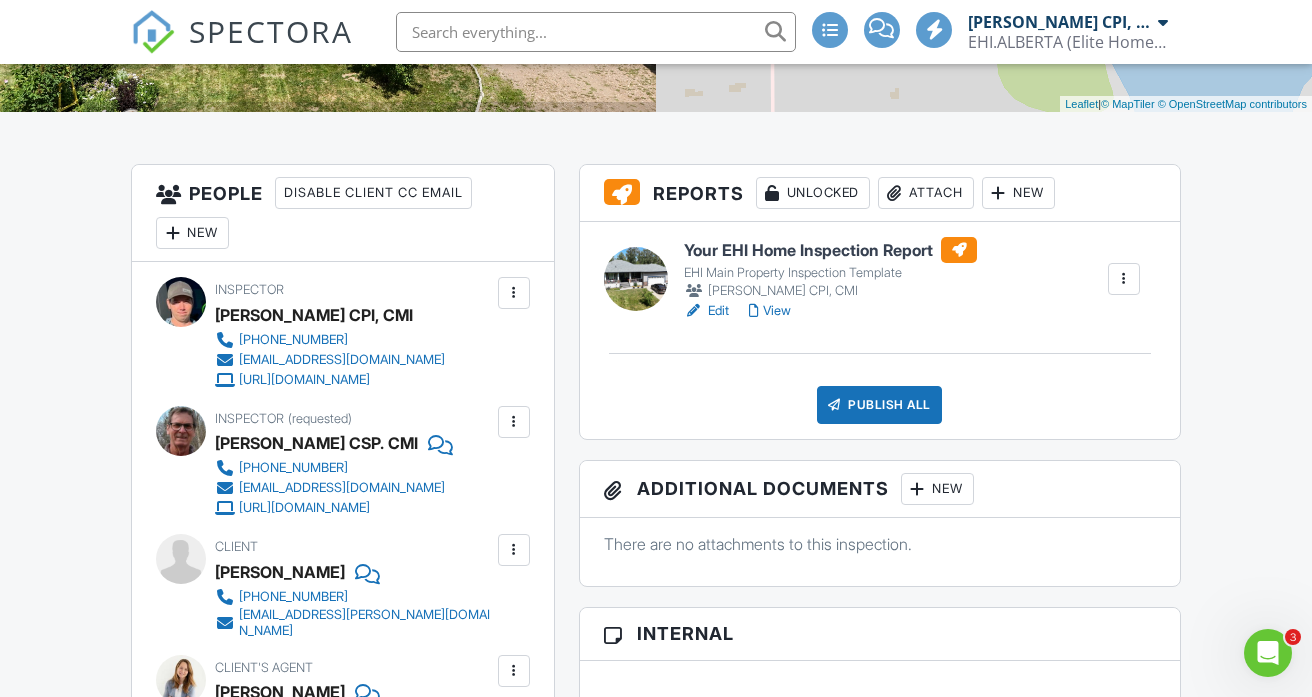 click at bounding box center [514, 422] 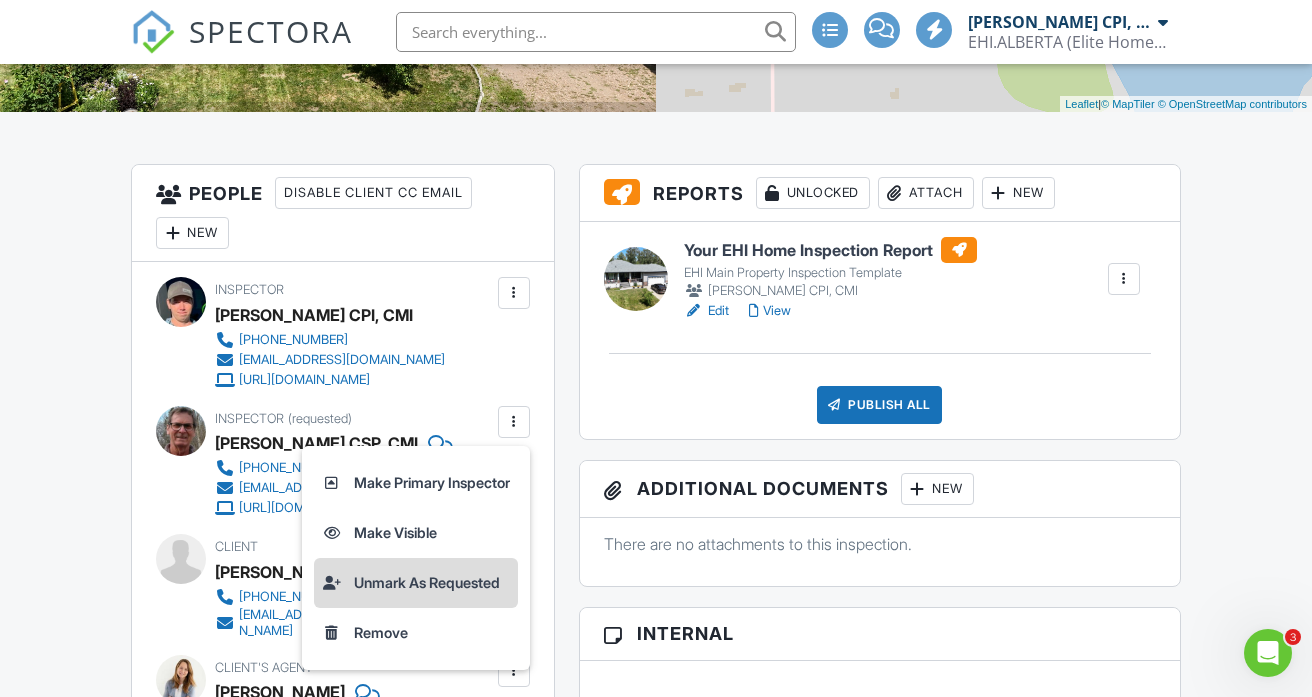 click on "Unmark As Requested" at bounding box center [416, 583] 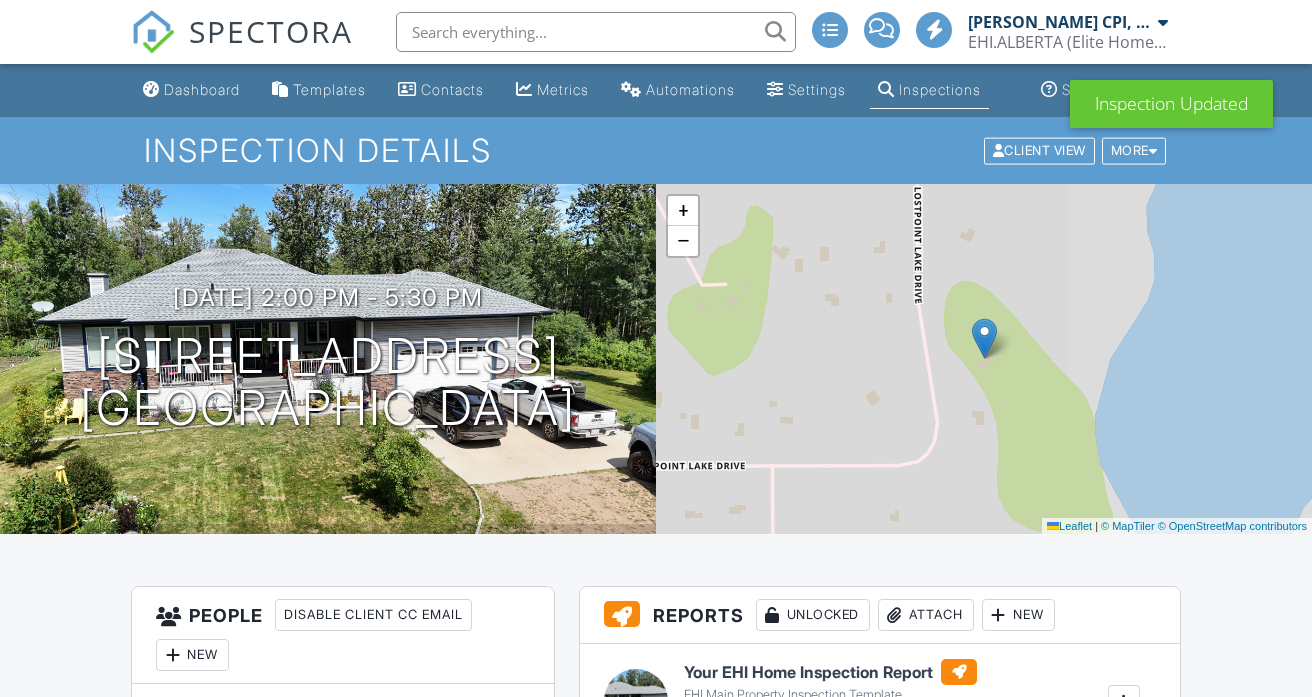 scroll, scrollTop: 215, scrollLeft: 0, axis: vertical 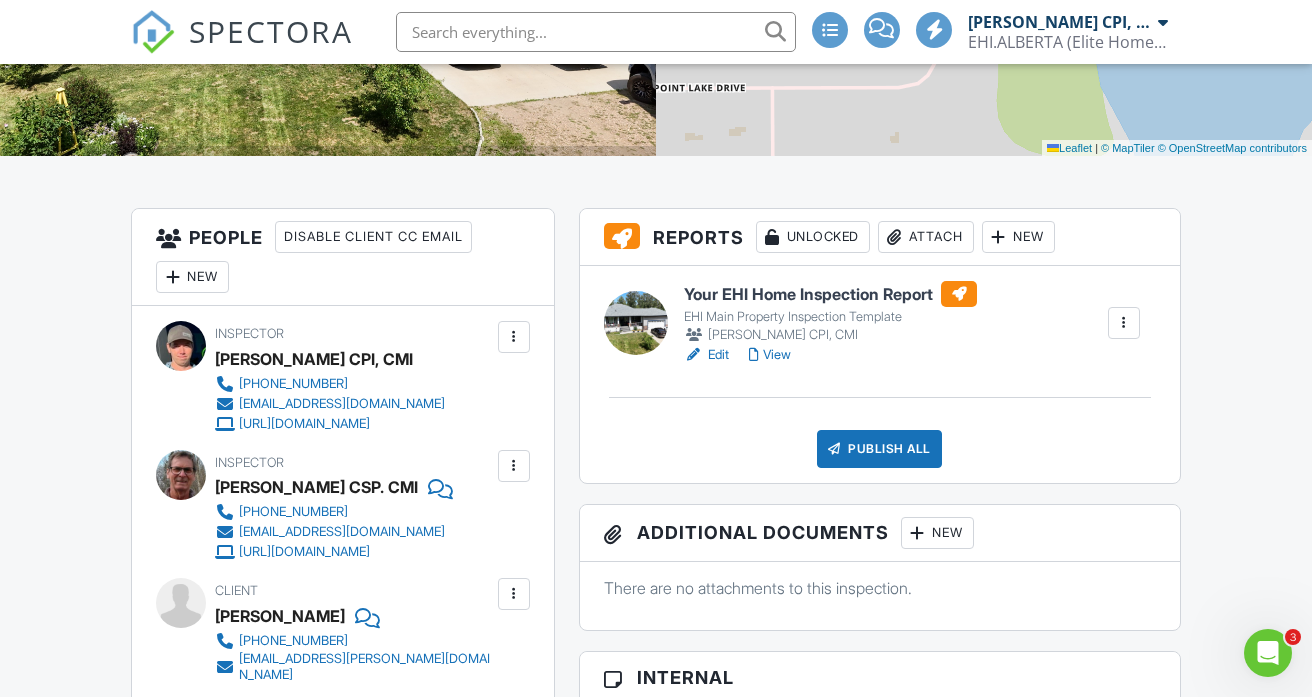 click on "View" at bounding box center [770, 355] 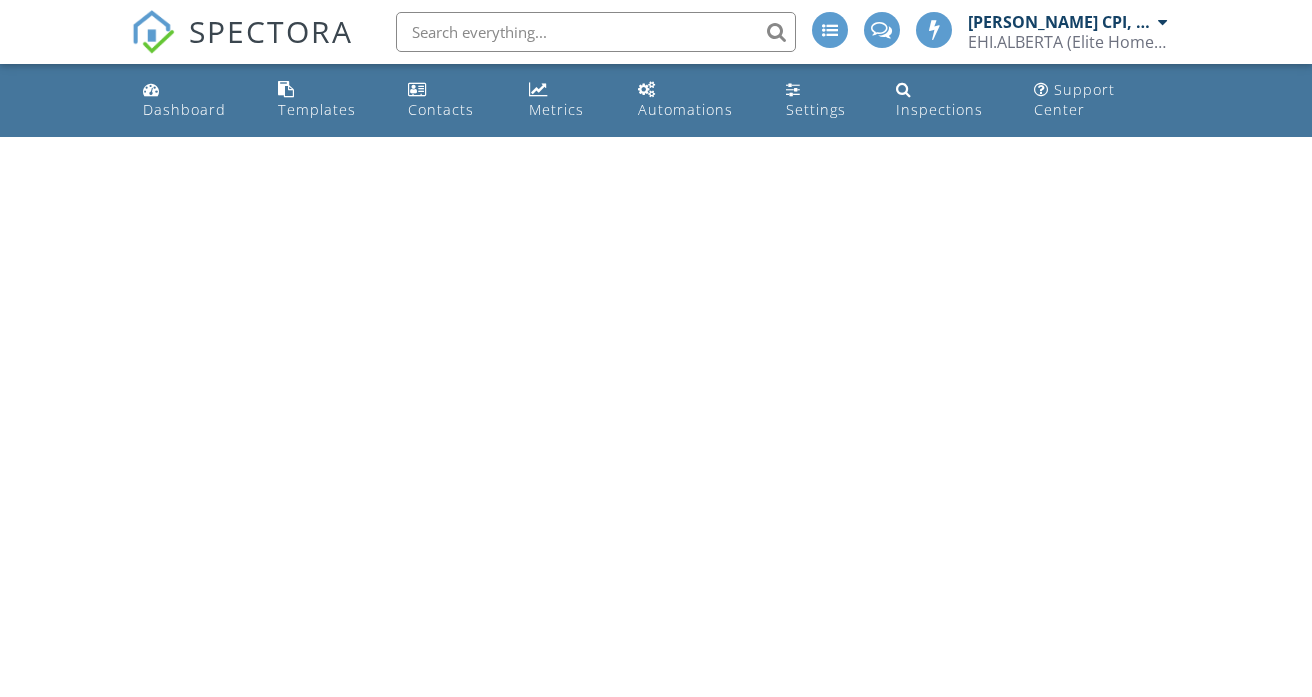 scroll, scrollTop: 0, scrollLeft: 0, axis: both 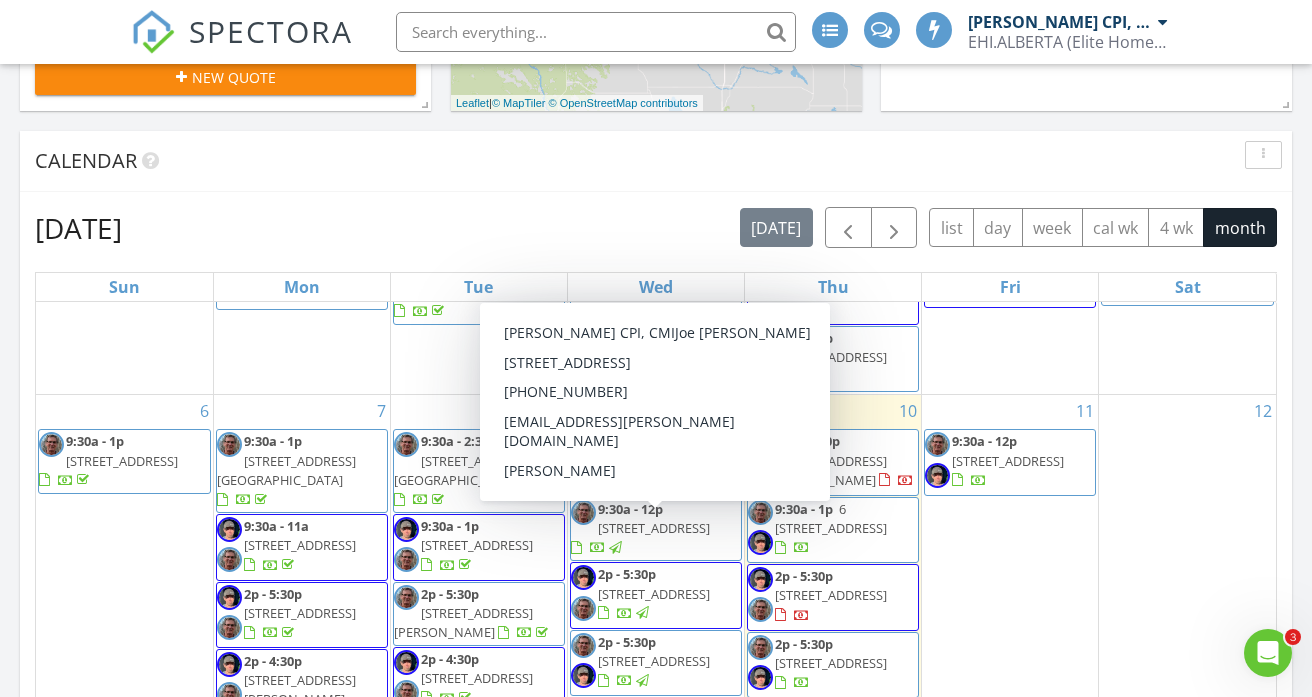 click on "[STREET_ADDRESS]" at bounding box center (654, 594) 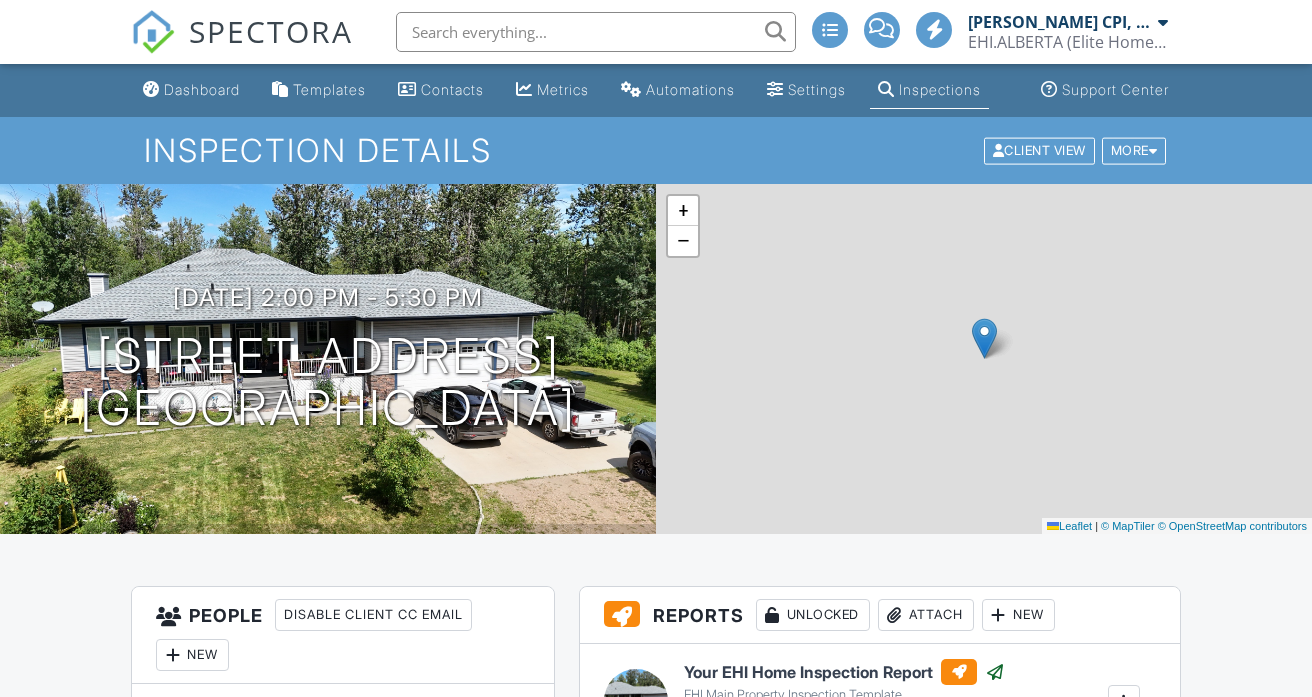scroll, scrollTop: 0, scrollLeft: 0, axis: both 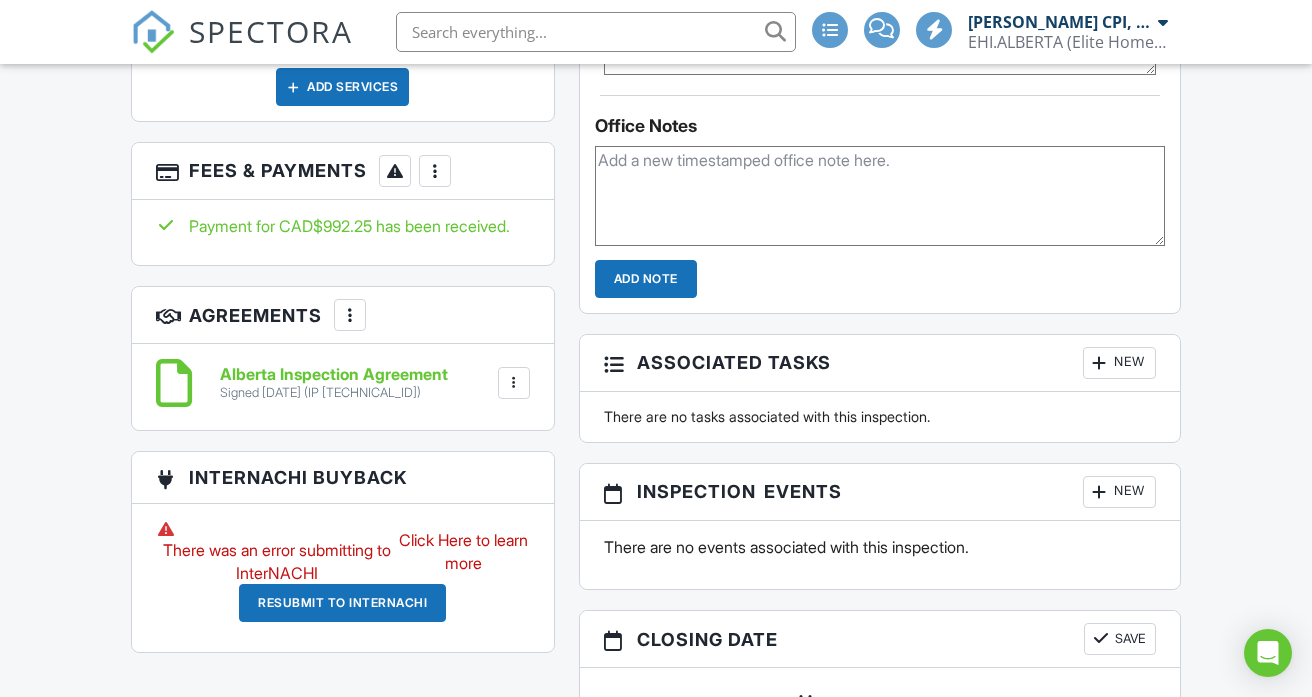 click on "Click Here to learn more" at bounding box center [463, 551] 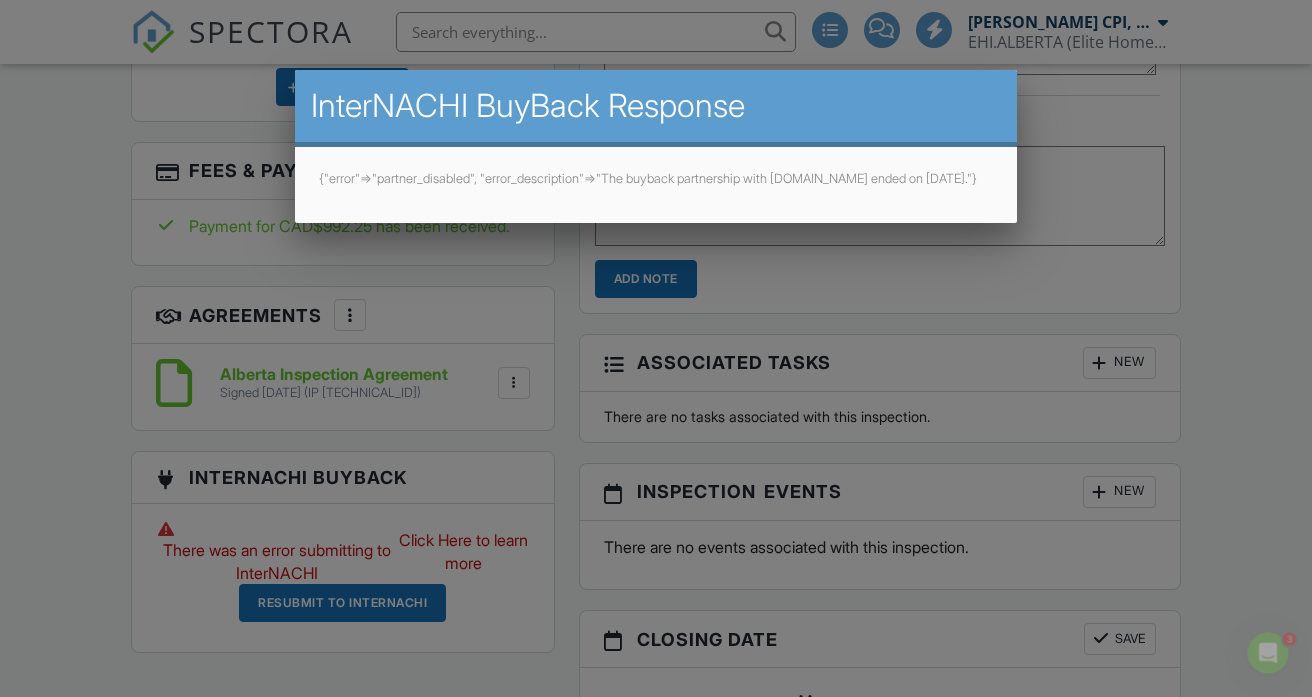 scroll, scrollTop: 0, scrollLeft: 0, axis: both 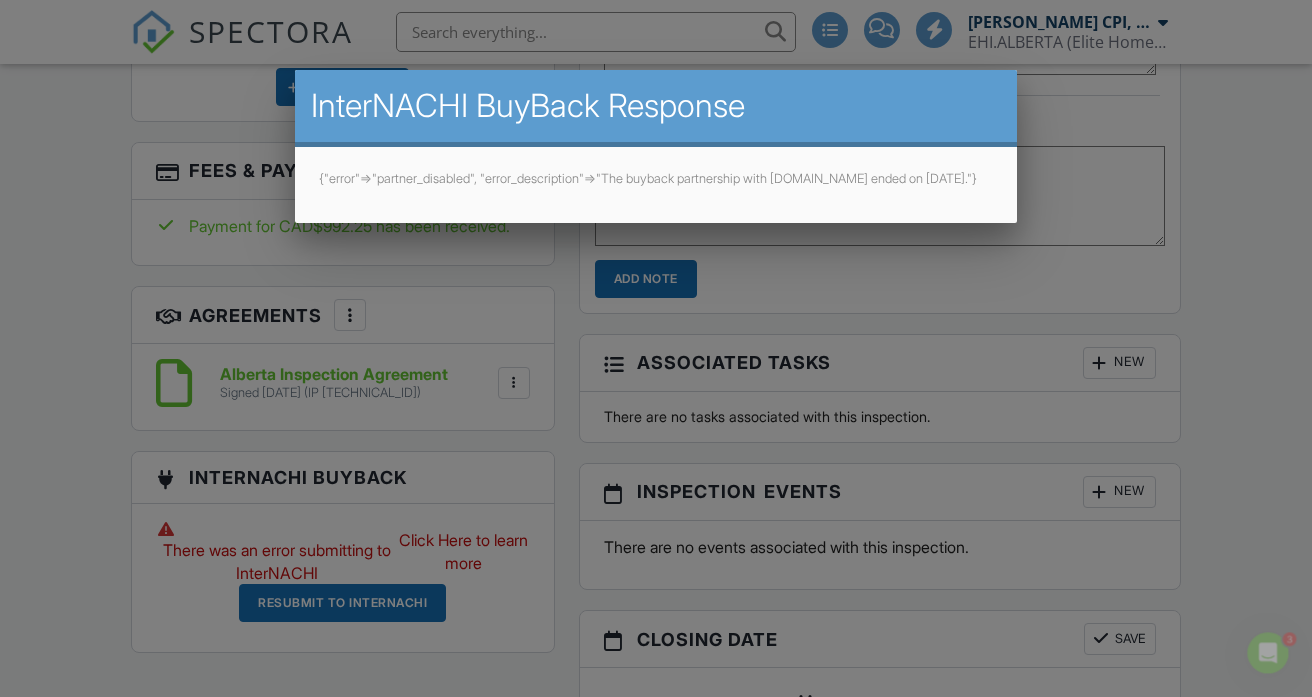 click at bounding box center (656, 335) 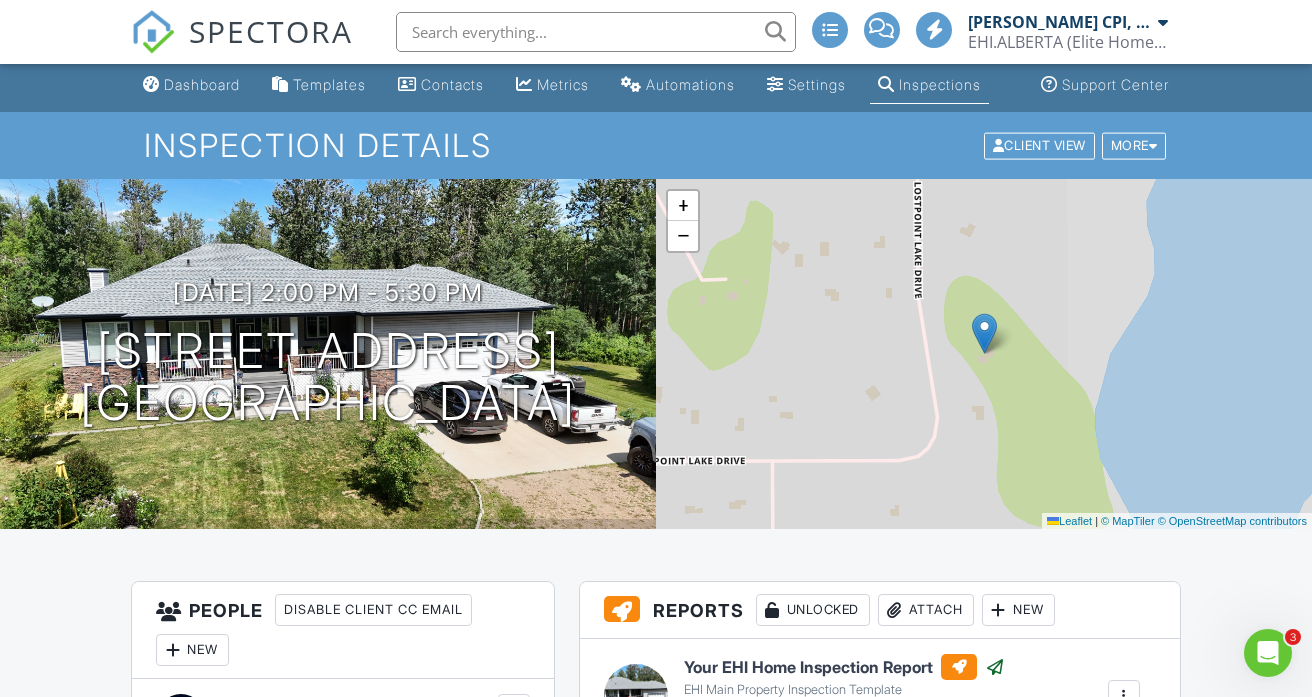 scroll, scrollTop: 0, scrollLeft: 0, axis: both 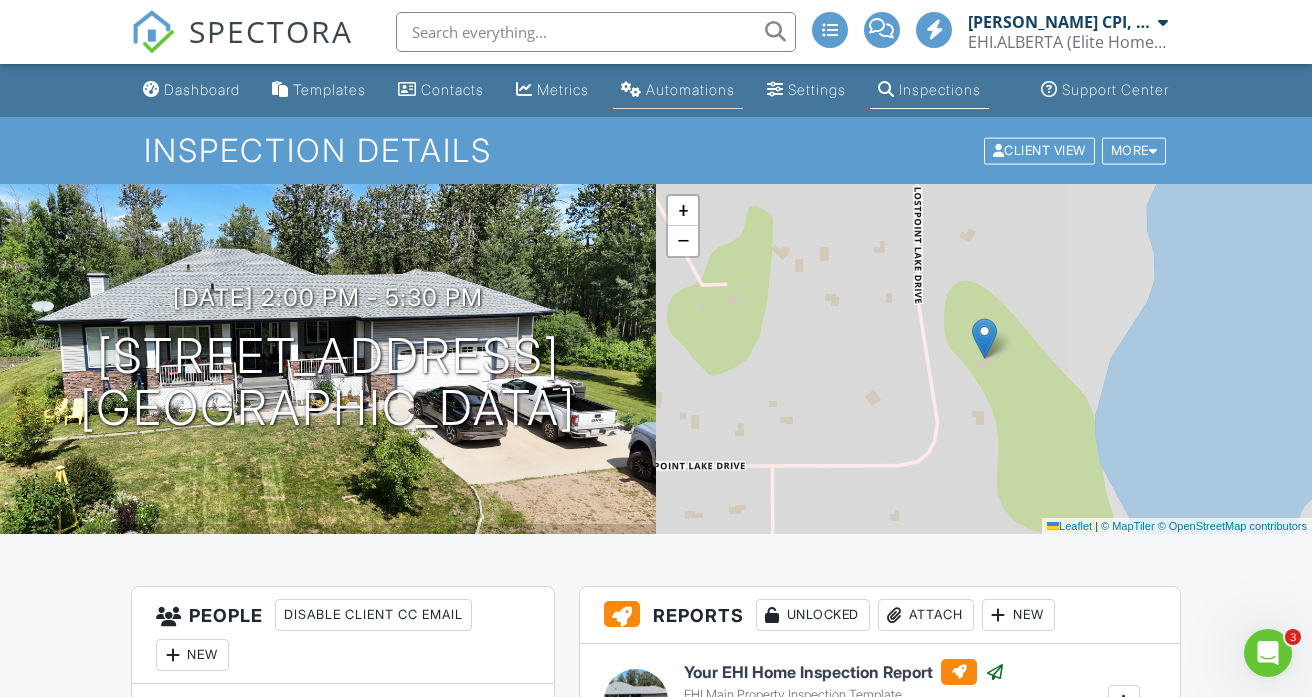 click on "Automations" at bounding box center (690, 89) 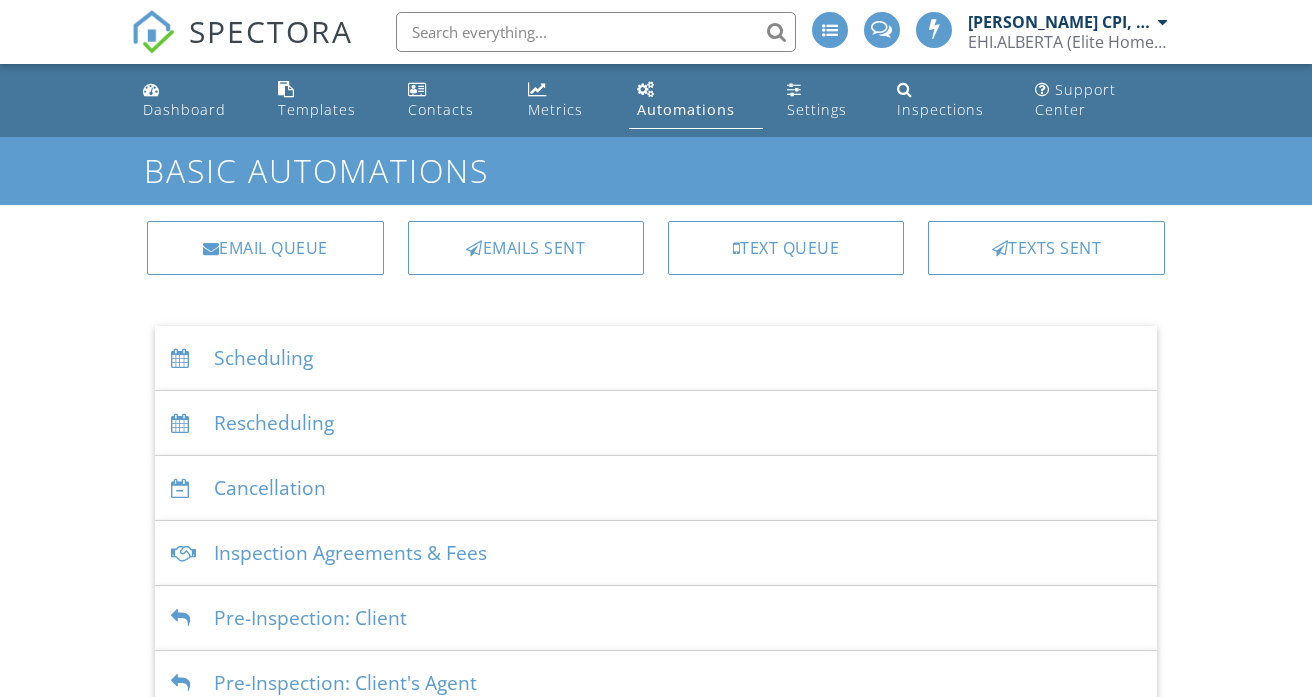scroll, scrollTop: 0, scrollLeft: 0, axis: both 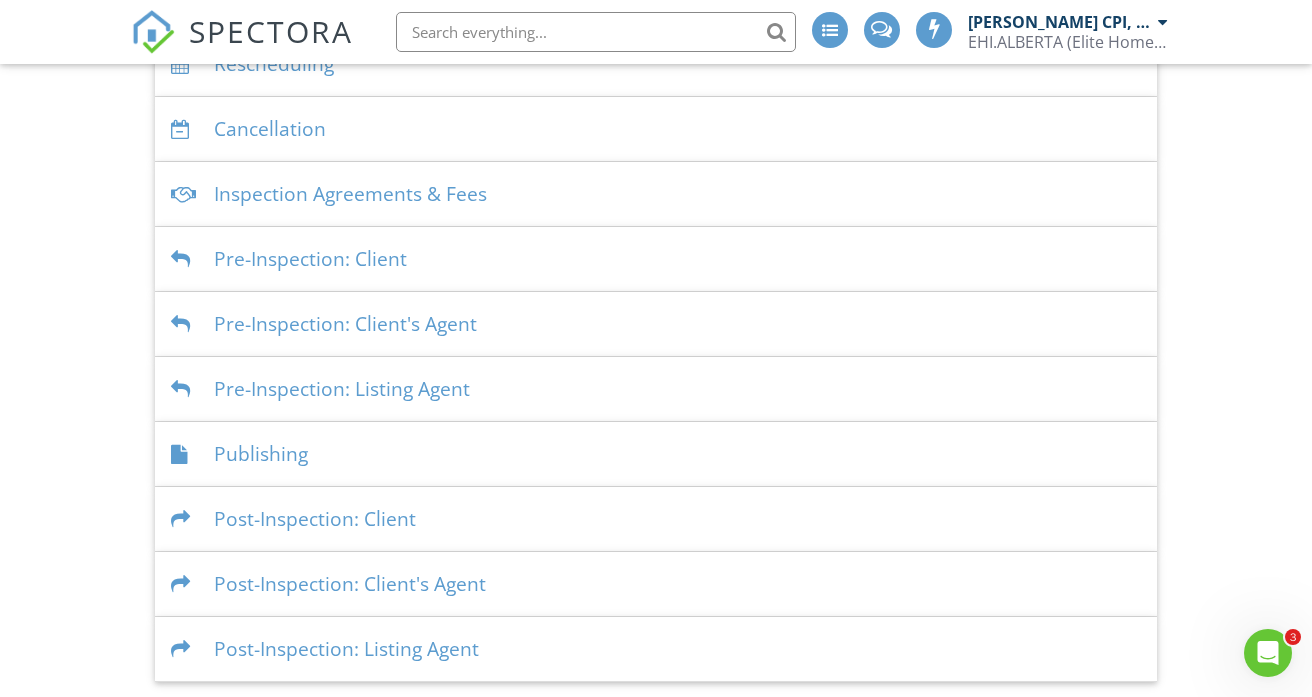 click on "Publishing" at bounding box center [656, 454] 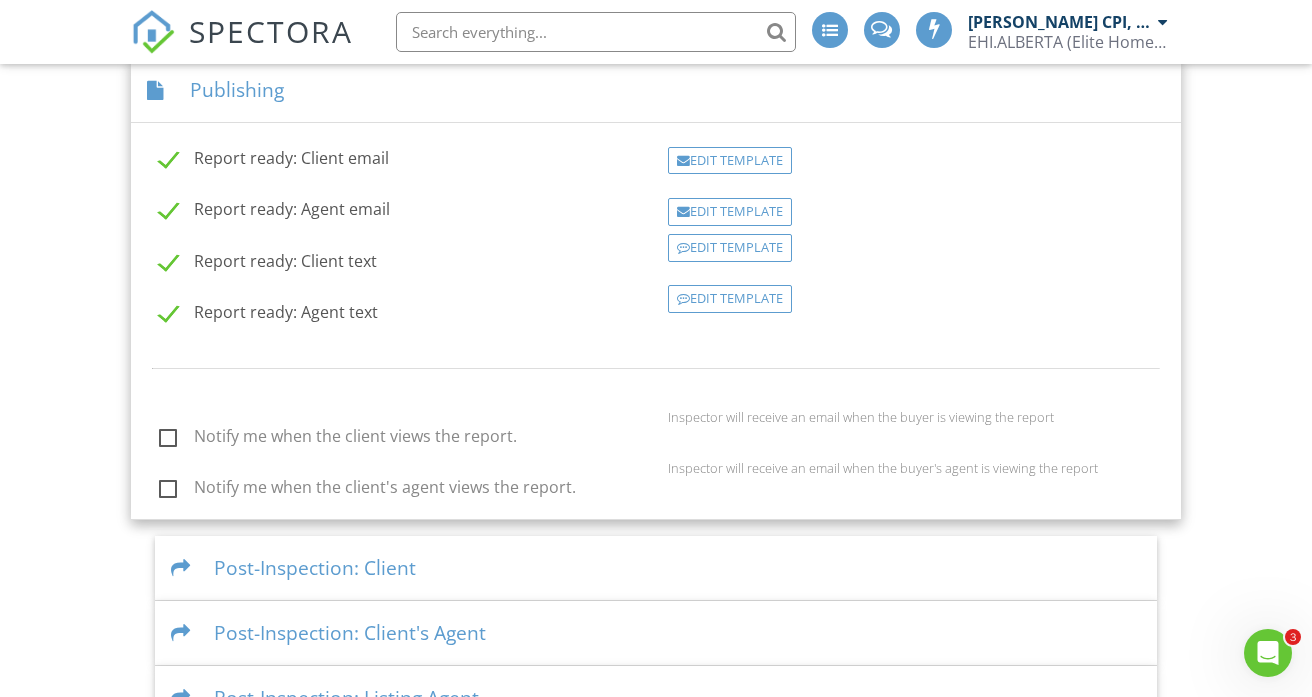 scroll, scrollTop: 786, scrollLeft: 0, axis: vertical 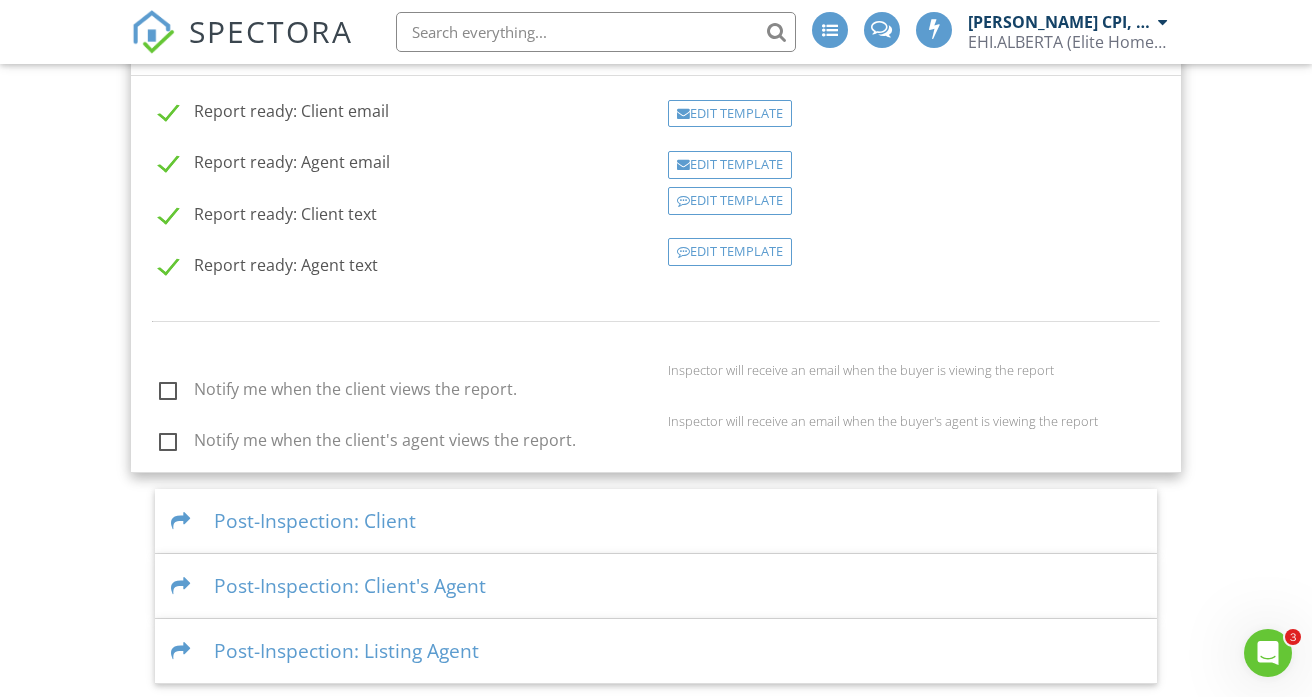 click on "Post-Inspection: Client" at bounding box center [656, 521] 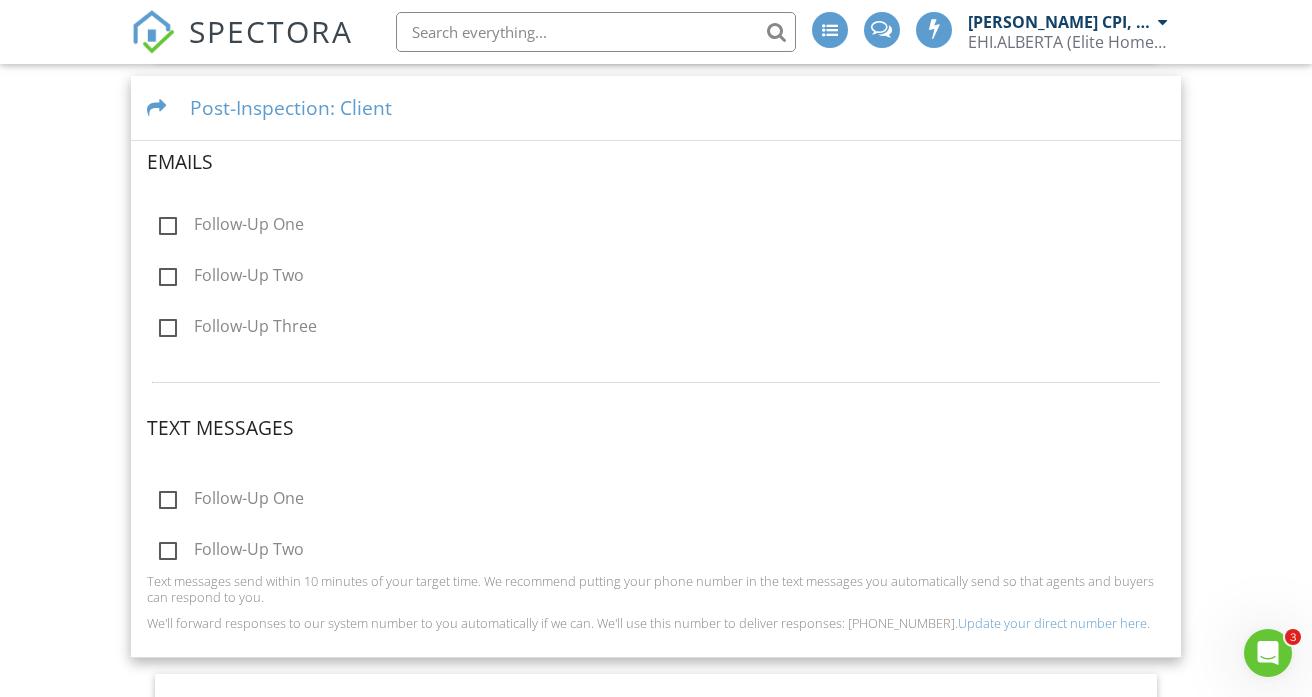 scroll, scrollTop: 906, scrollLeft: 0, axis: vertical 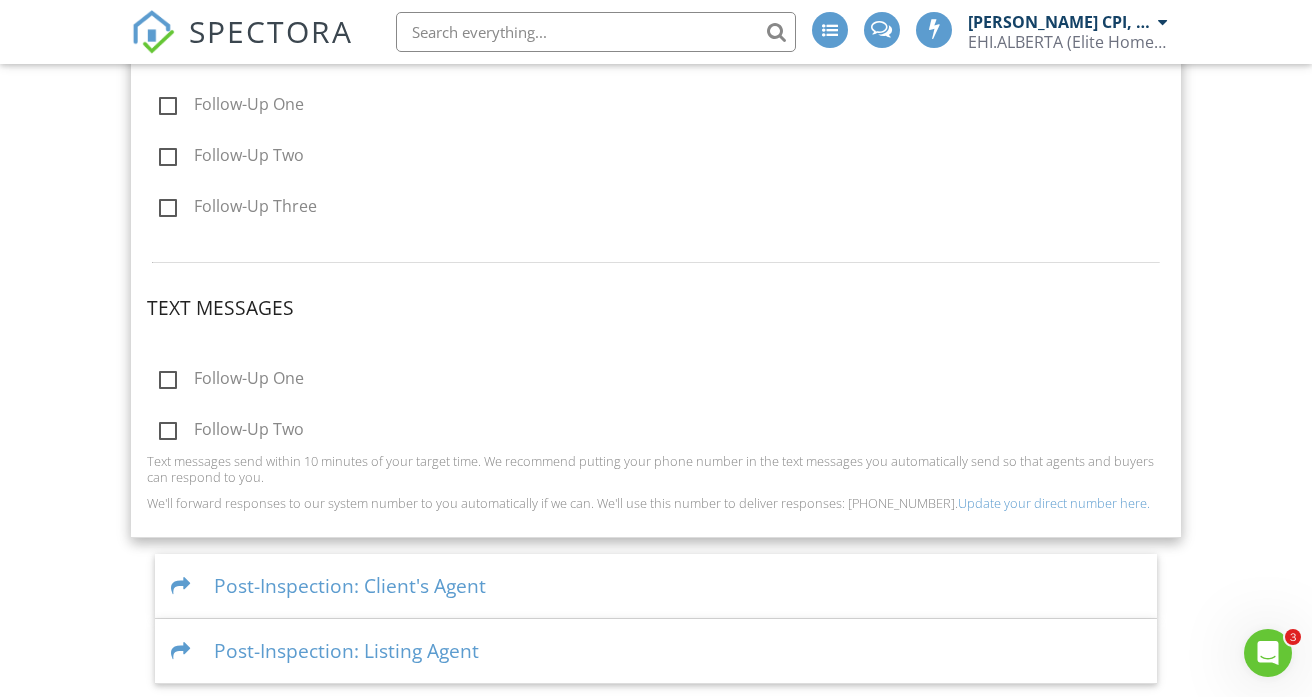 click on "Post-Inspection: Client's Agent" at bounding box center [656, 586] 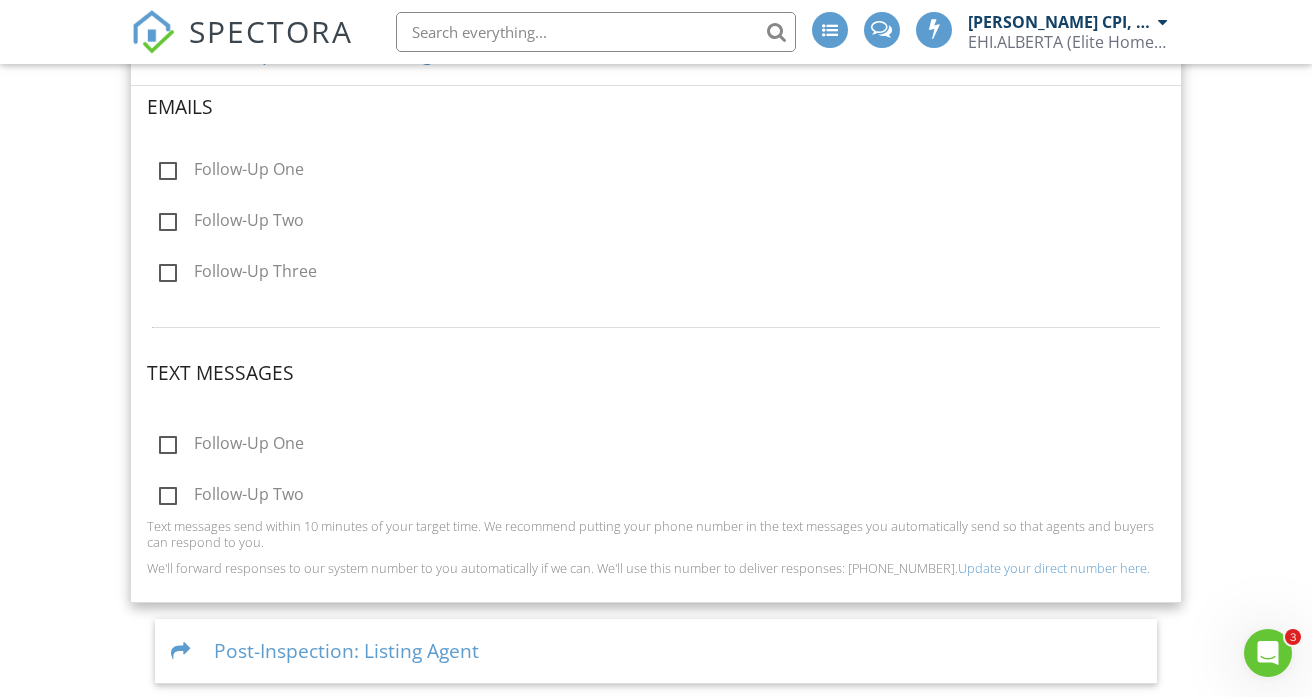click on "Post-Inspection: Listing Agent" at bounding box center [656, 651] 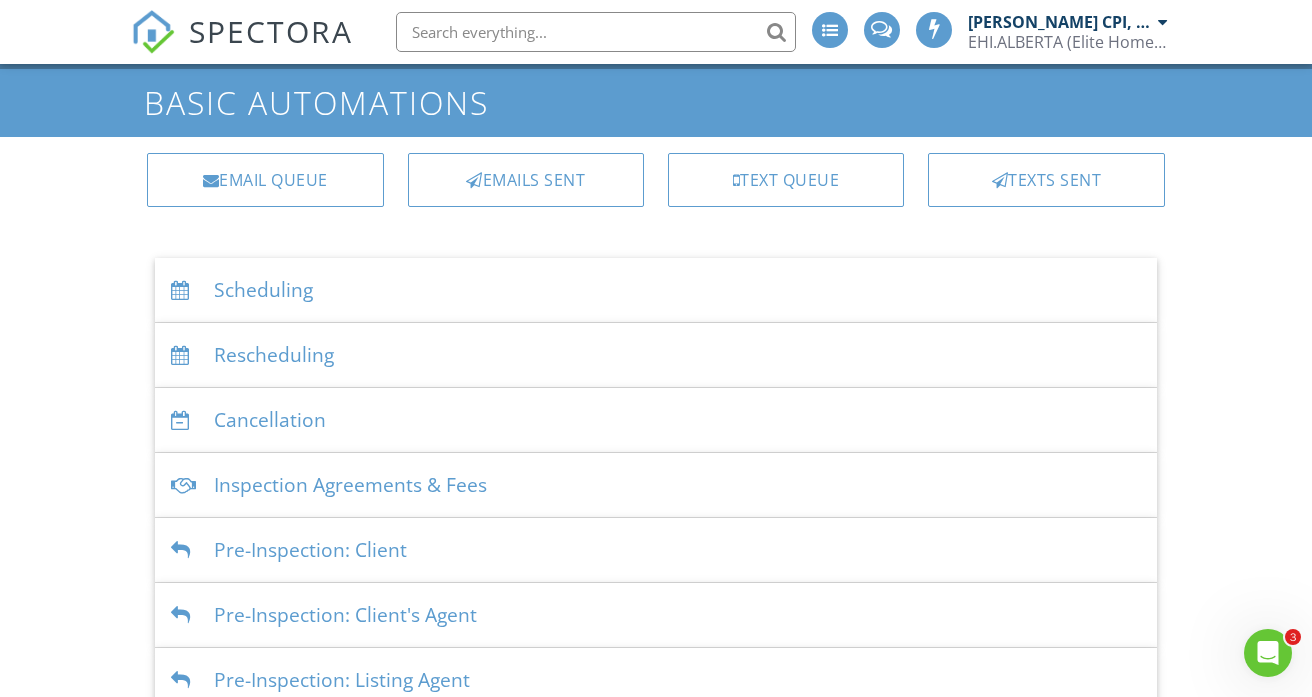 scroll, scrollTop: 0, scrollLeft: 0, axis: both 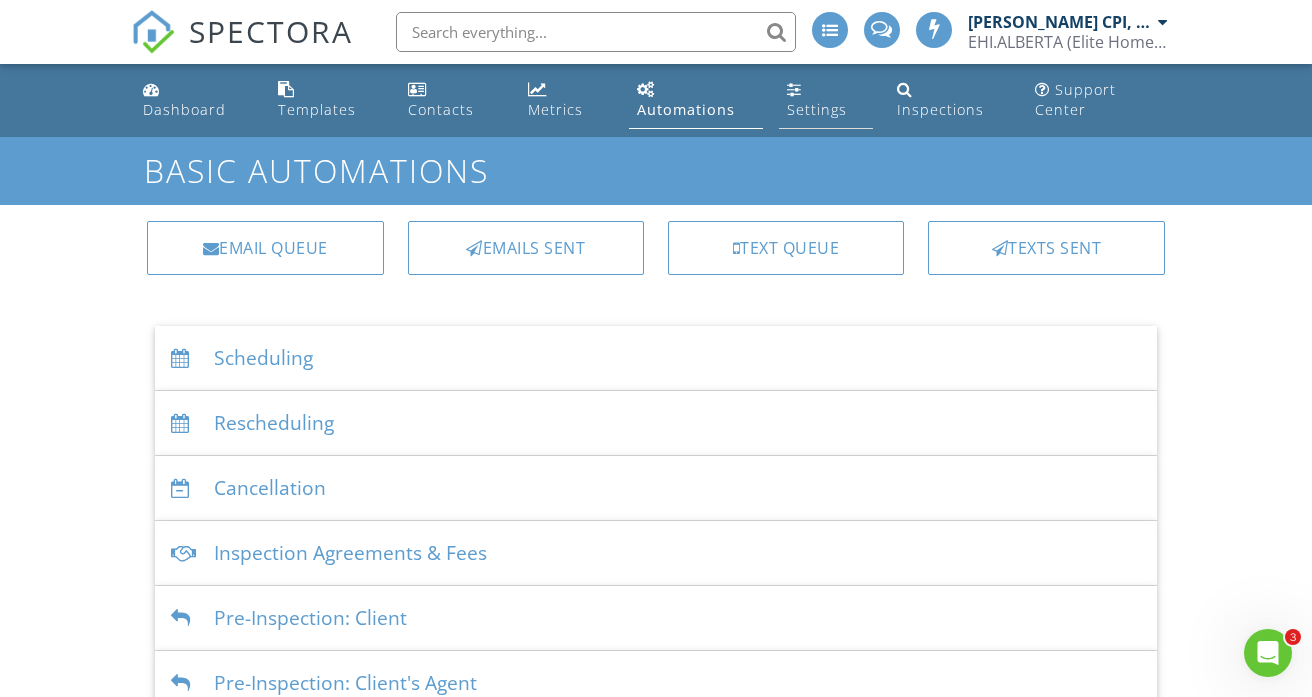 click on "Settings" at bounding box center (826, 100) 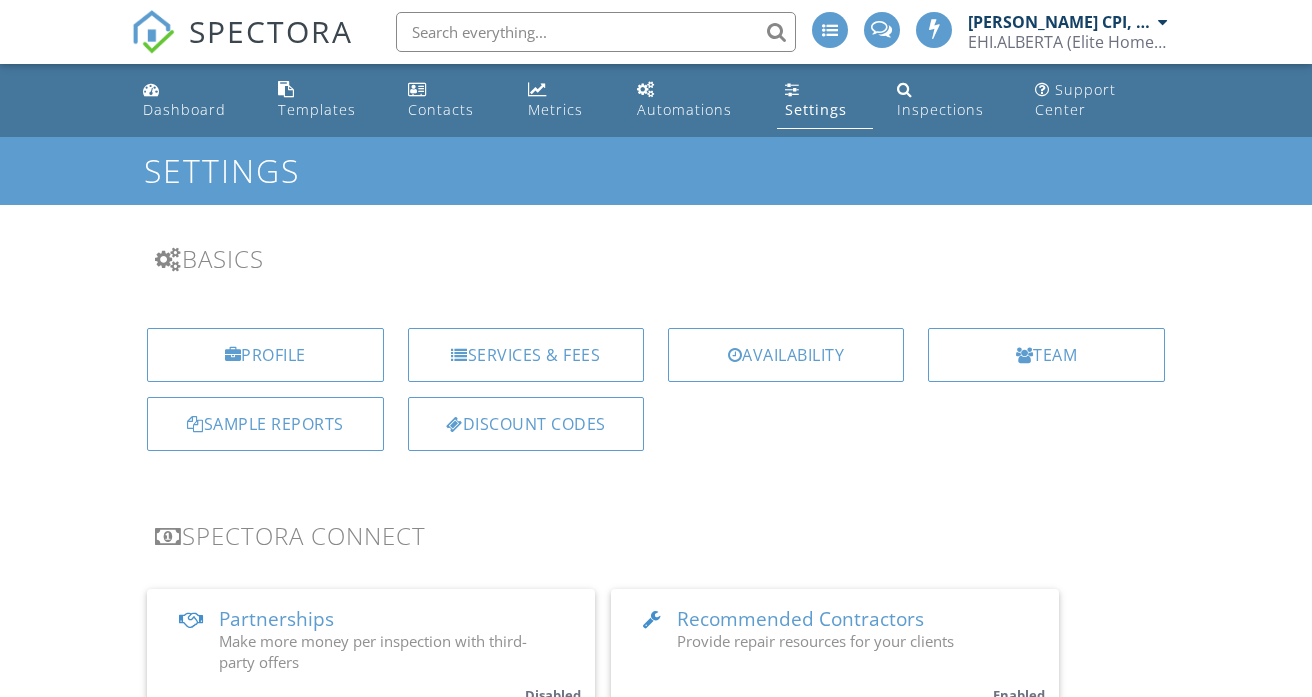 scroll, scrollTop: 0, scrollLeft: 0, axis: both 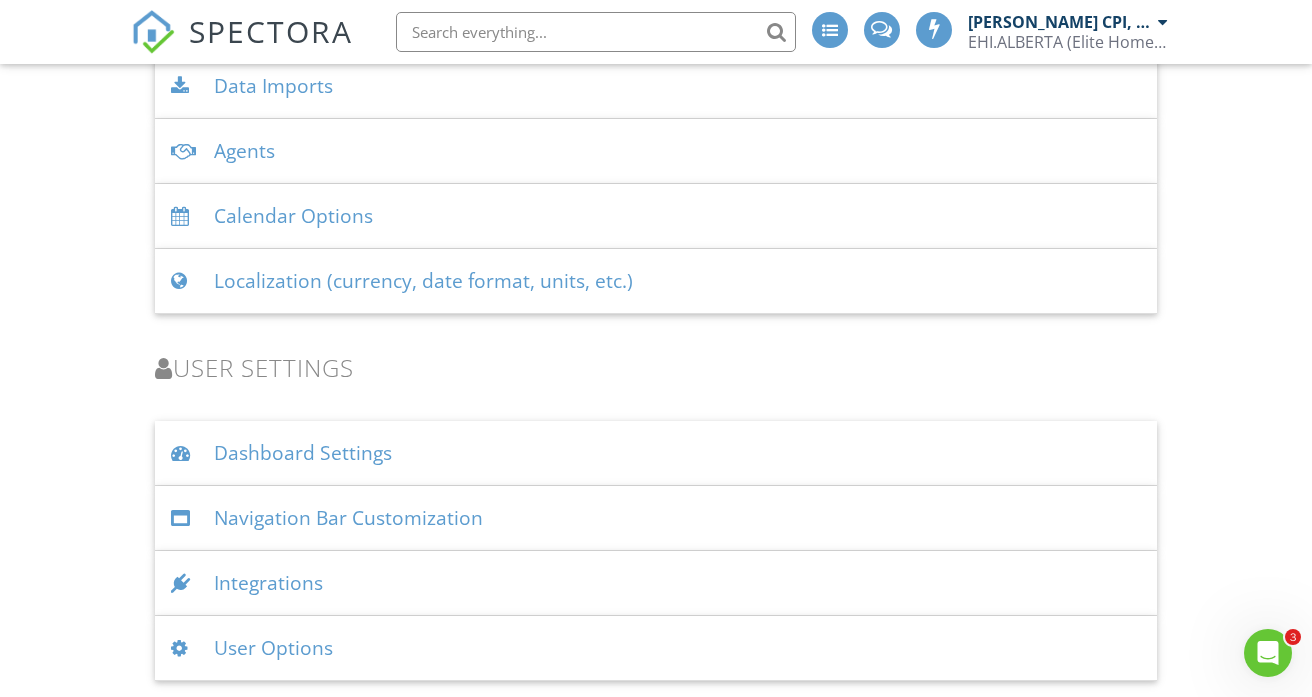 click on "Integrations" at bounding box center (656, 583) 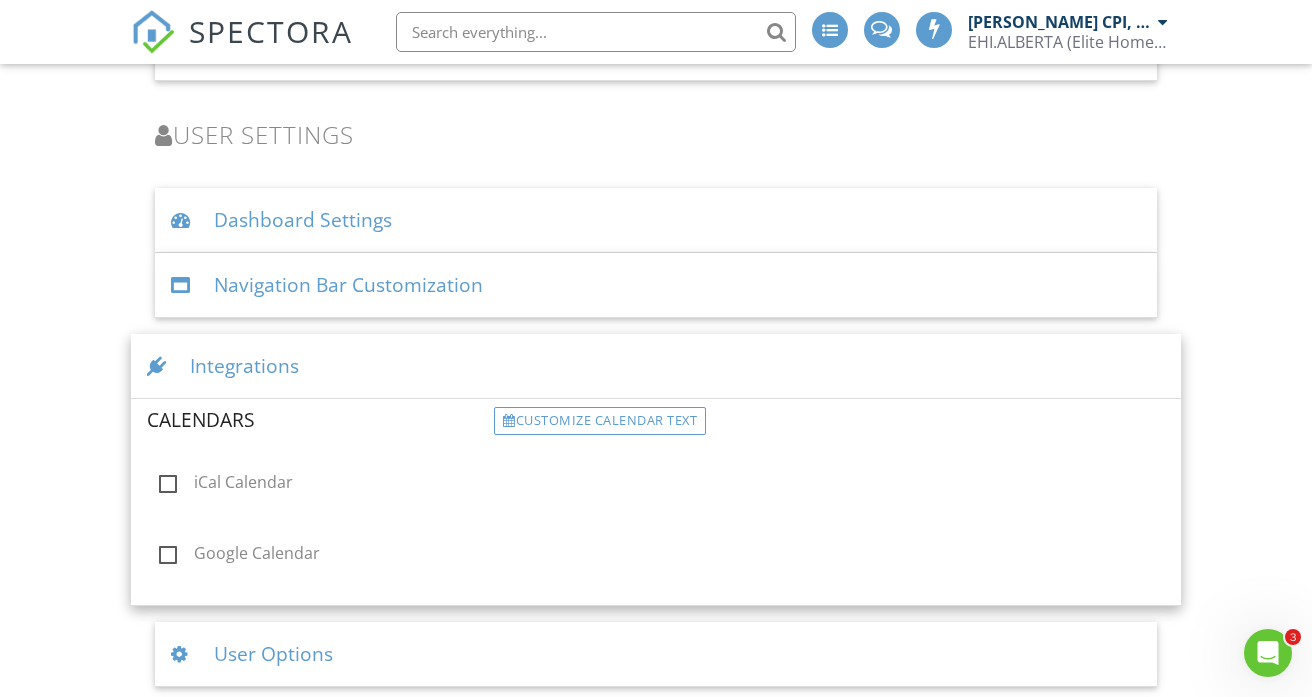 scroll, scrollTop: 2802, scrollLeft: 0, axis: vertical 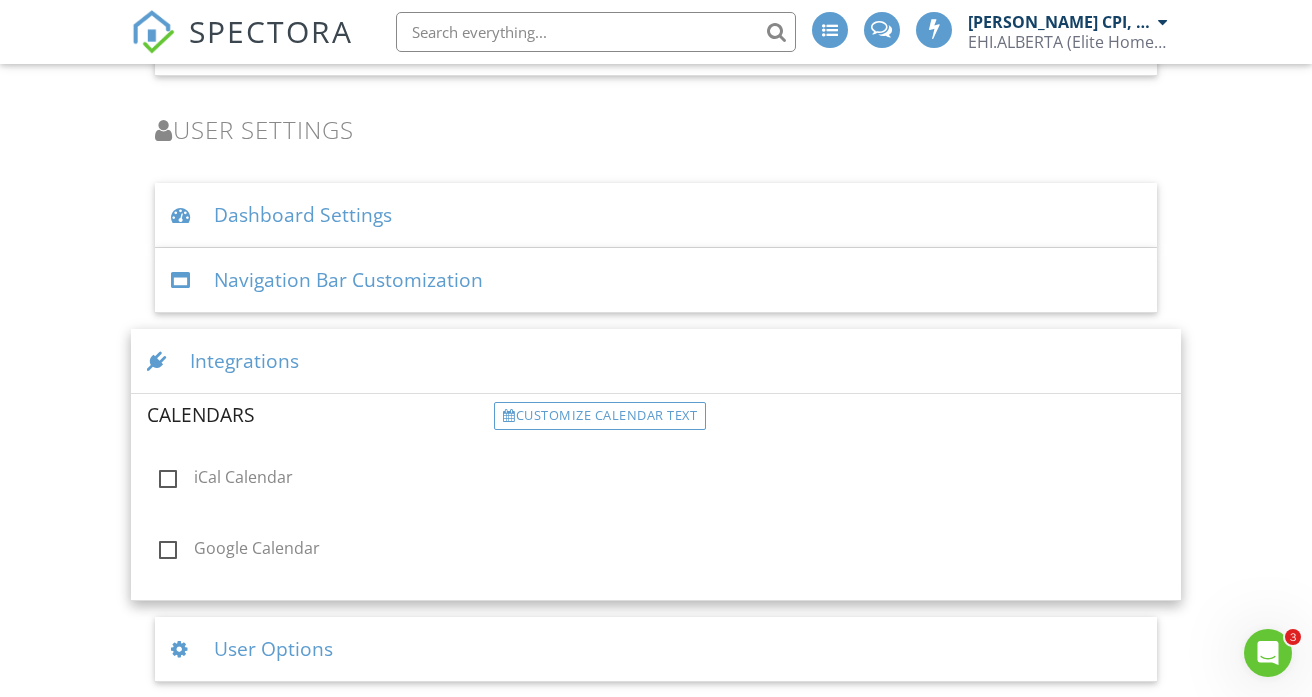 click on "User Options" at bounding box center [656, 649] 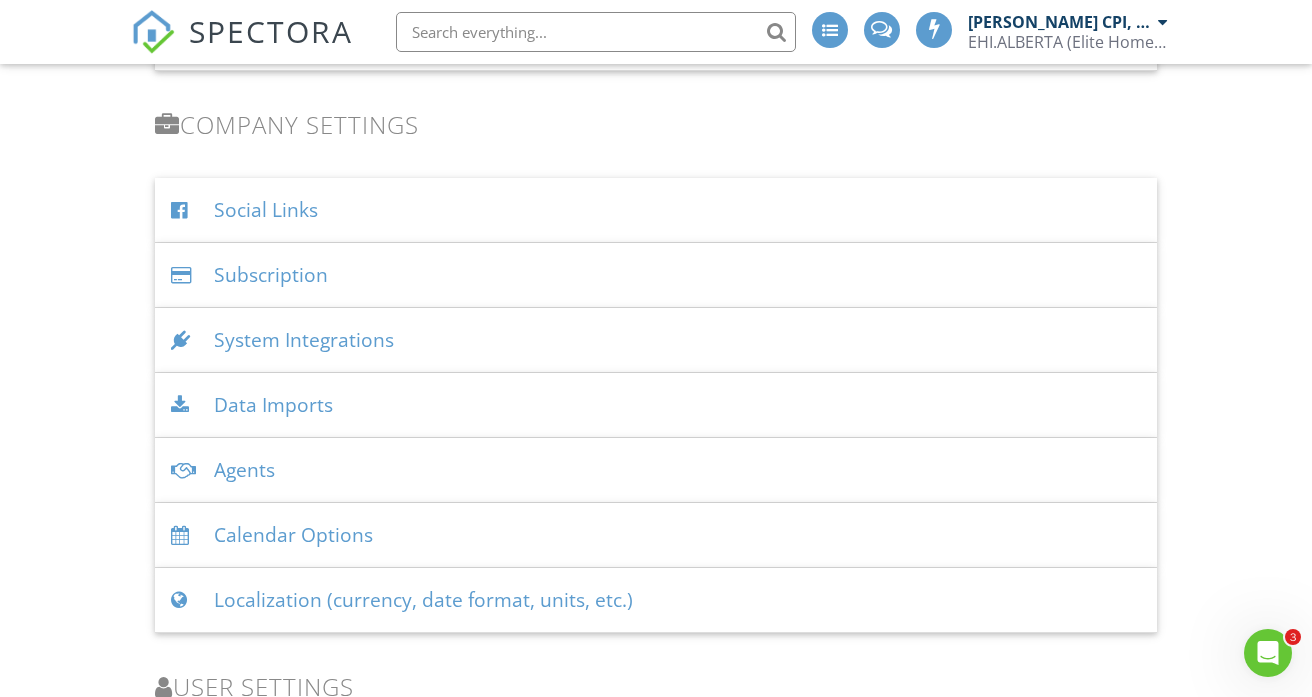 scroll, scrollTop: 2243, scrollLeft: 0, axis: vertical 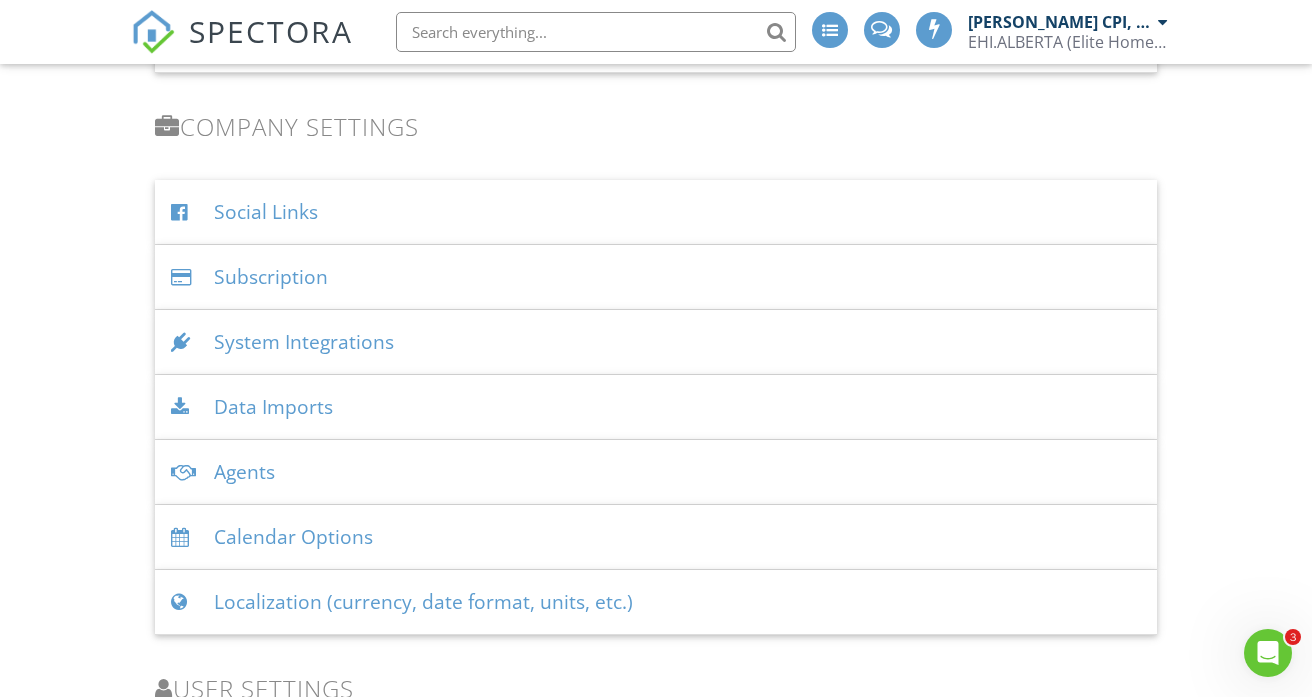 click on "System Integrations" at bounding box center (656, 342) 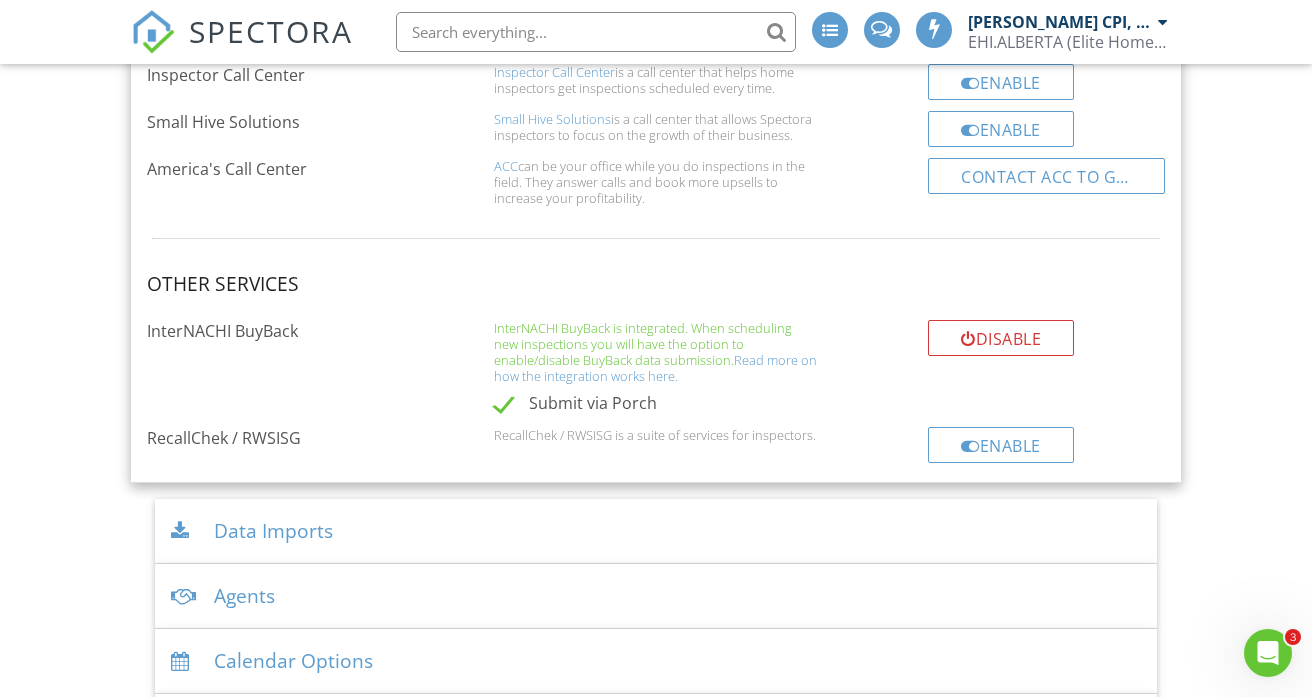 scroll, scrollTop: 3326, scrollLeft: 0, axis: vertical 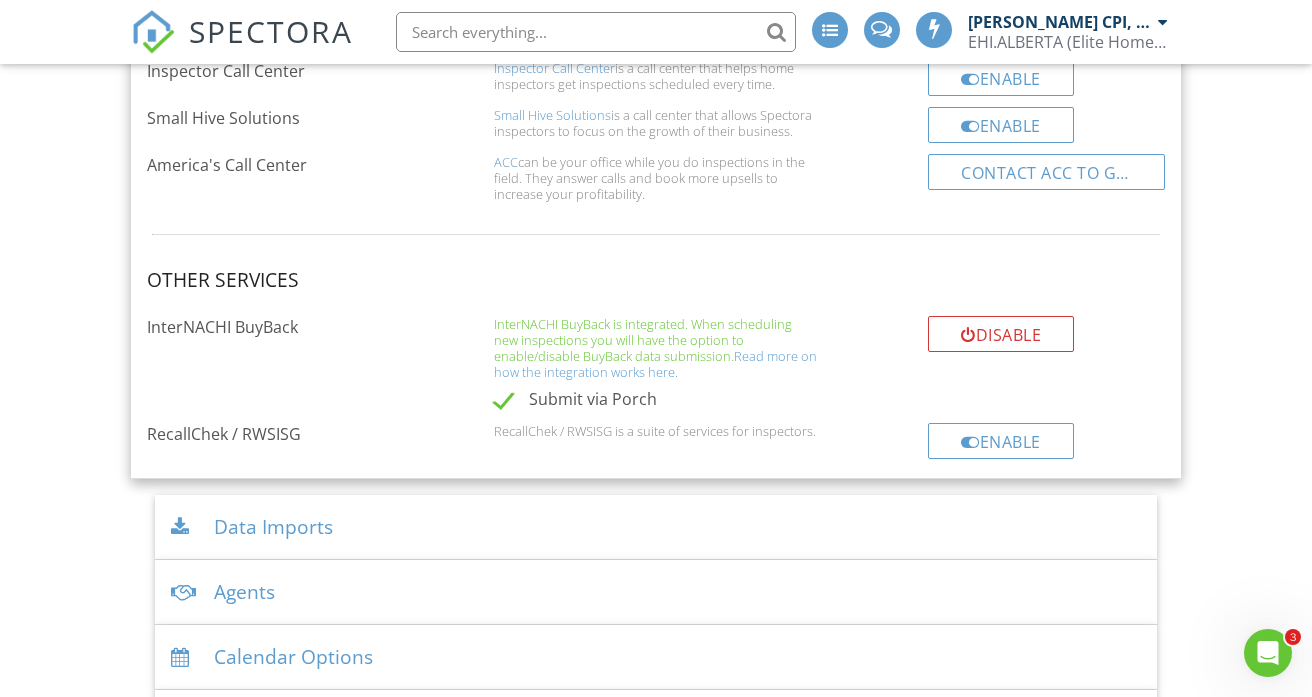 click on "Submit via Porch" at bounding box center [575, 402] 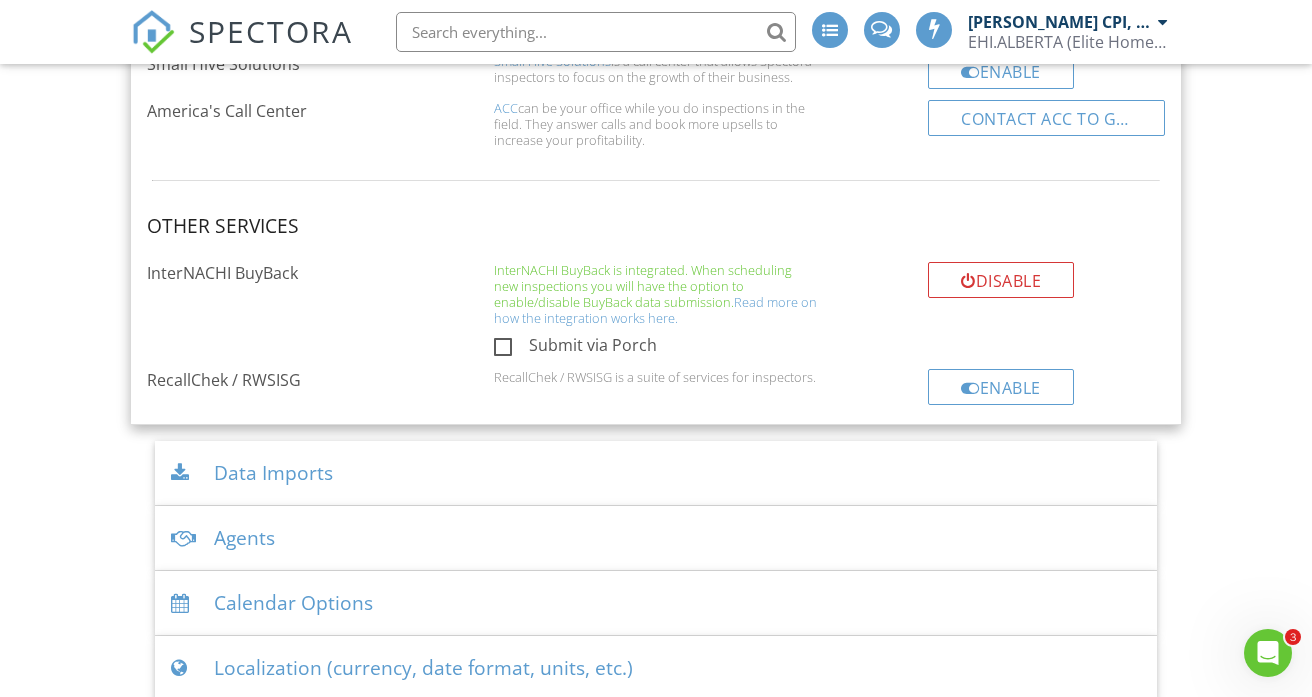 scroll, scrollTop: 3389, scrollLeft: 0, axis: vertical 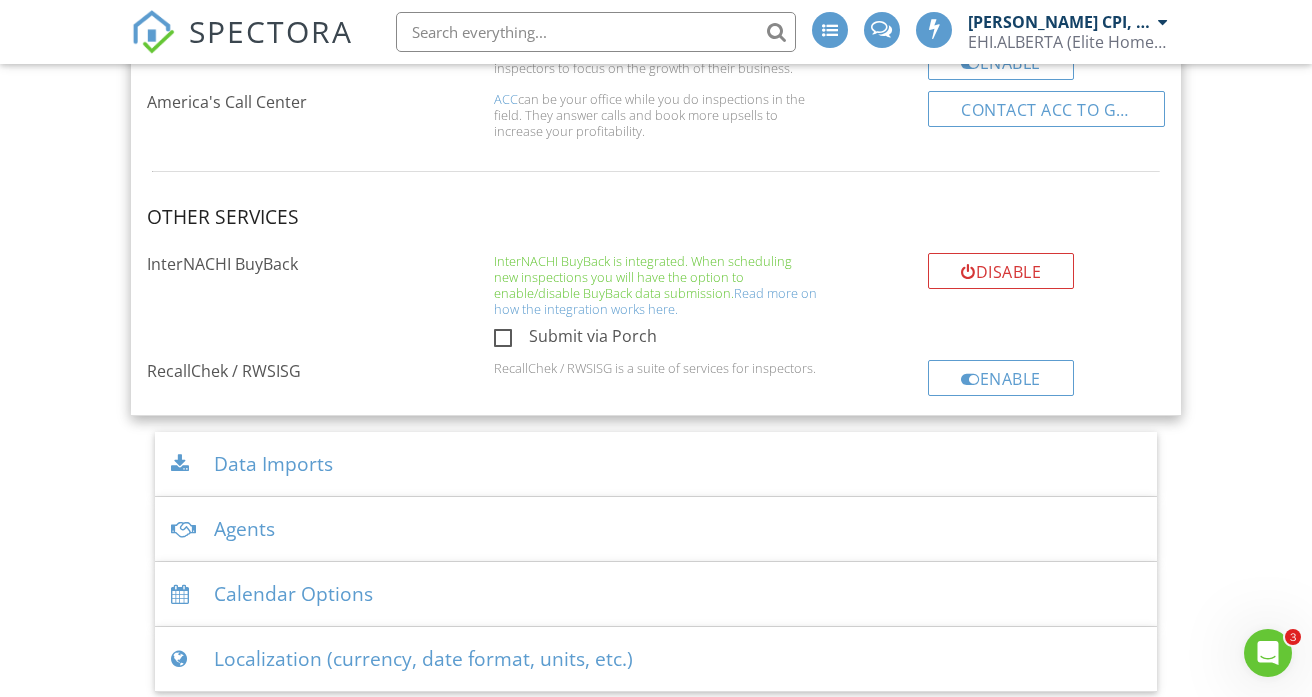 click on "Dashboard
Templates
Contacts
Metrics
Automations
Settings
Inspections
Support Center
Settings
Basics
Profile
Services & Fees
Availability
Team
Sample Reports
Discount Codes
Spectora Connect
Partnerships
Make more money per inspection with third-party offers
Disabled
Recommended Contractors
Provide repair resources for your clients
Enabled
Business Tools
Agreements
Signature Type
▼ E-signature (checkbox) E-signature (checkbox) Written Signature E-signature (checkbox)
Written Signature
Client agreement instructions
This text will appear on the client portal under "Sign Agreement(s)"
Inline Style XLarge Large Normal Small Light Small/Light Bold Italic Underline Colors Ordered List Unordered List Align" at bounding box center [656, -847] 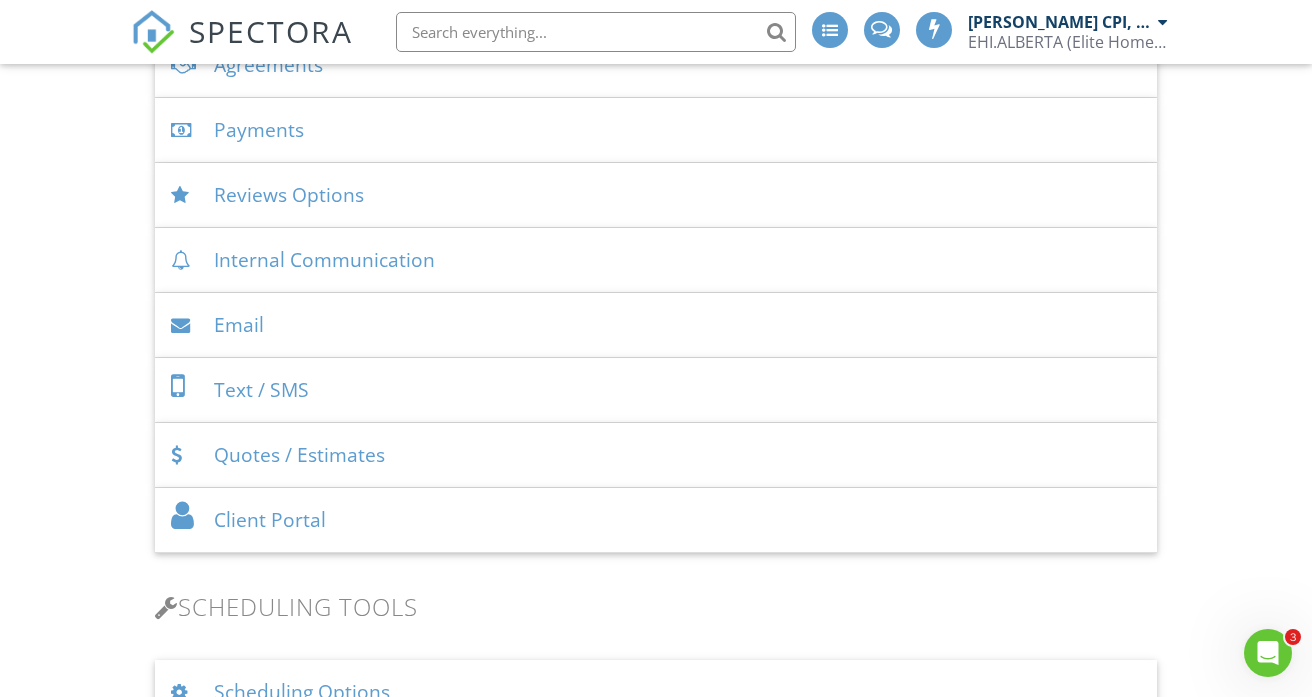 scroll, scrollTop: 0, scrollLeft: 0, axis: both 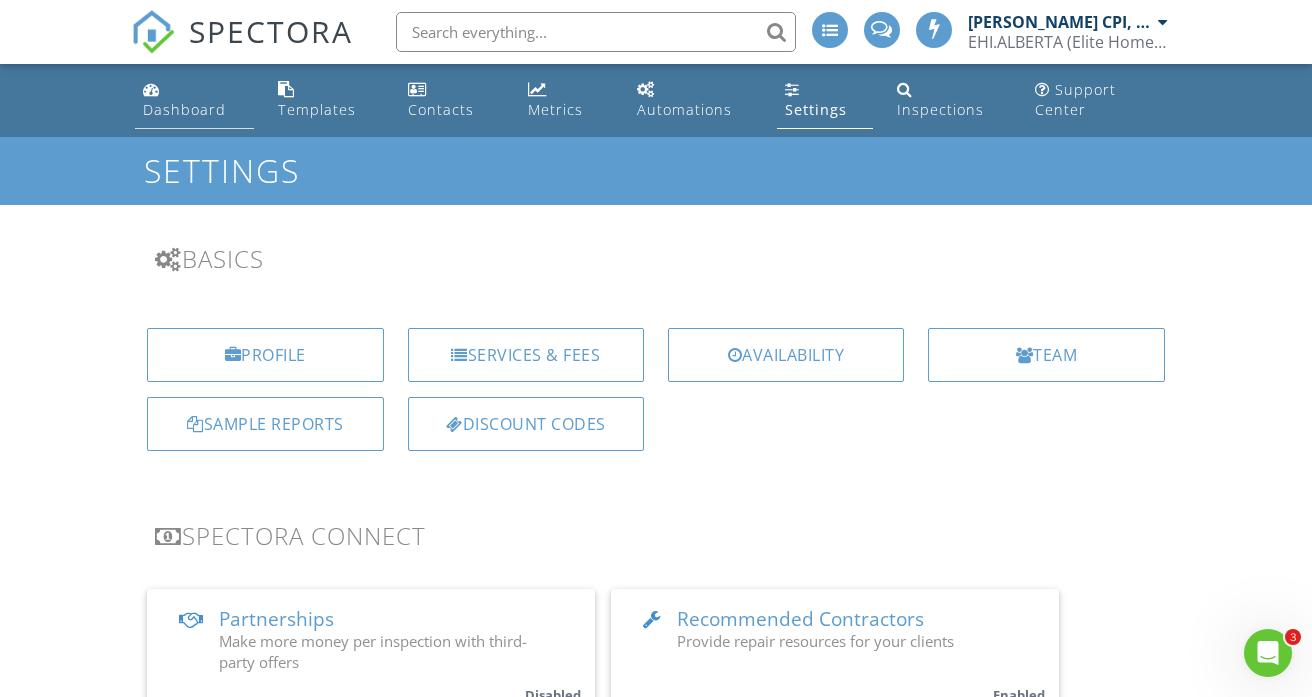 click on "Dashboard" at bounding box center [184, 109] 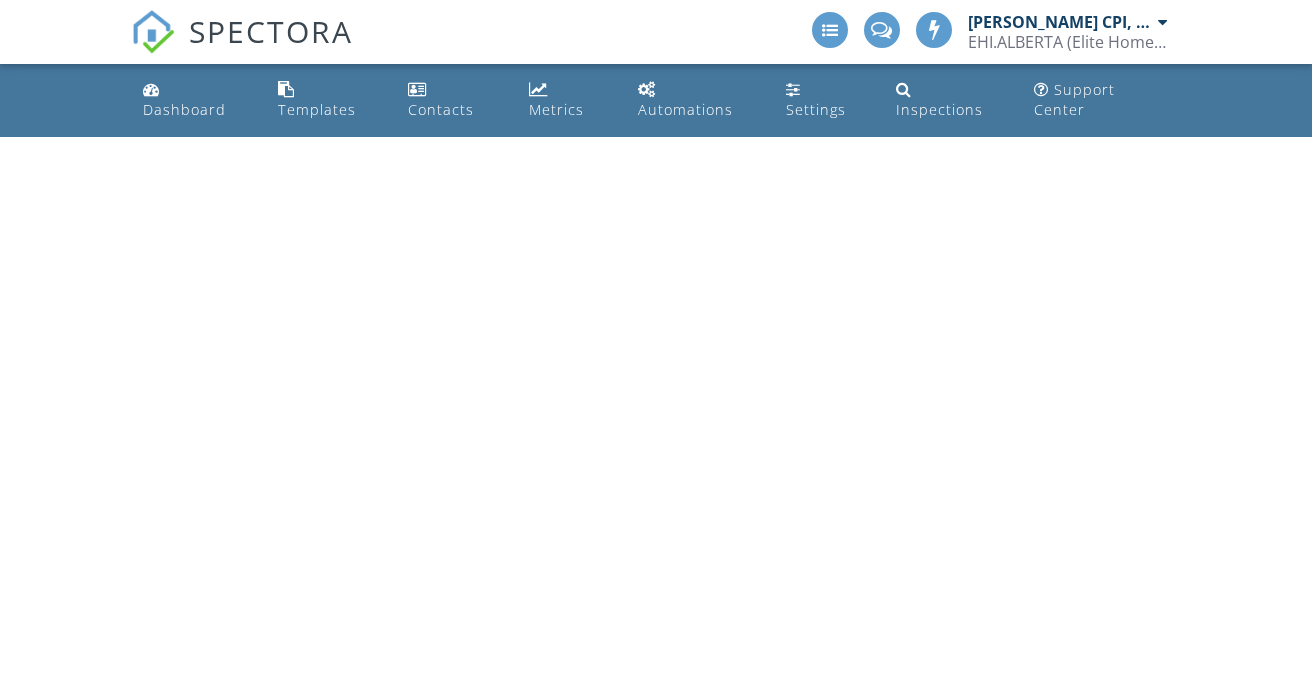 scroll, scrollTop: 0, scrollLeft: 0, axis: both 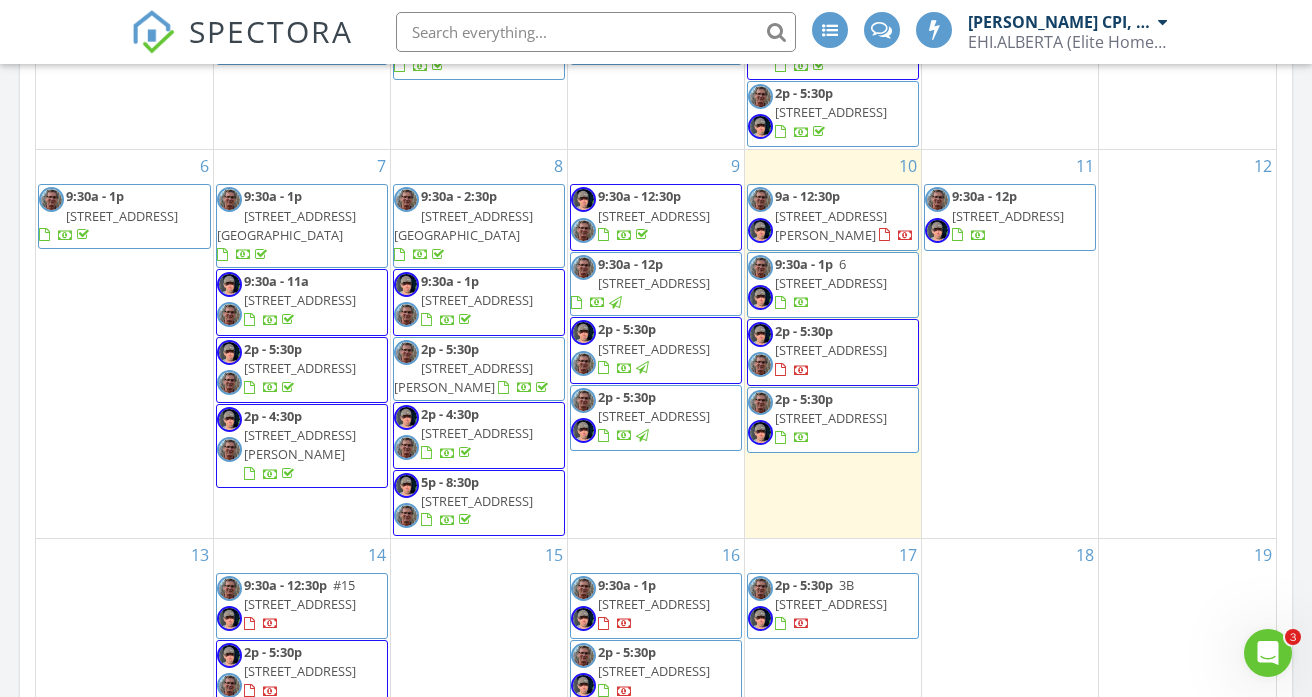 click on "49 56503 Rge Rd 231, Rural Sturgeon County T0A1N4" at bounding box center (654, 349) 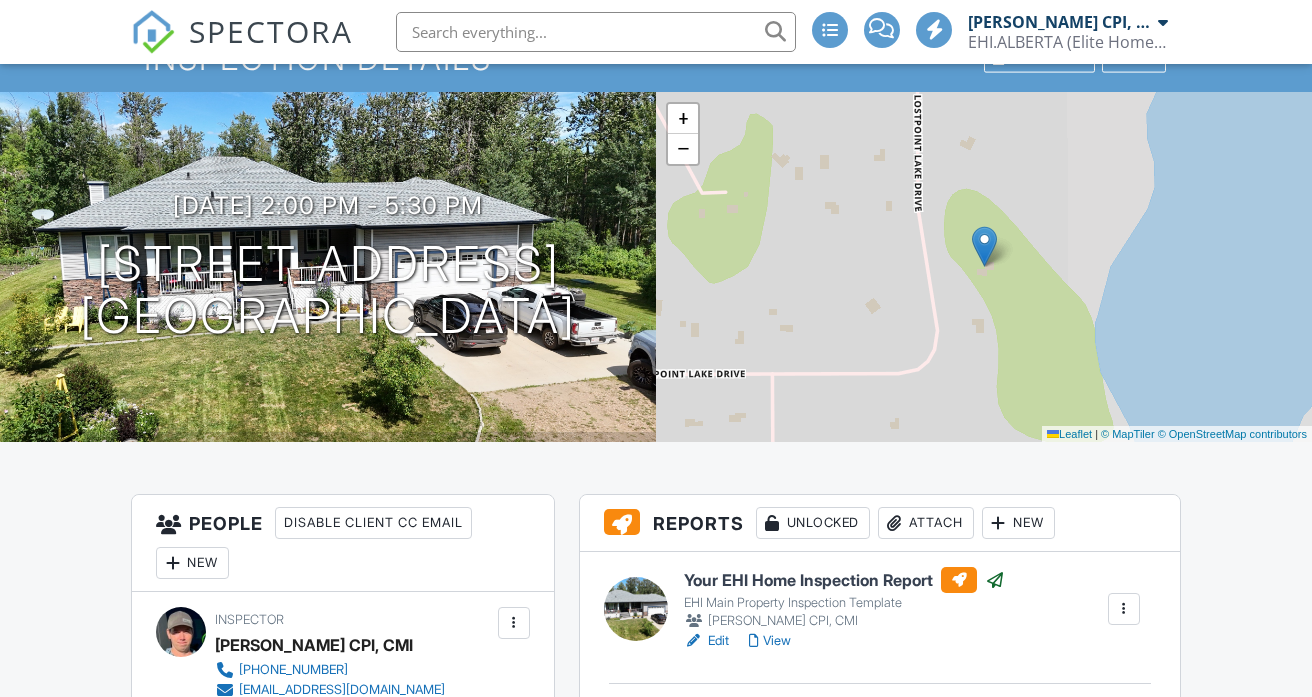 scroll, scrollTop: 0, scrollLeft: 0, axis: both 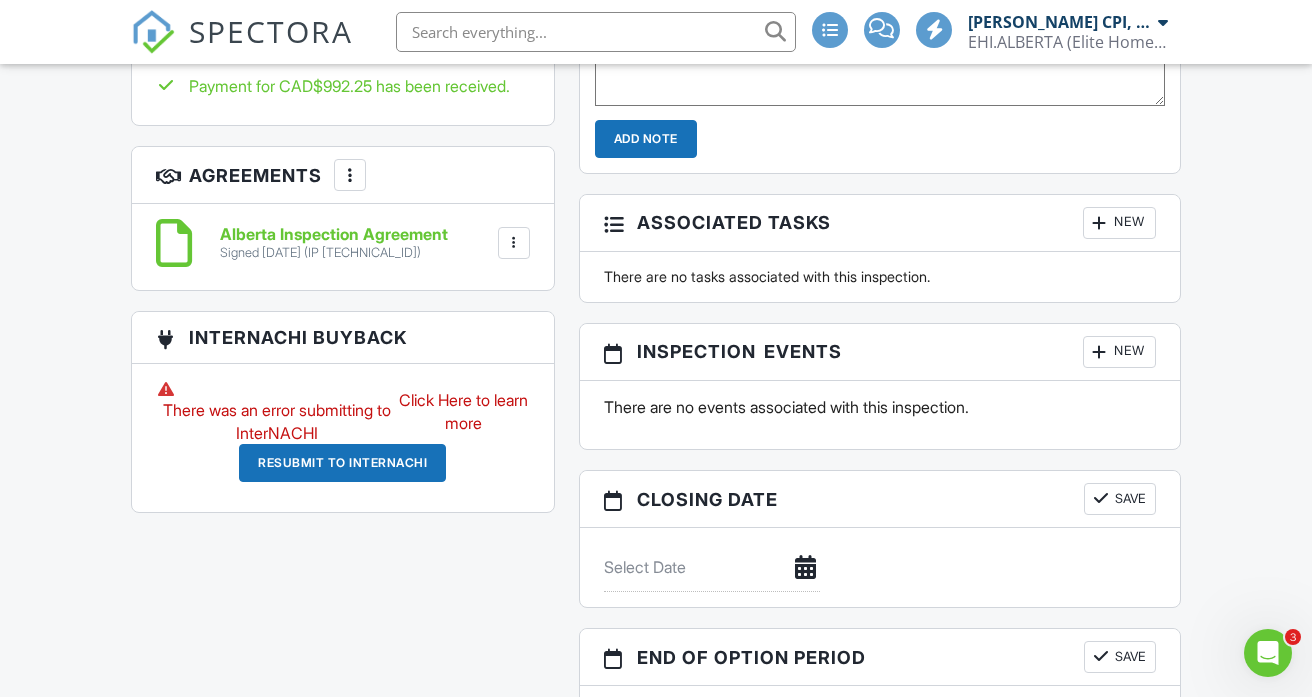 click on "Resubmit to InterNACHI" at bounding box center [342, 463] 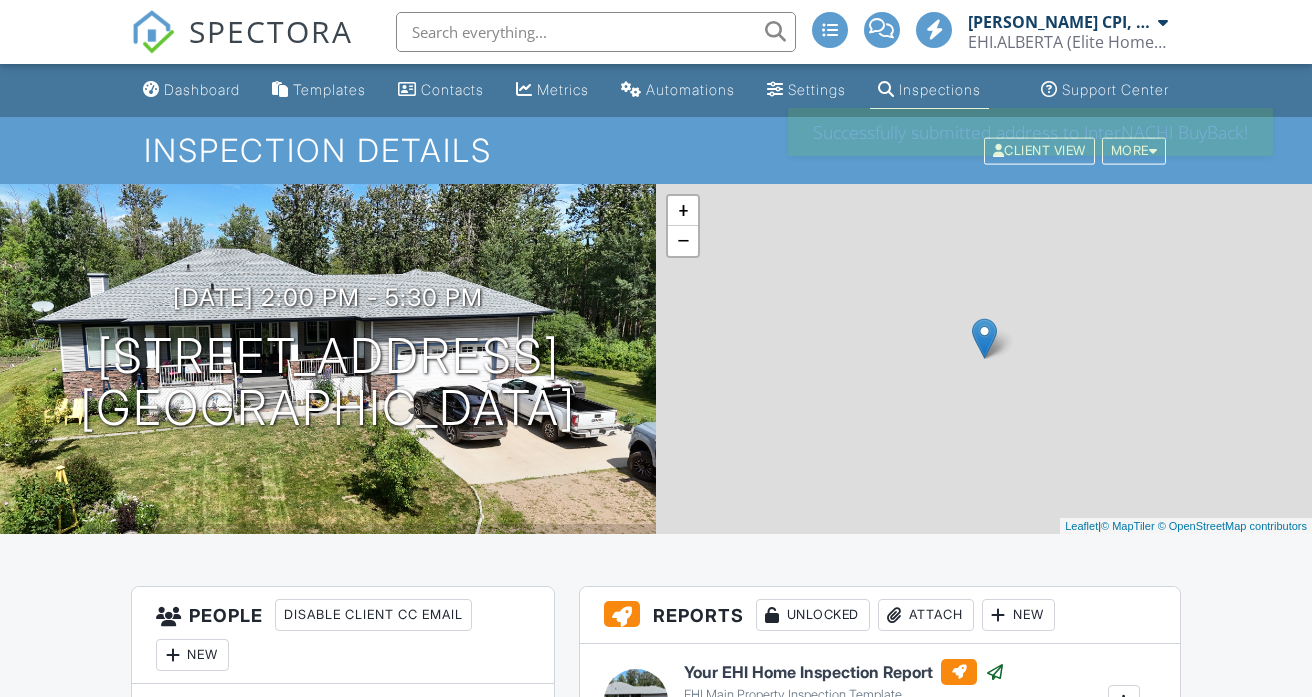 scroll, scrollTop: 0, scrollLeft: 0, axis: both 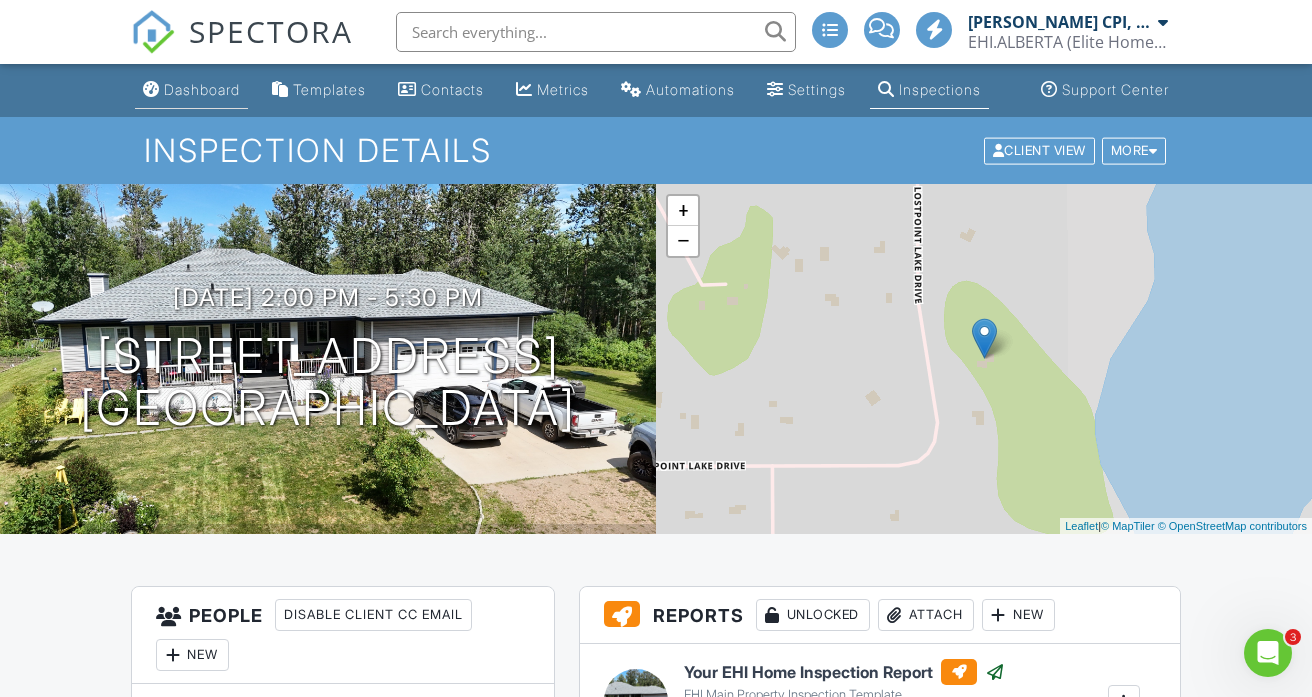 click on "Dashboard" at bounding box center [191, 90] 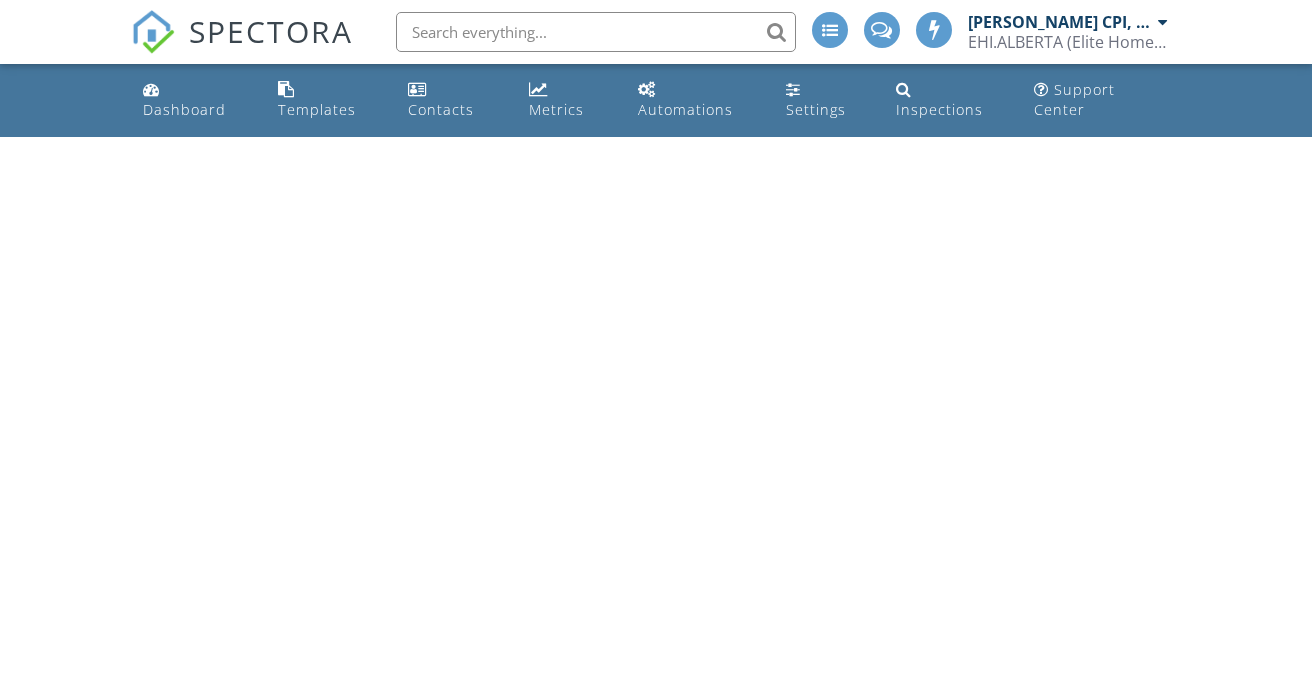 scroll, scrollTop: 0, scrollLeft: 0, axis: both 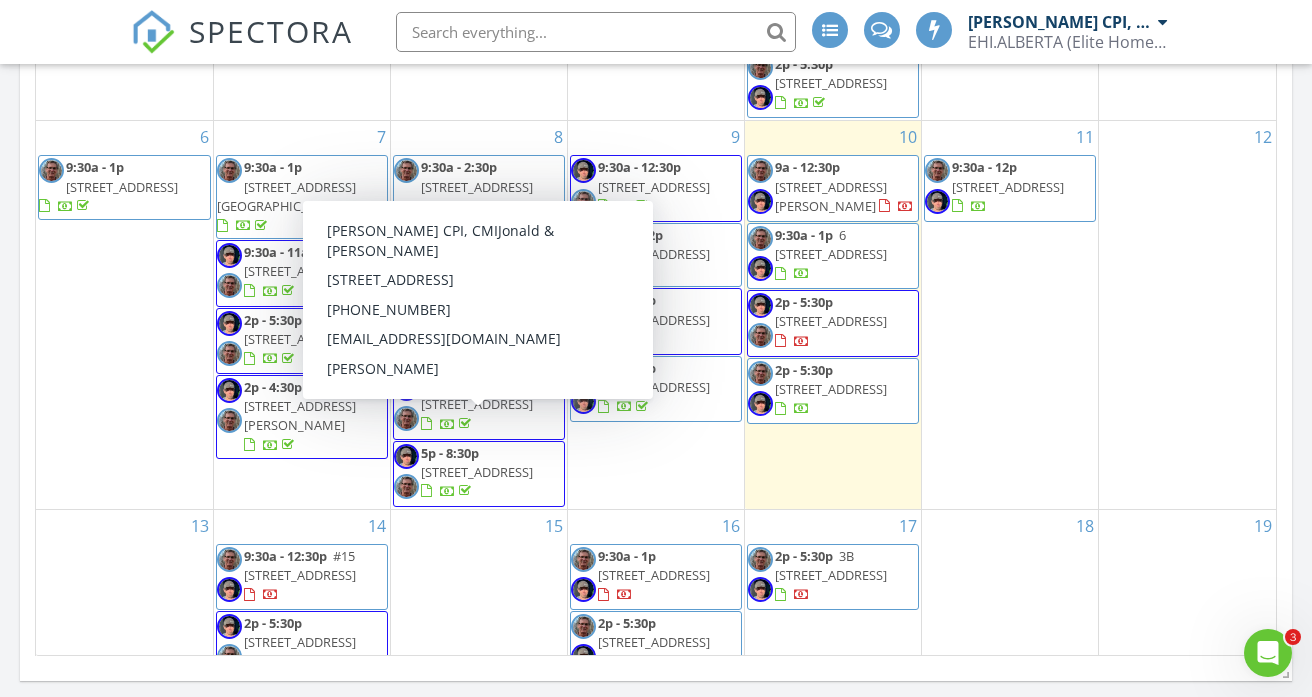 click on "[STREET_ADDRESS]" at bounding box center (477, 404) 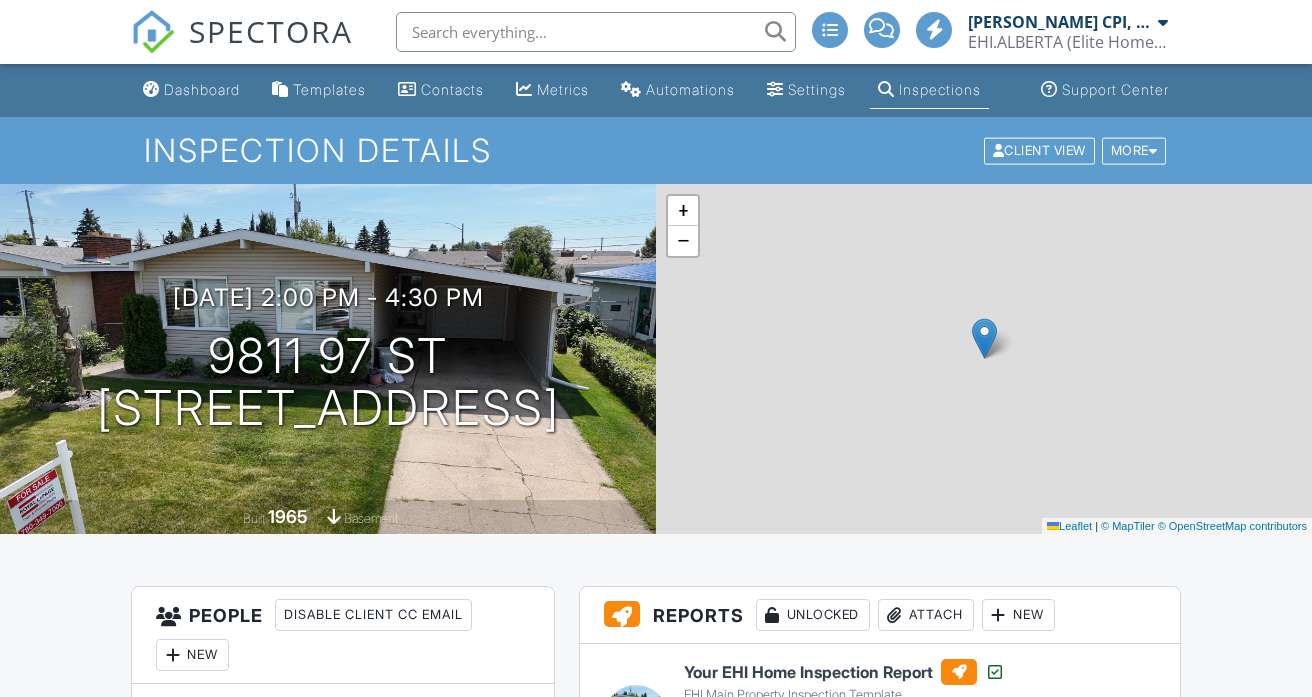 scroll, scrollTop: 166, scrollLeft: 0, axis: vertical 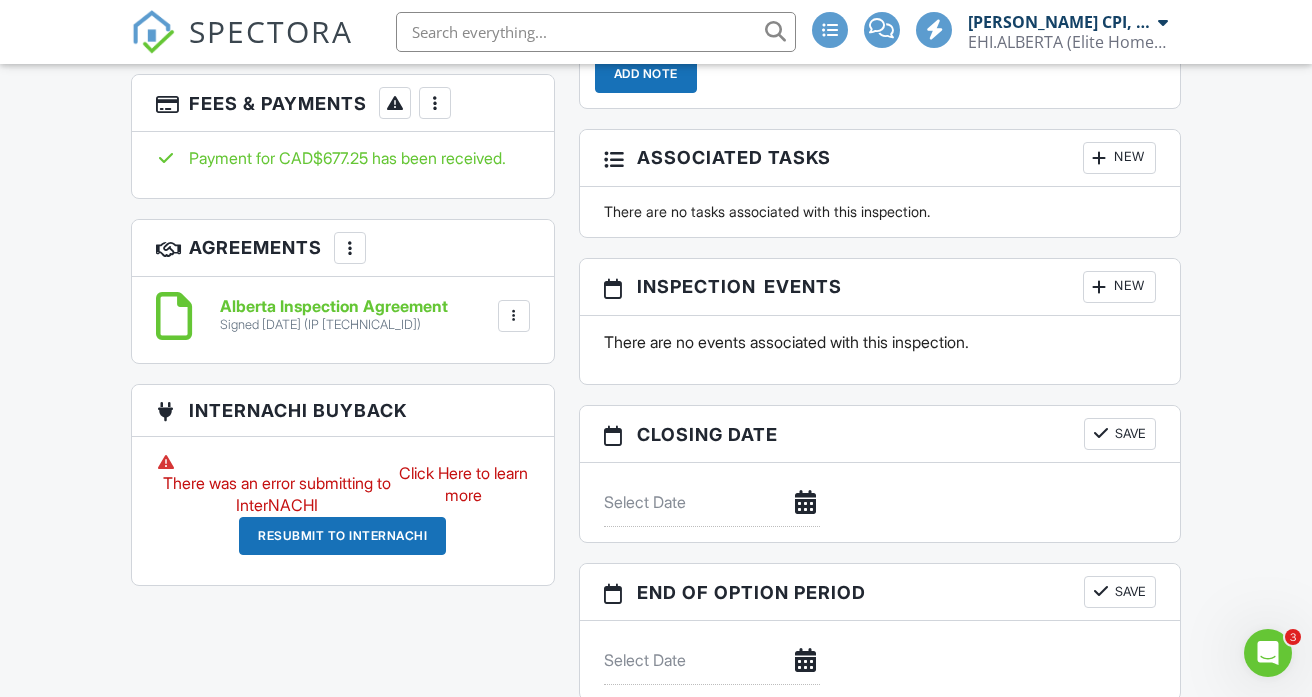 click on "Resubmit to InterNACHI" at bounding box center [342, 536] 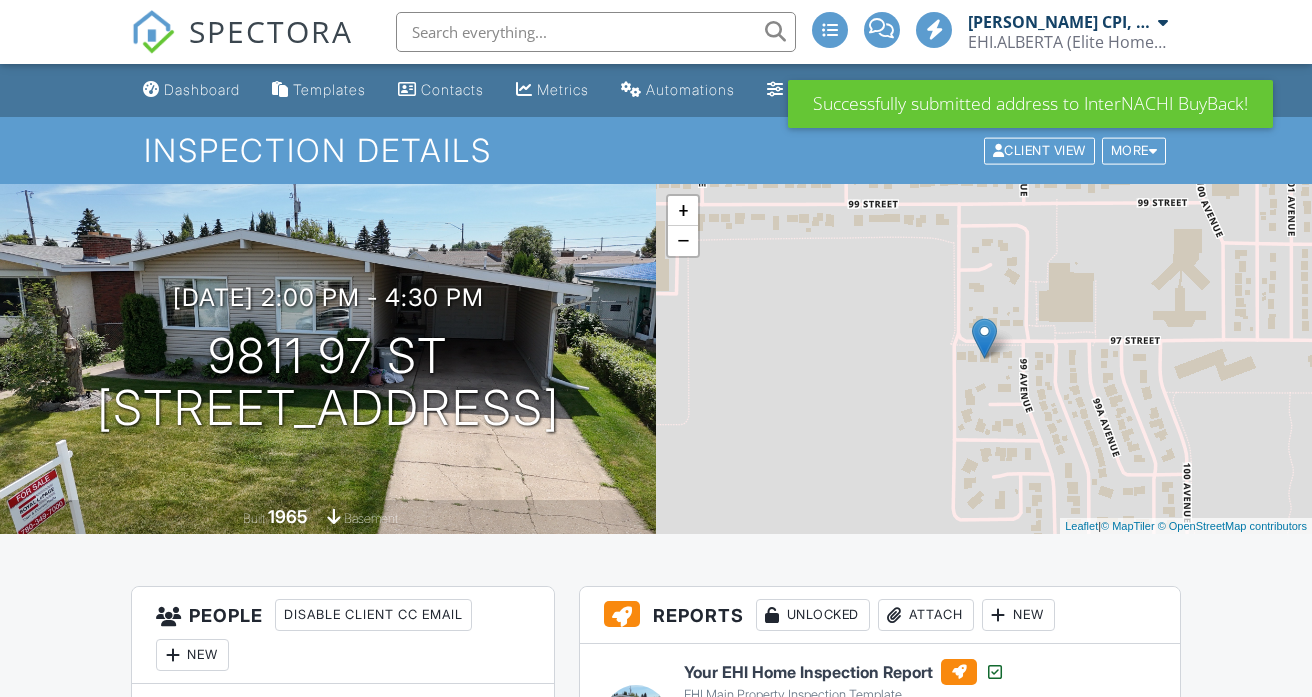 scroll, scrollTop: 181, scrollLeft: 0, axis: vertical 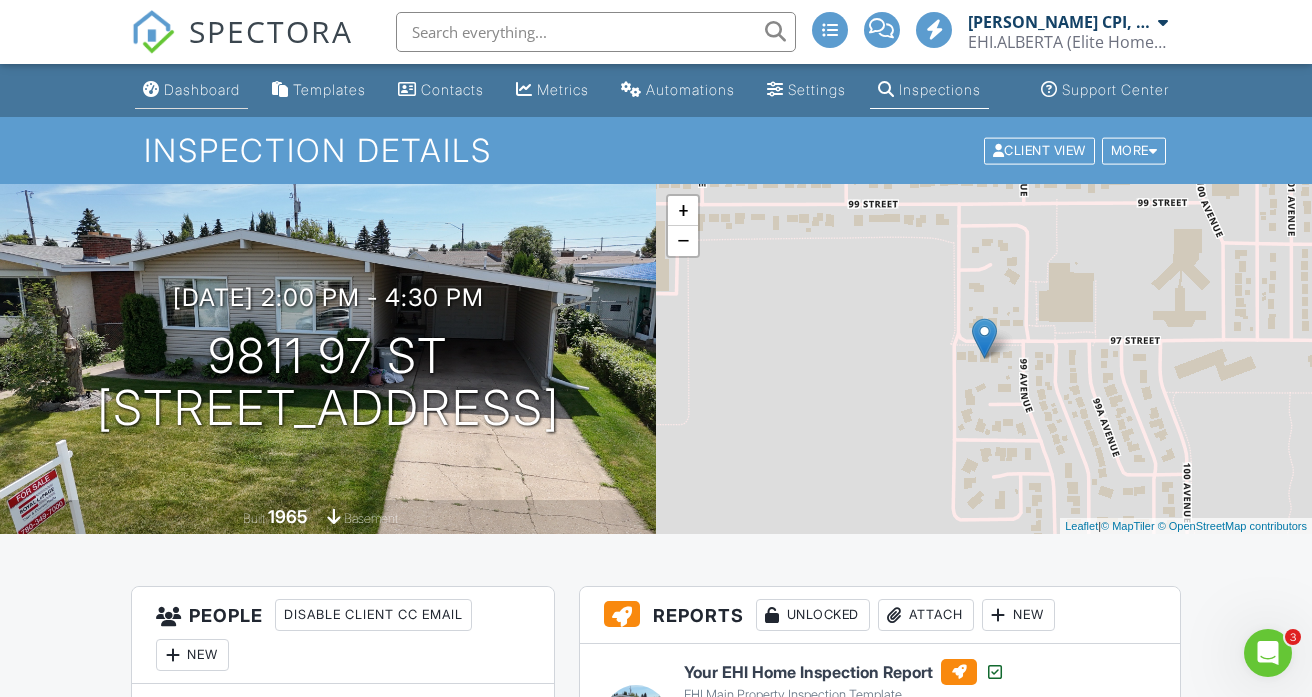 click on "Dashboard" at bounding box center (191, 90) 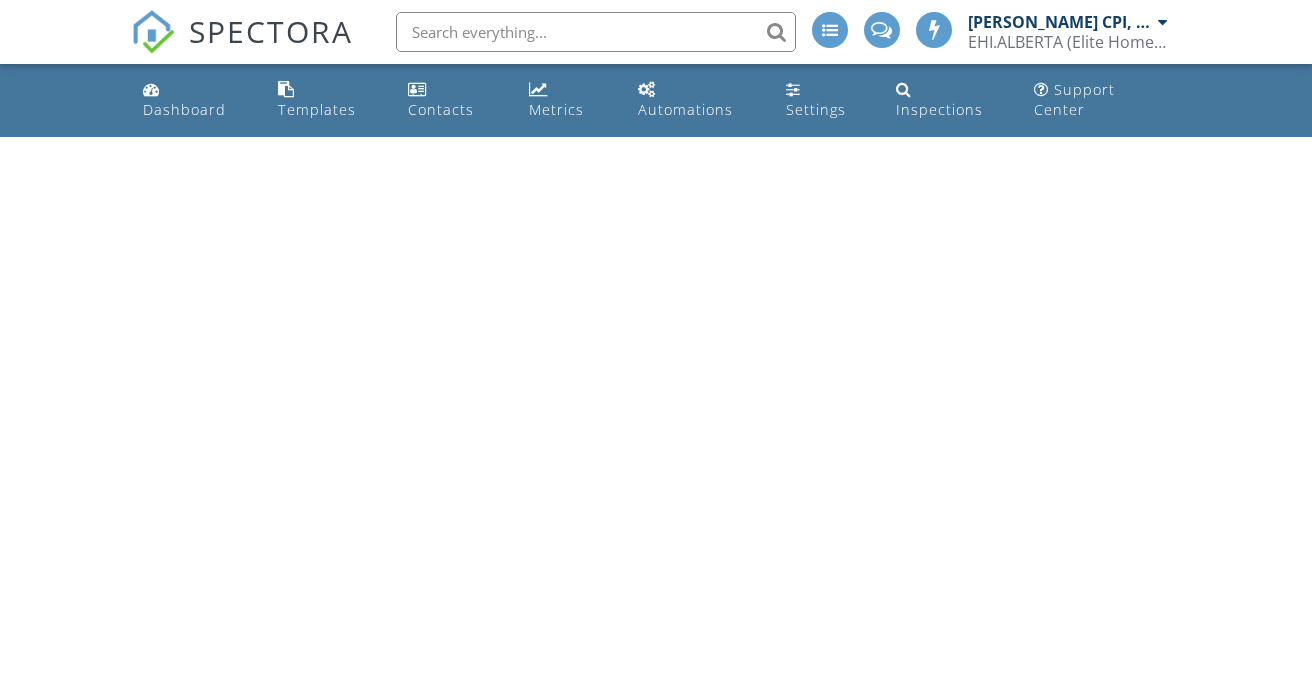 scroll, scrollTop: 0, scrollLeft: 0, axis: both 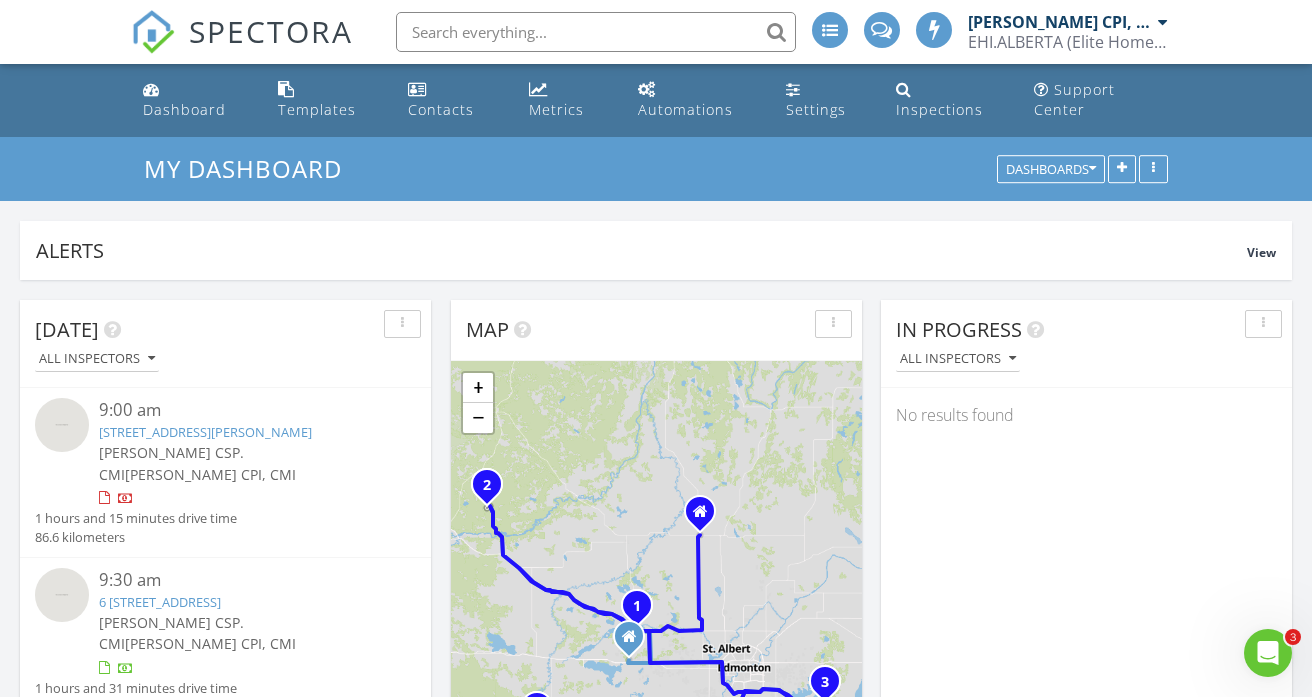 click on "[STREET_ADDRESS][PERSON_NAME]" at bounding box center [205, 432] 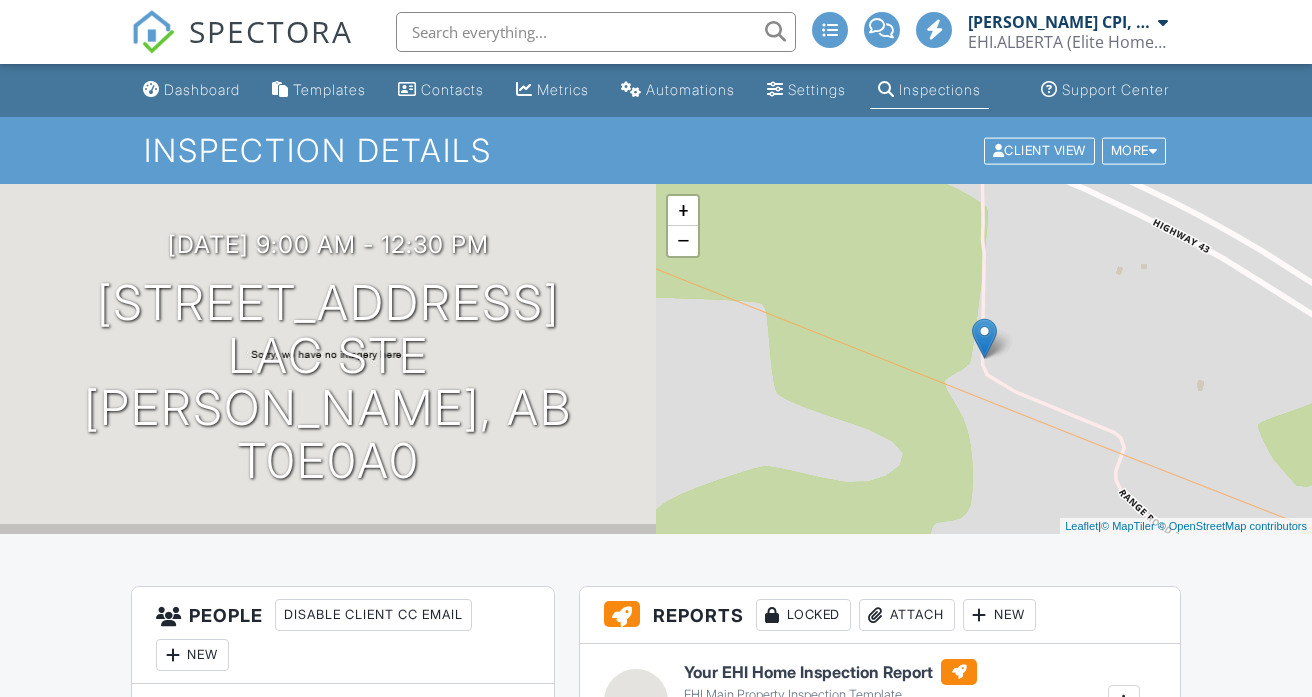 scroll, scrollTop: 375, scrollLeft: 0, axis: vertical 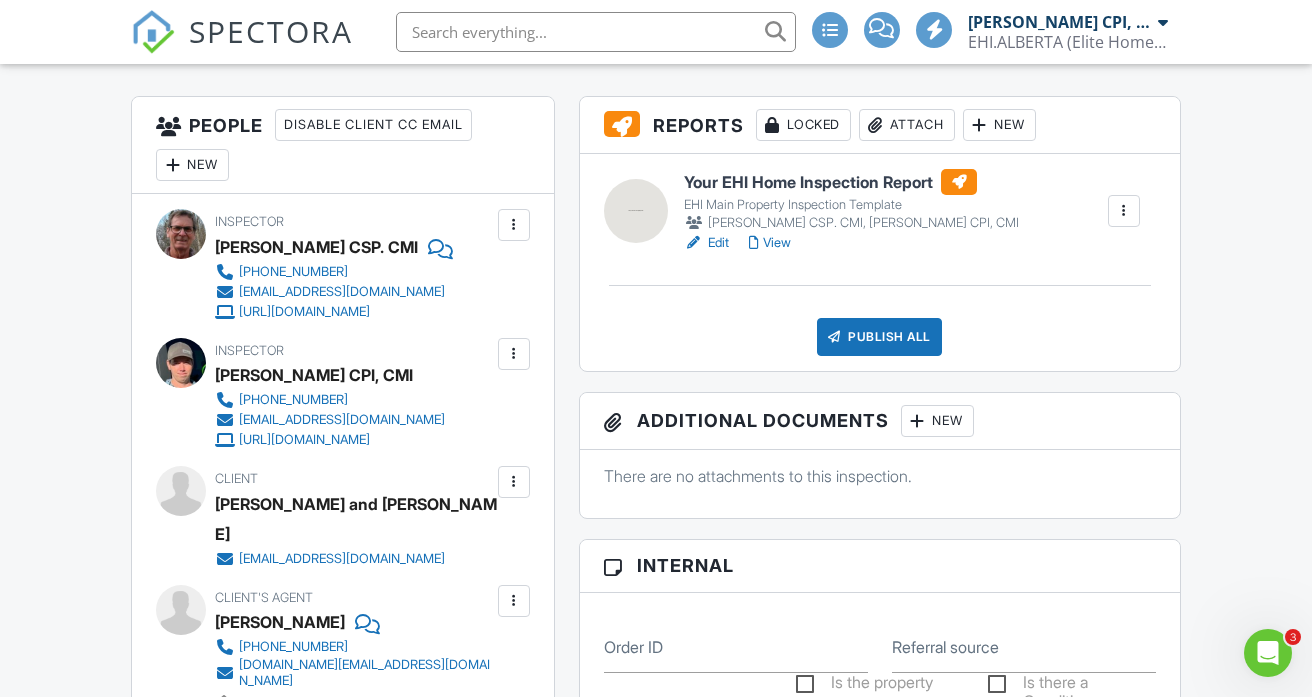 click at bounding box center (514, 225) 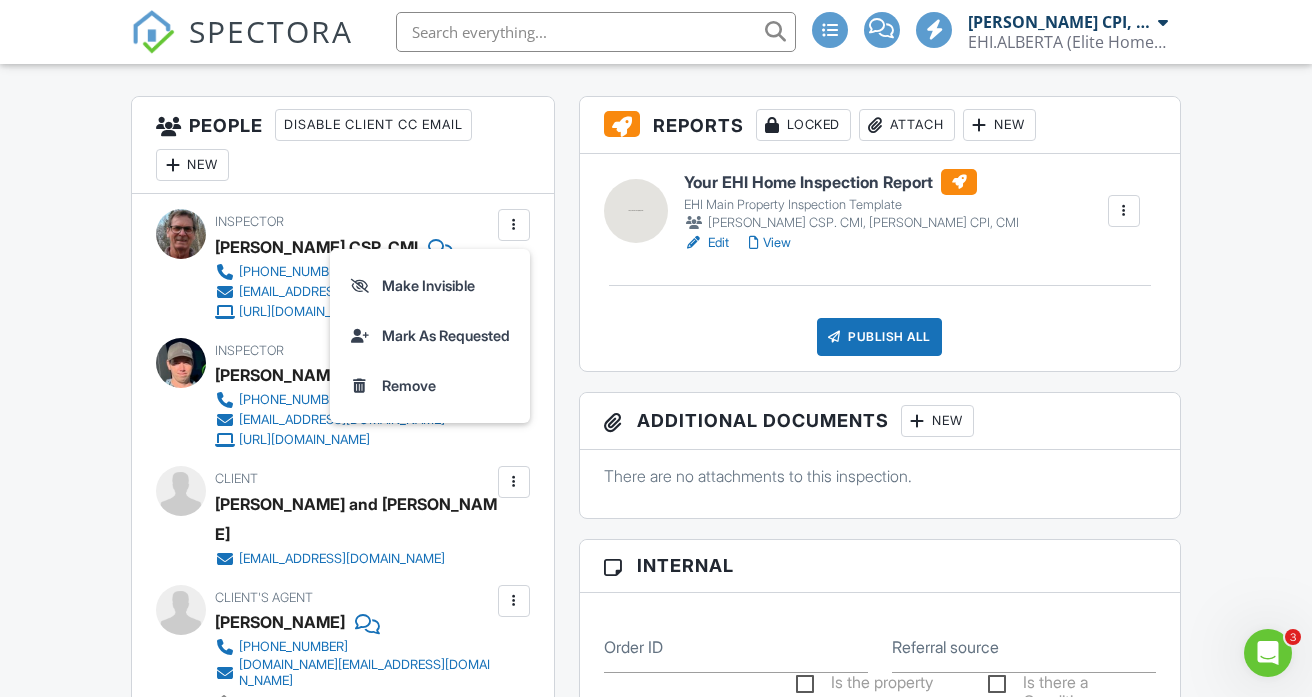click at bounding box center [514, 225] 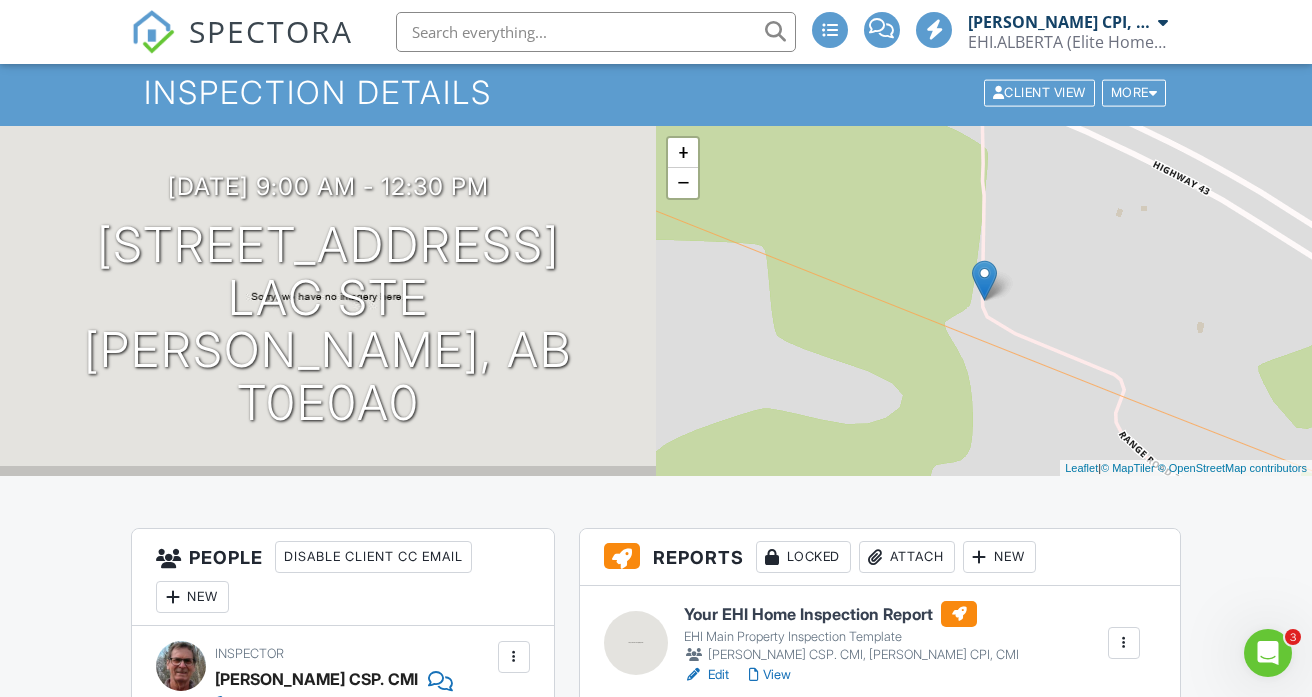 scroll, scrollTop: 0, scrollLeft: 0, axis: both 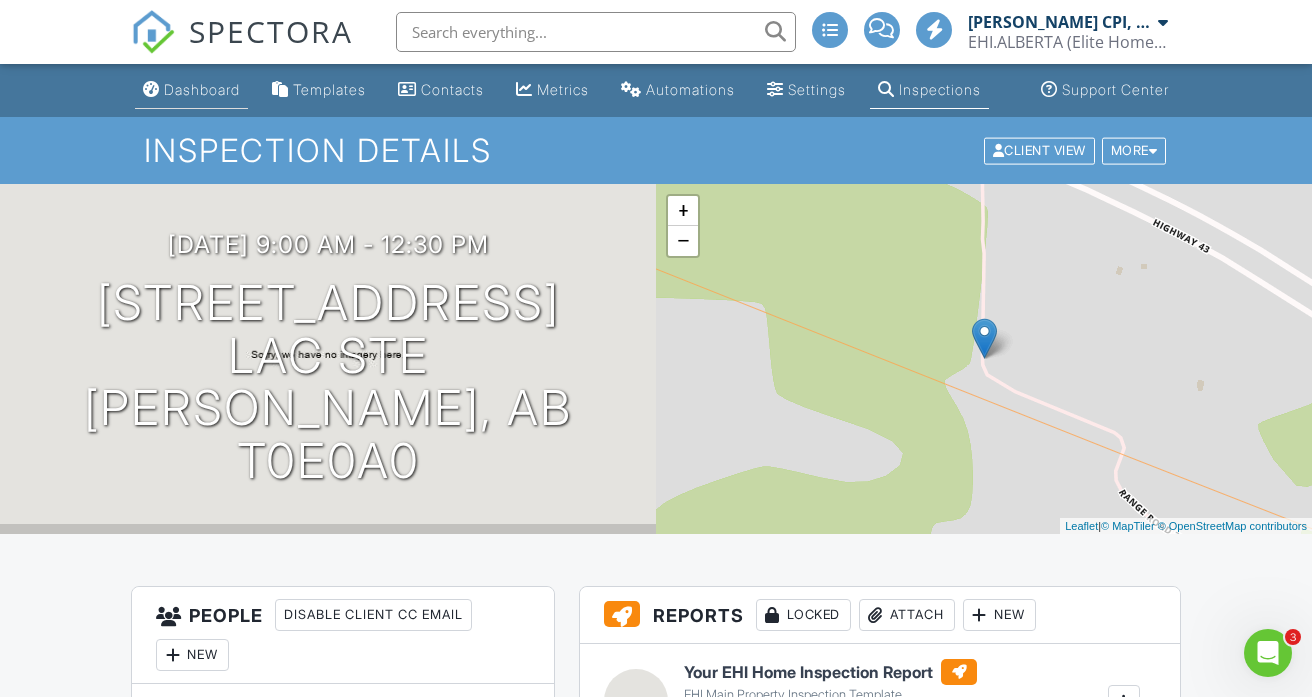 click on "Dashboard" at bounding box center [202, 89] 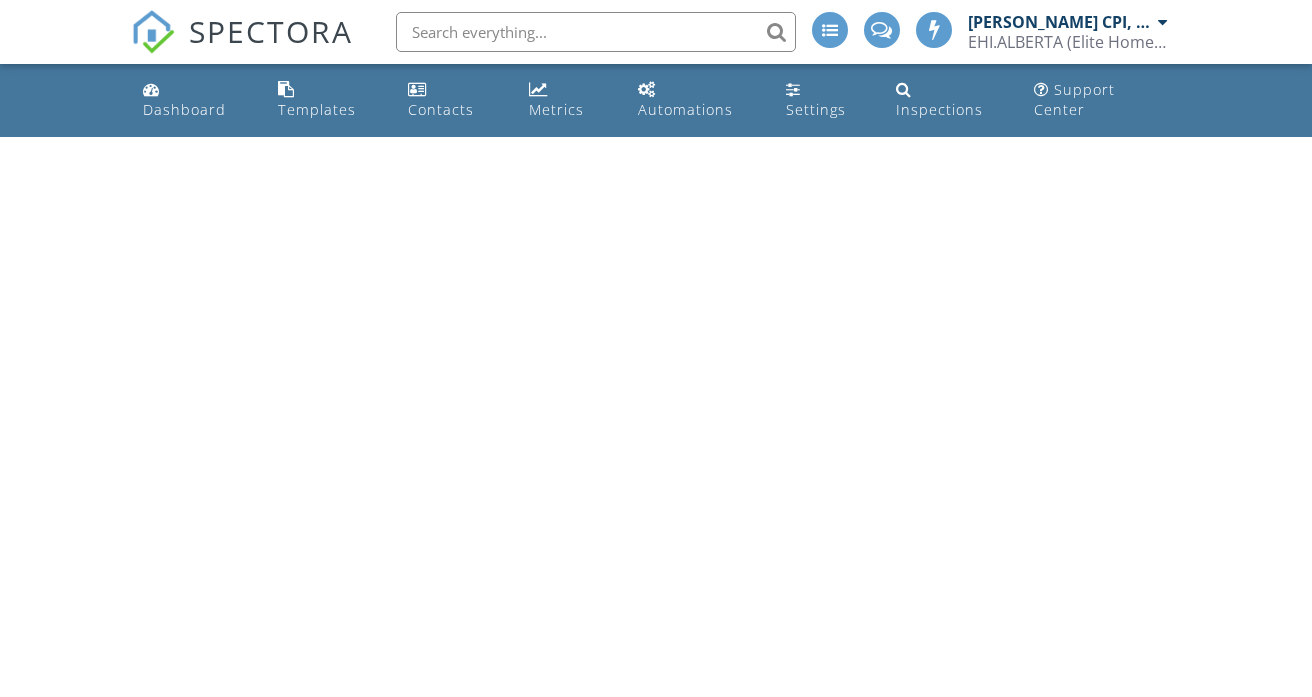 scroll, scrollTop: 0, scrollLeft: 0, axis: both 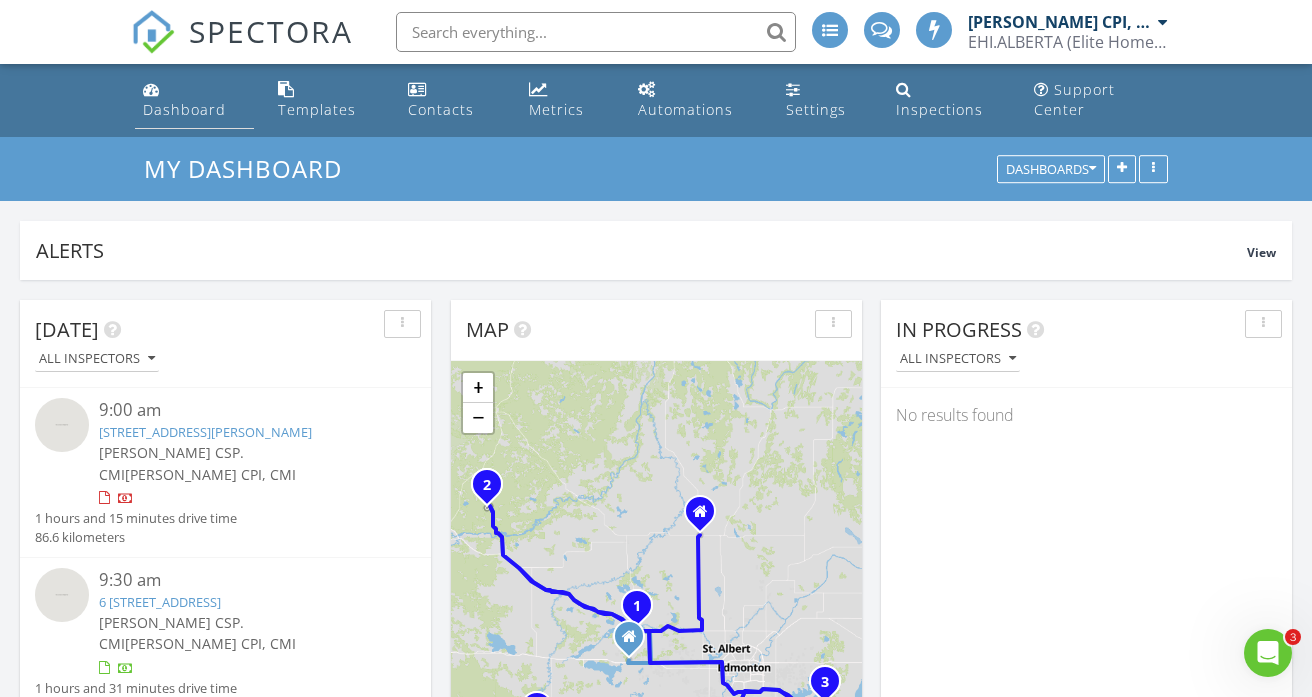 click on "Dashboard" at bounding box center [184, 109] 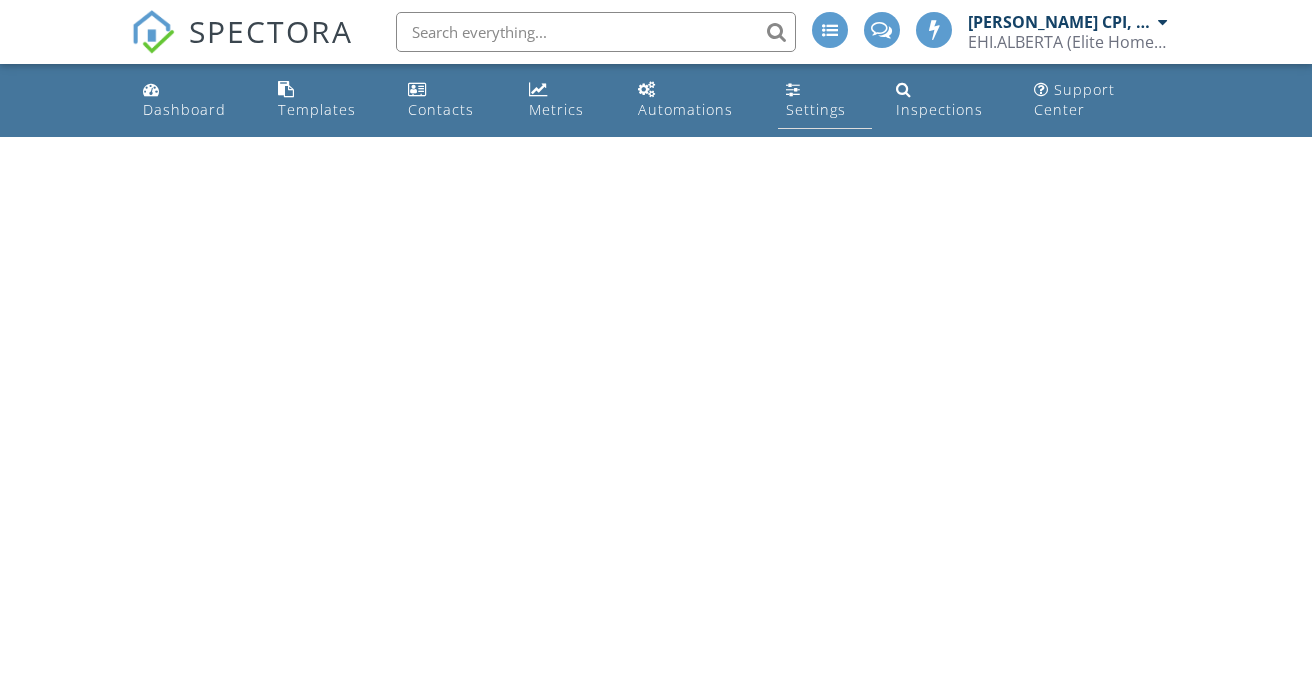 scroll, scrollTop: 0, scrollLeft: 0, axis: both 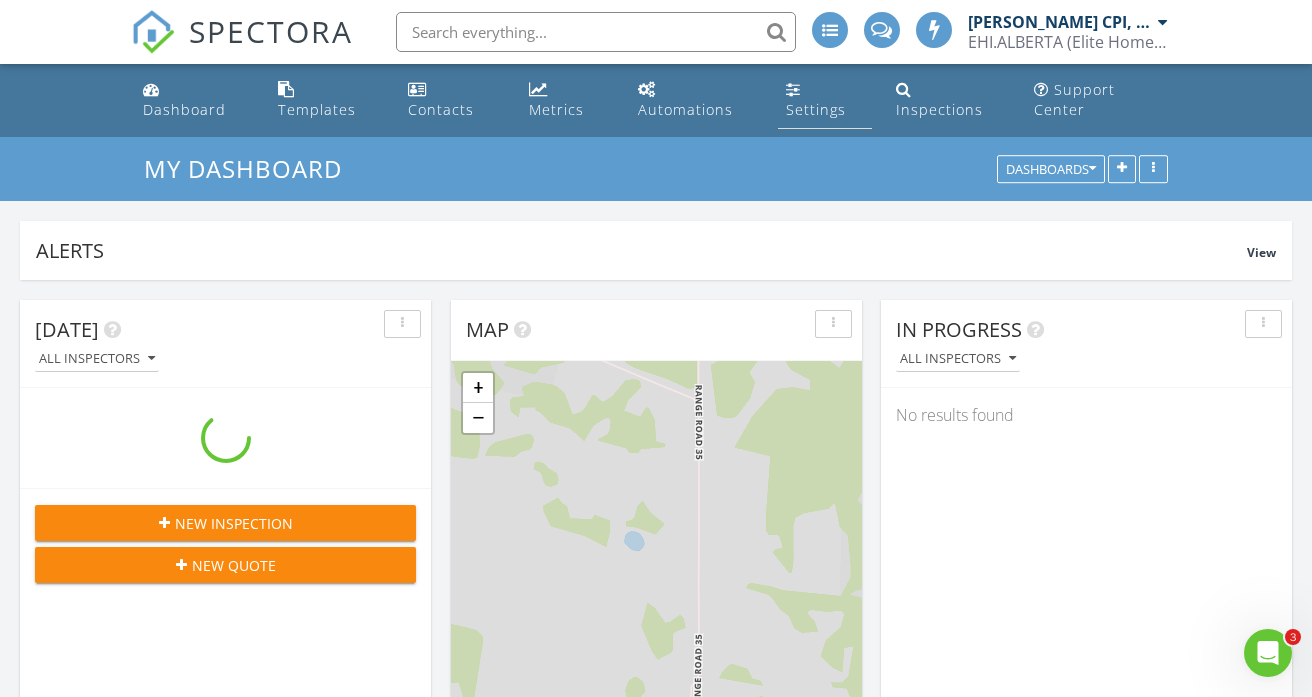 click on "Settings" at bounding box center (825, 100) 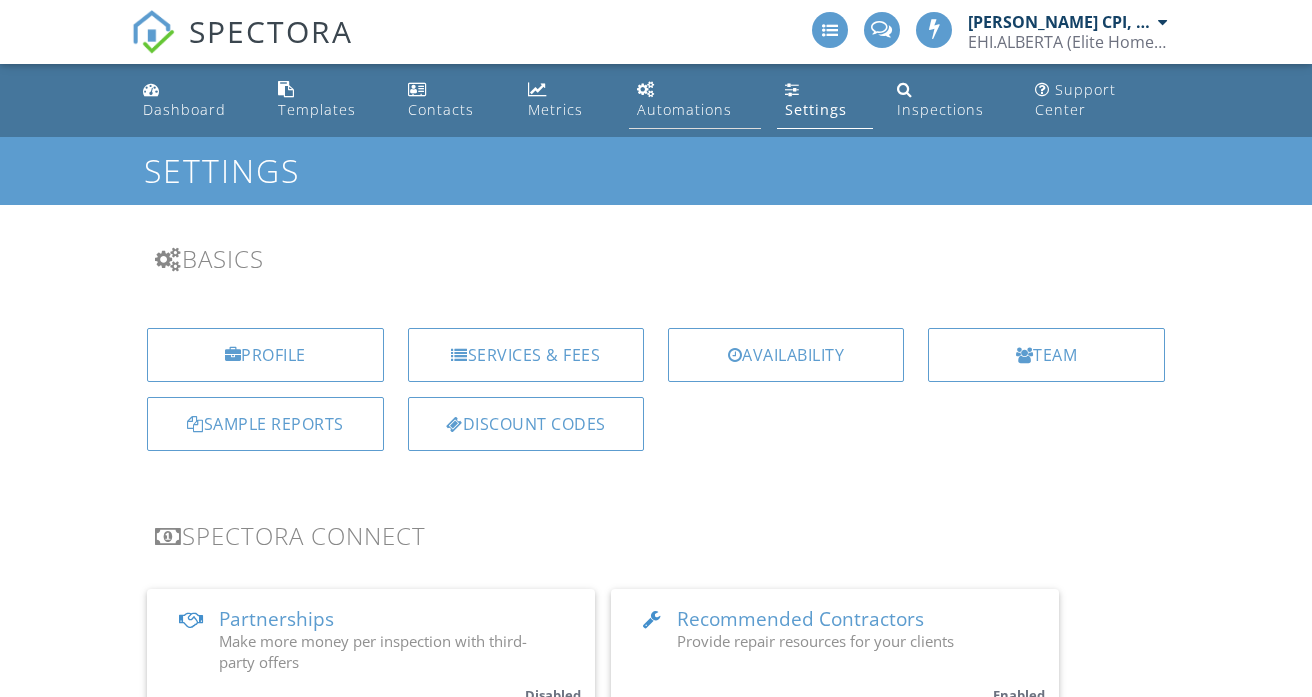 scroll, scrollTop: 0, scrollLeft: 0, axis: both 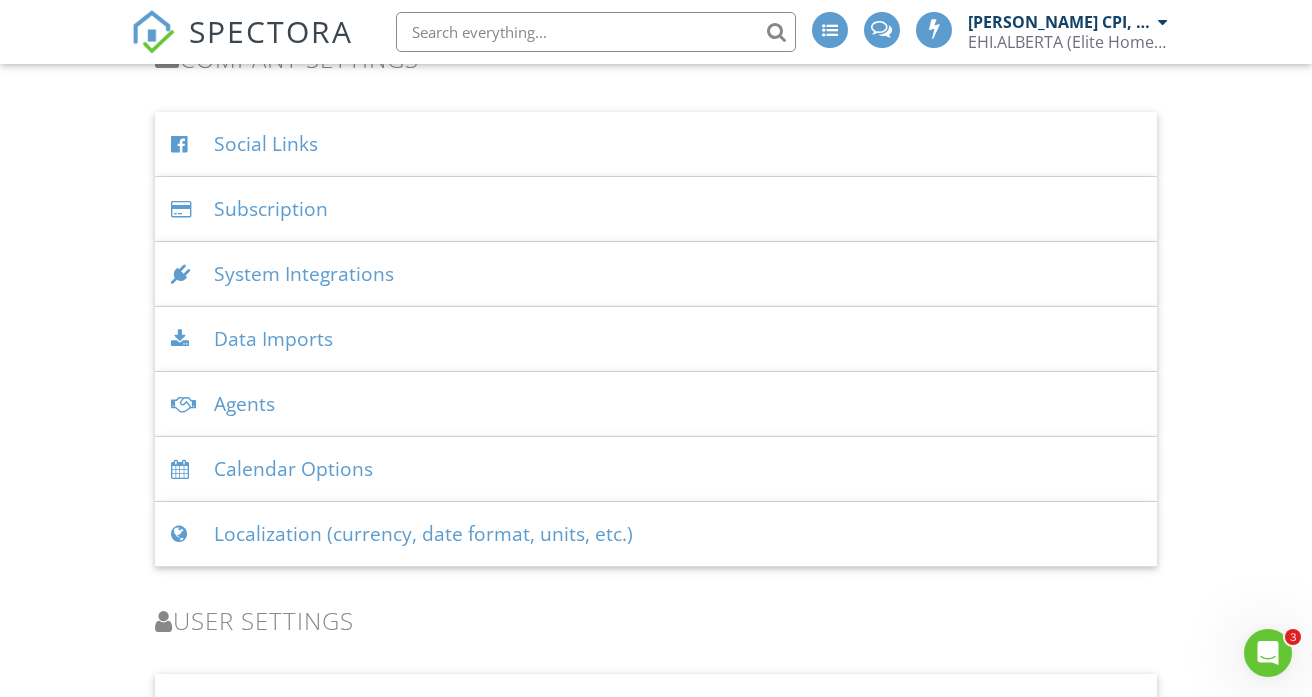click on "System Integrations" at bounding box center [656, 274] 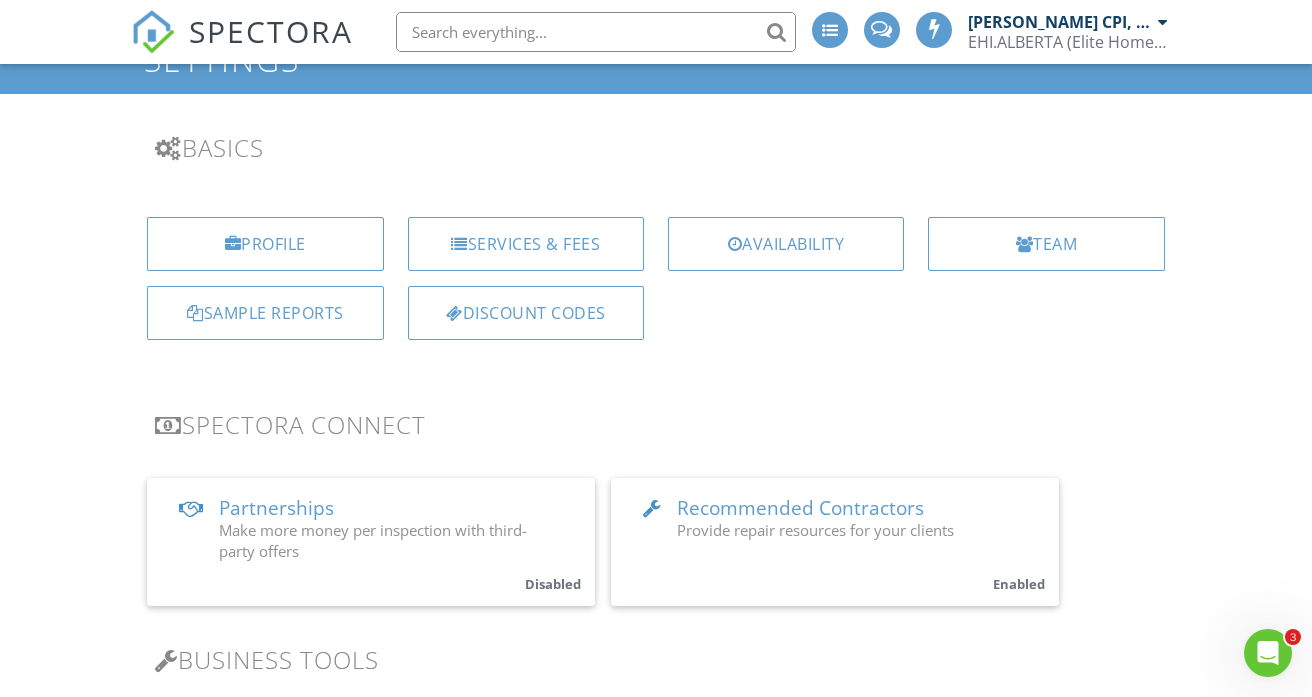 scroll, scrollTop: 0, scrollLeft: 0, axis: both 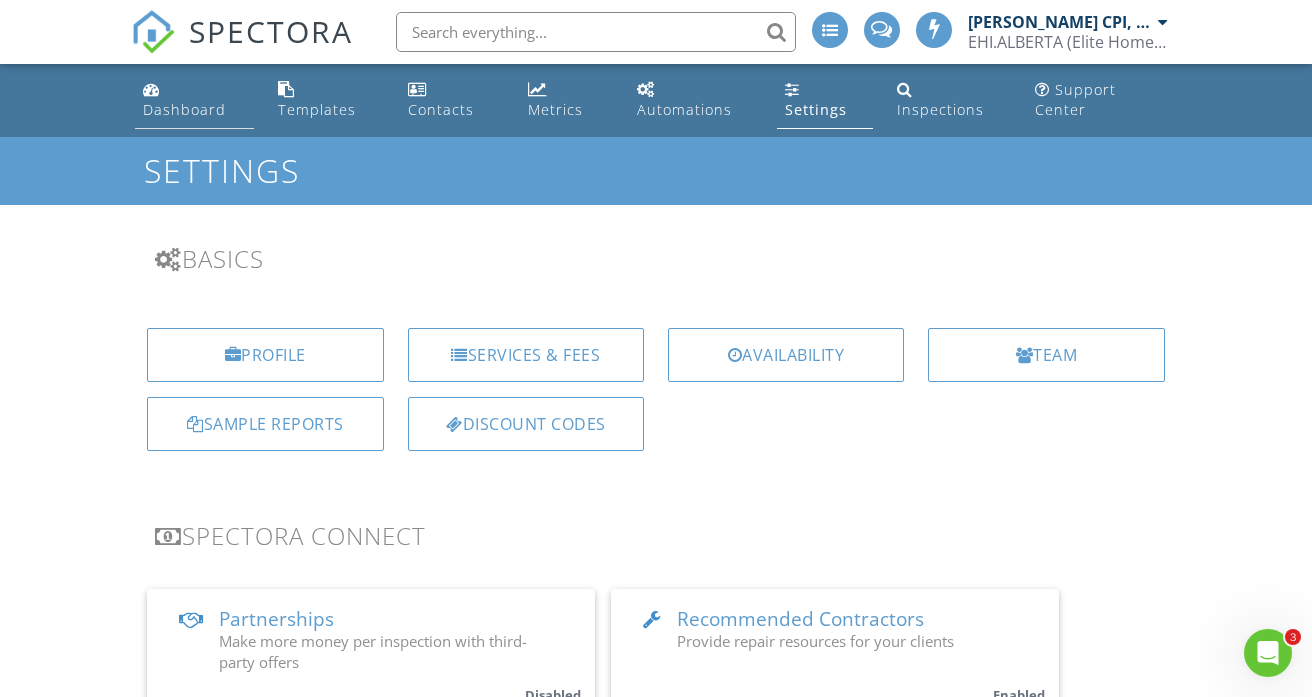 click on "Dashboard" at bounding box center (184, 109) 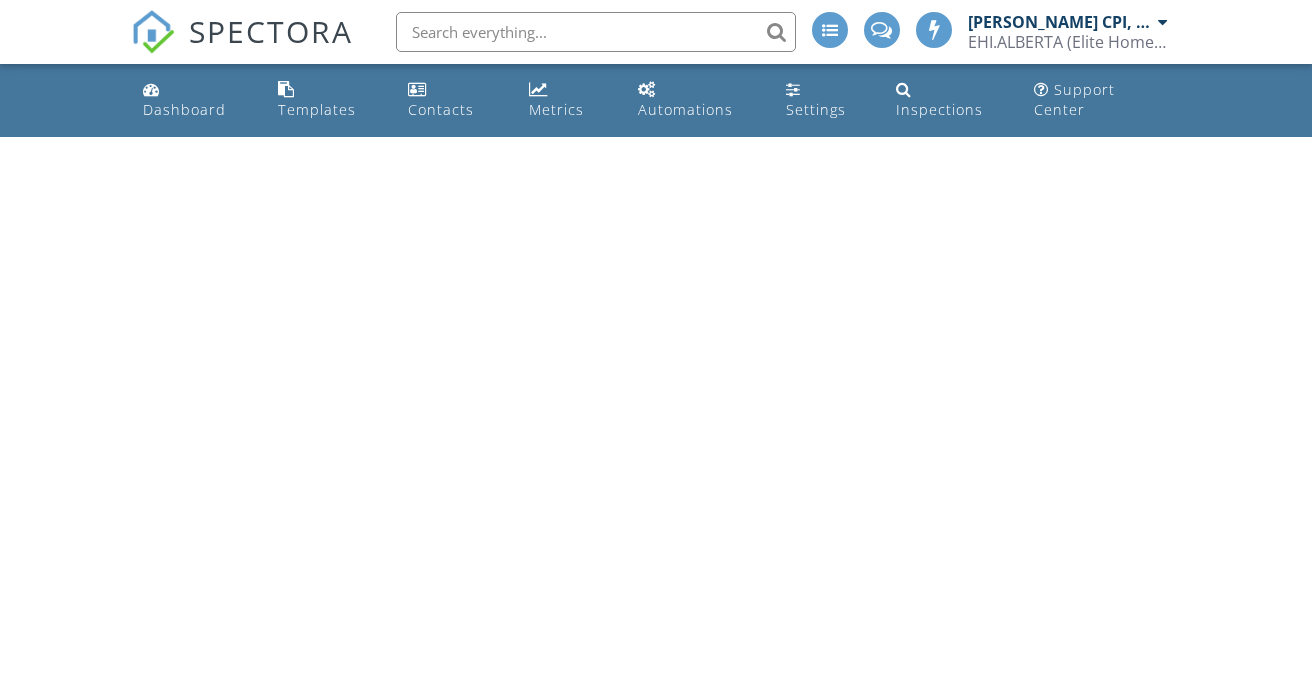 scroll, scrollTop: 0, scrollLeft: 0, axis: both 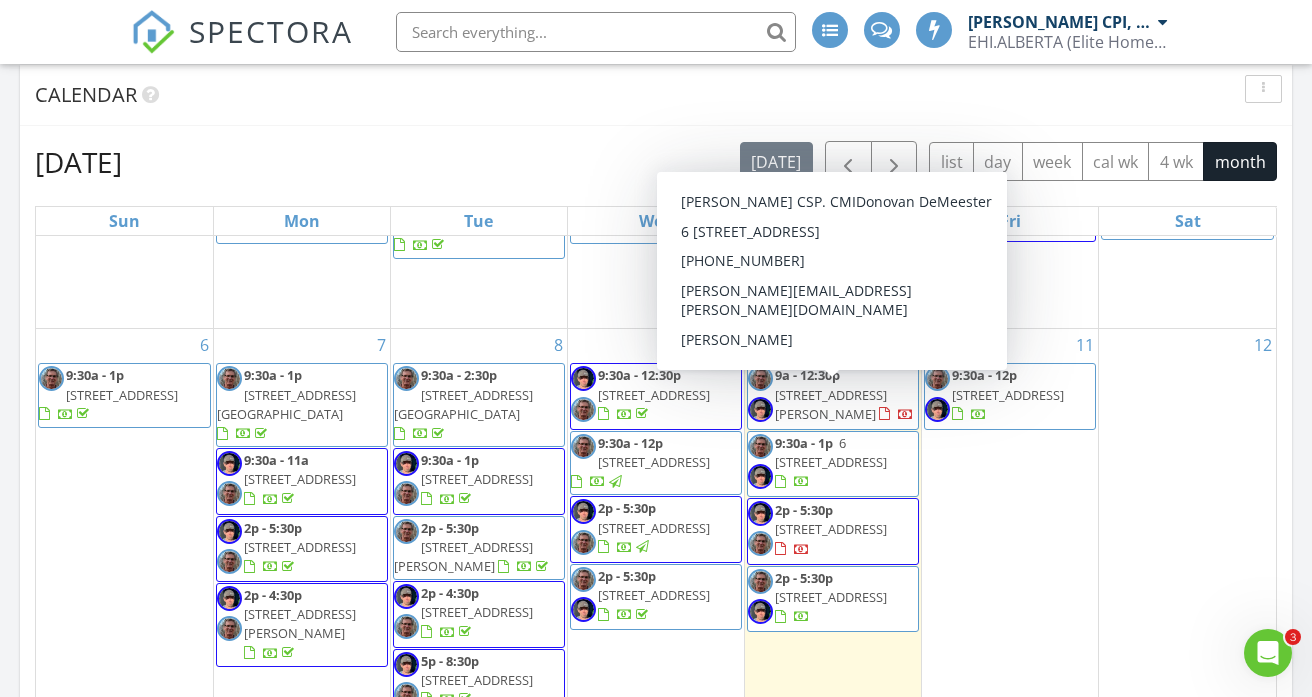 click on "6 [STREET_ADDRESS]" at bounding box center (831, 452) 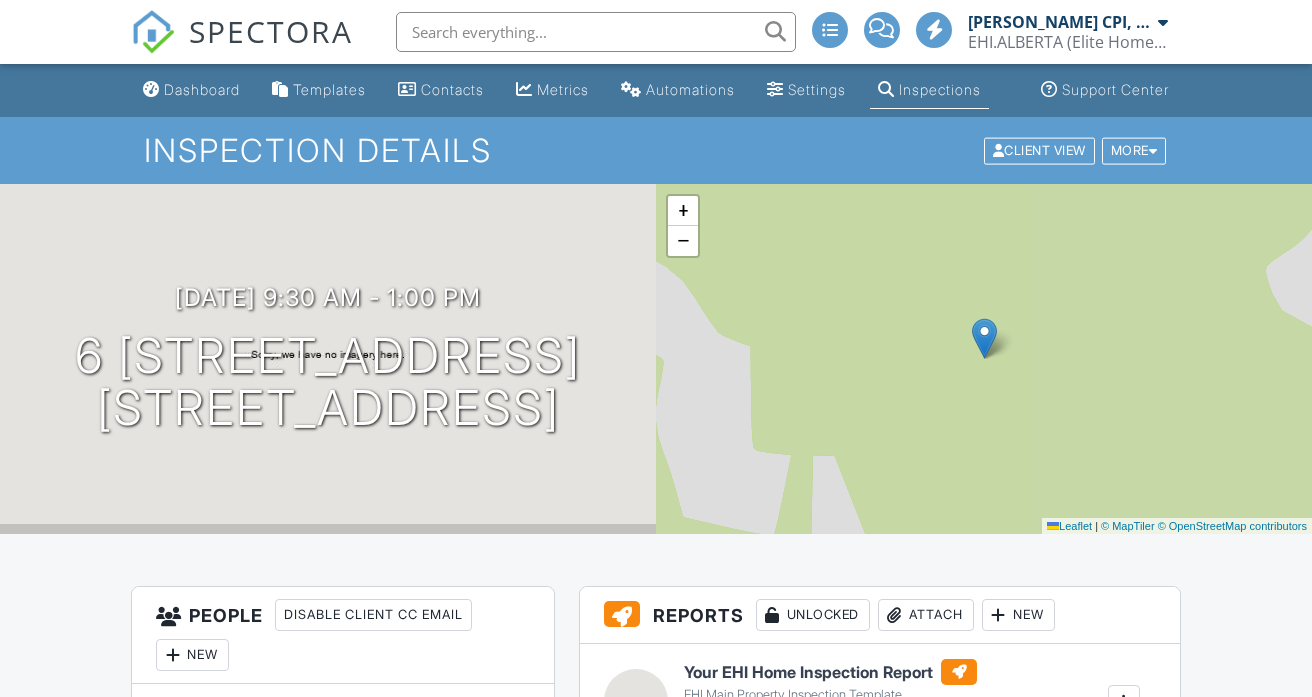 scroll, scrollTop: 183, scrollLeft: 0, axis: vertical 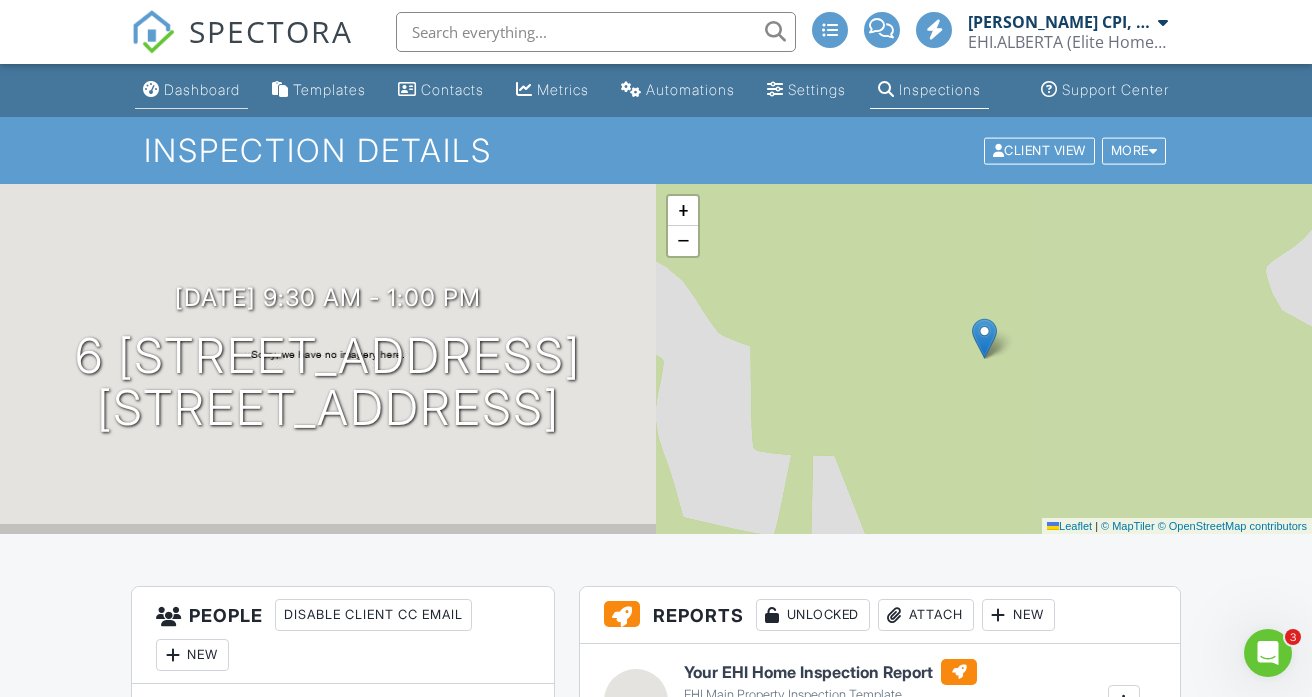 click on "Dashboard" at bounding box center [202, 89] 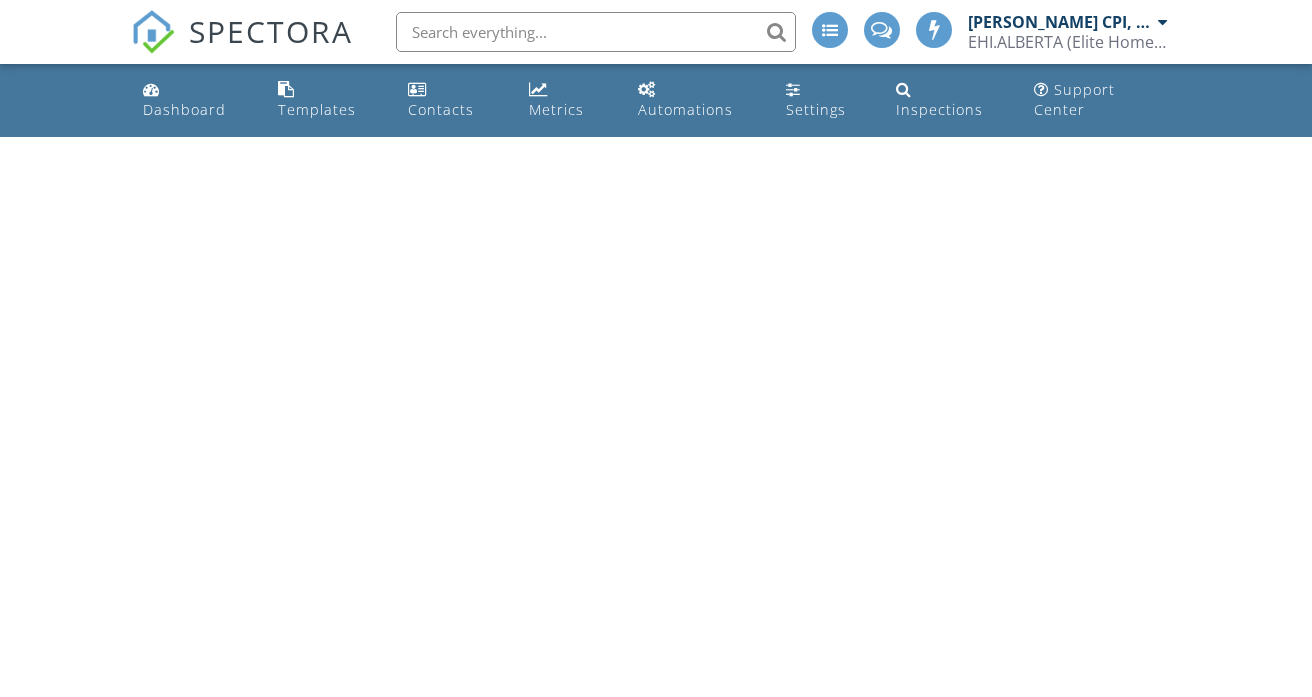scroll, scrollTop: 0, scrollLeft: 0, axis: both 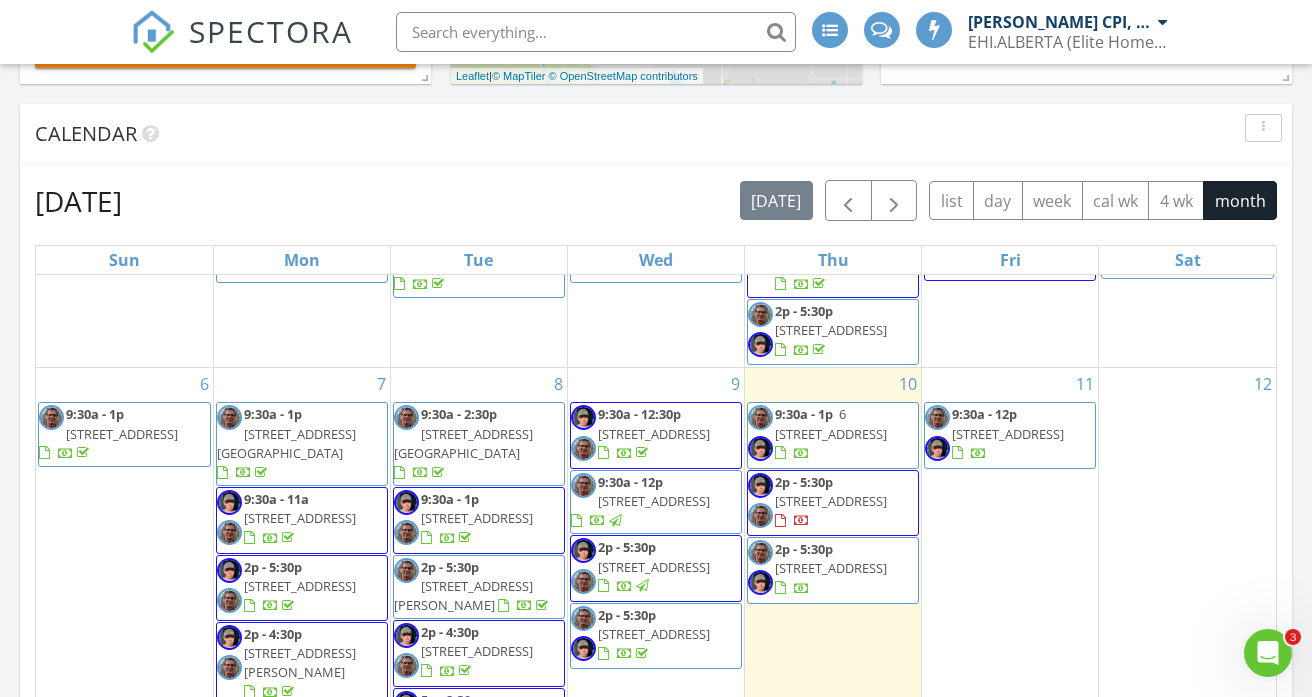 click on "314 20212 Twp Rd 510 T8G 1E4" at bounding box center [831, 501] 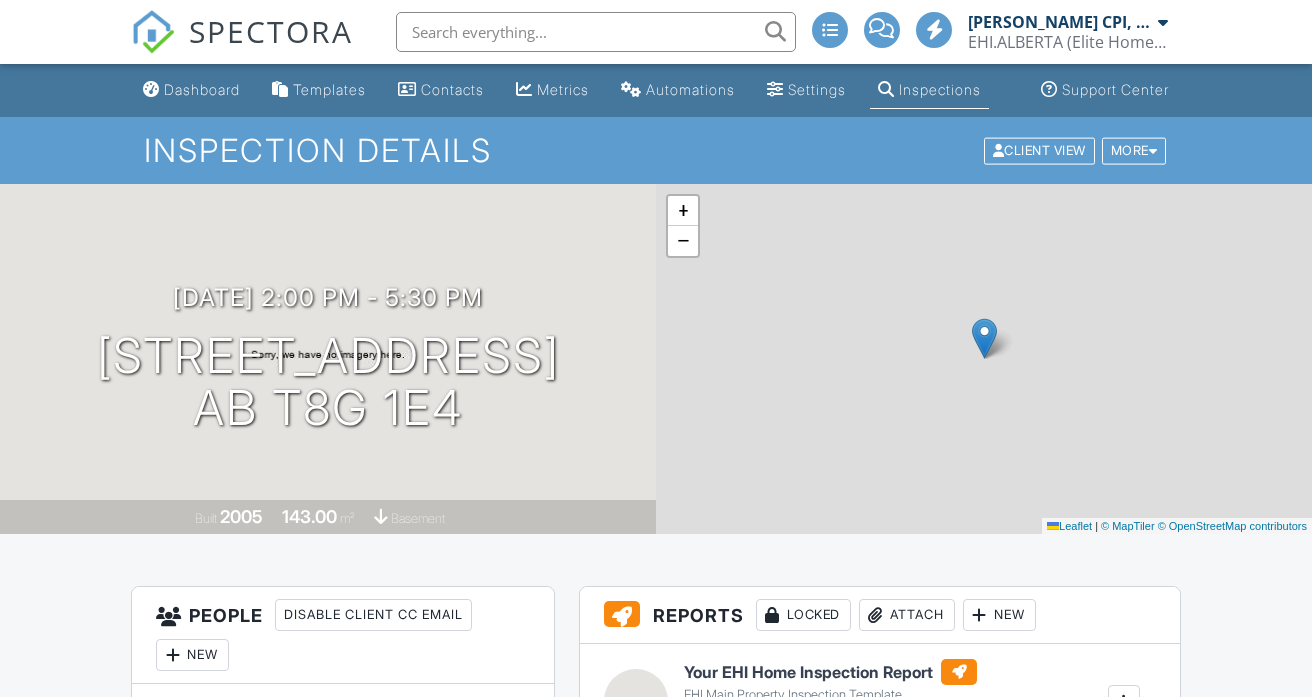 scroll, scrollTop: 0, scrollLeft: 0, axis: both 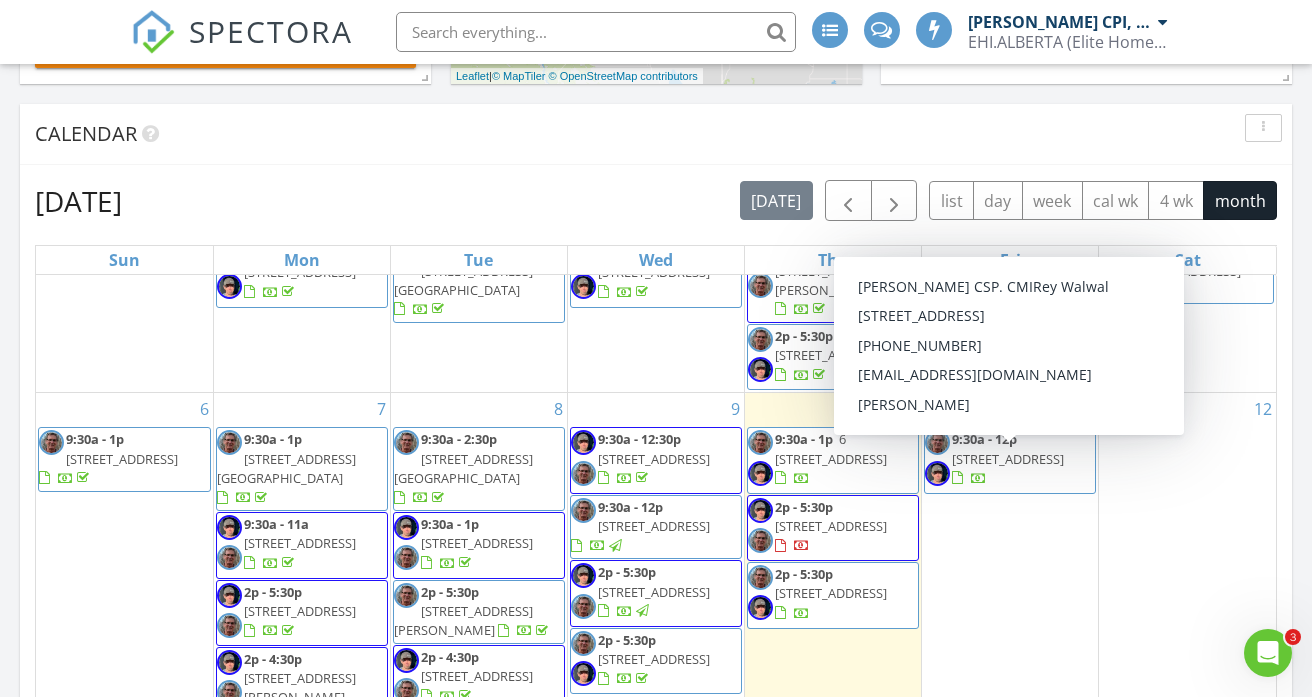 click on "4713 44 Street, Drayton Valley T7A1H1" at bounding box center [1008, 459] 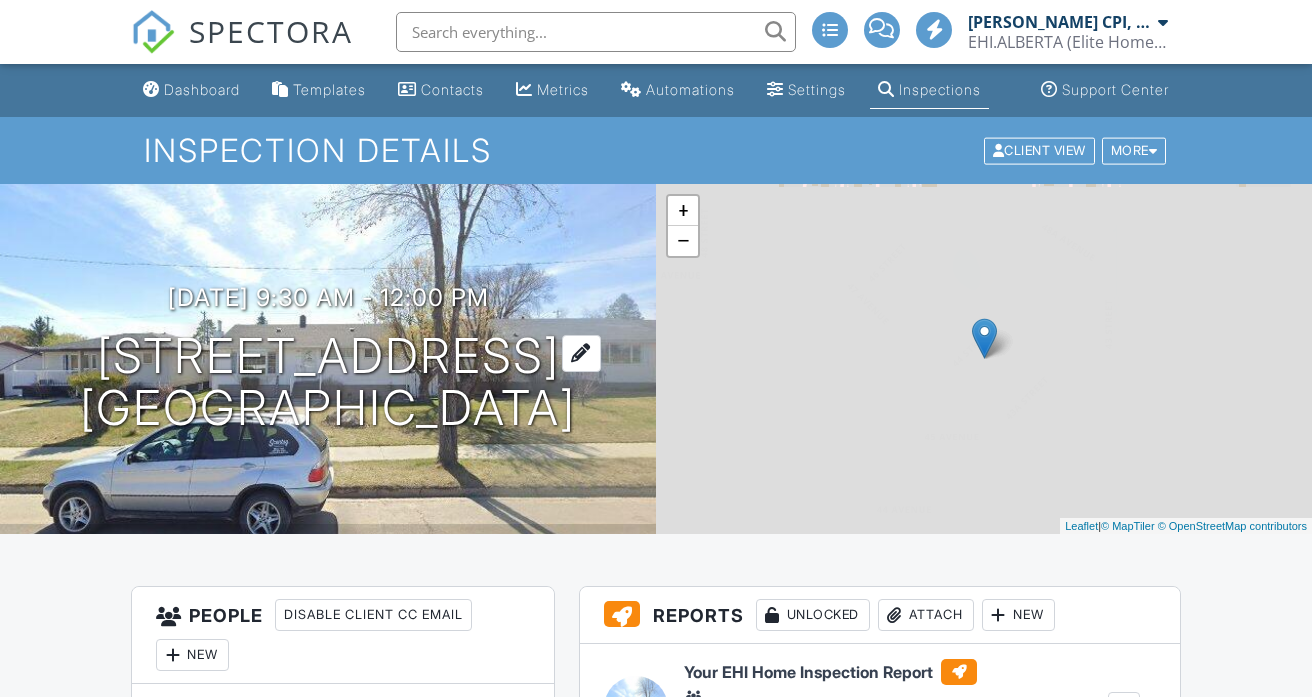 scroll, scrollTop: 0, scrollLeft: 0, axis: both 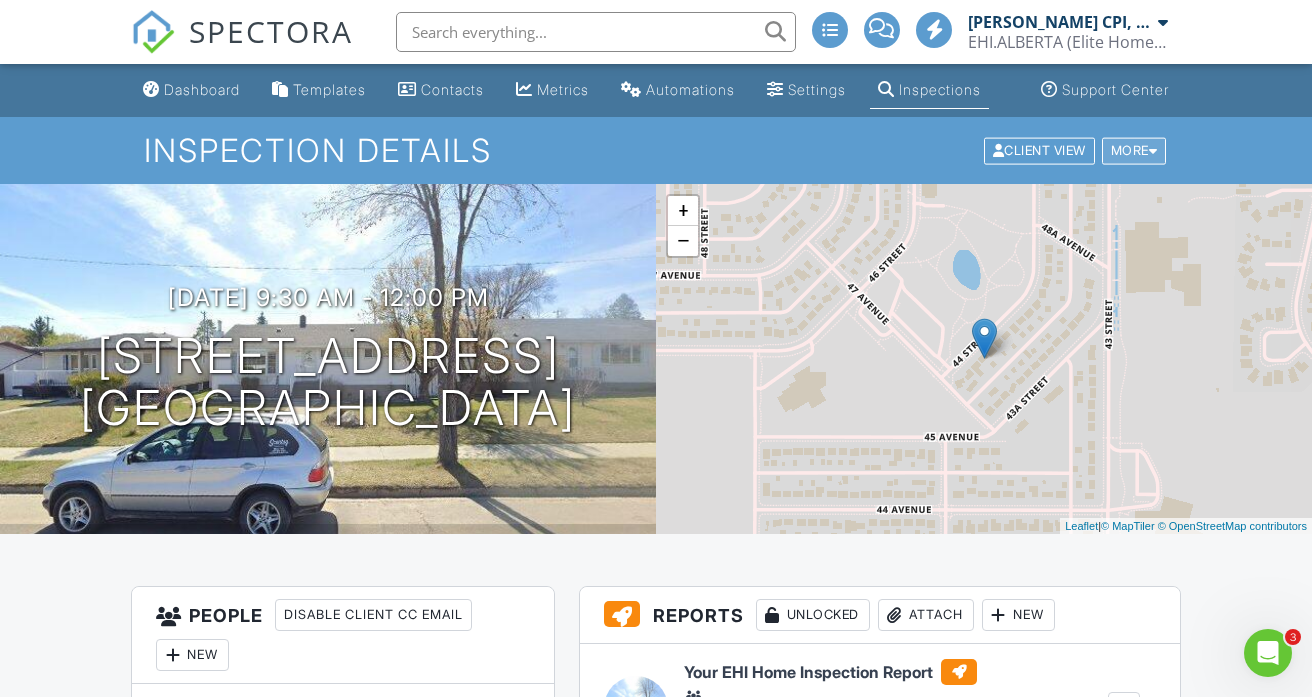 click on "More" at bounding box center [1134, 150] 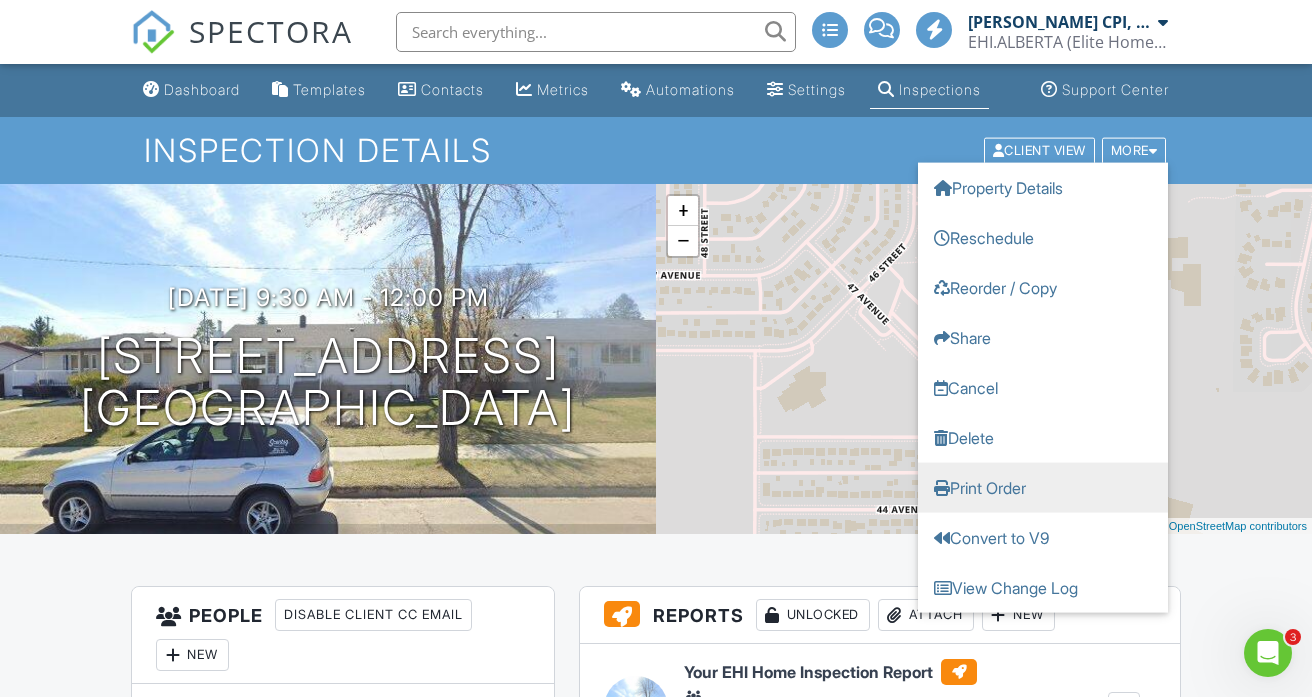 click on "Print Order" at bounding box center [1043, 487] 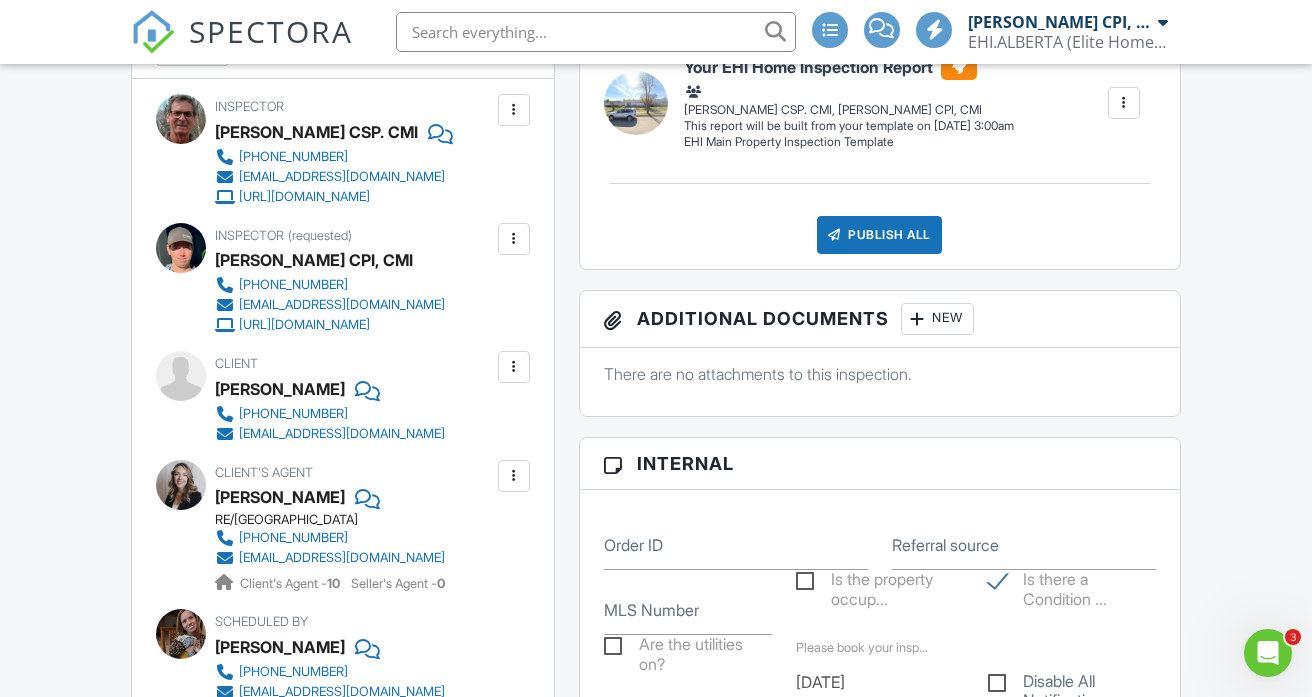 scroll, scrollTop: 610, scrollLeft: 0, axis: vertical 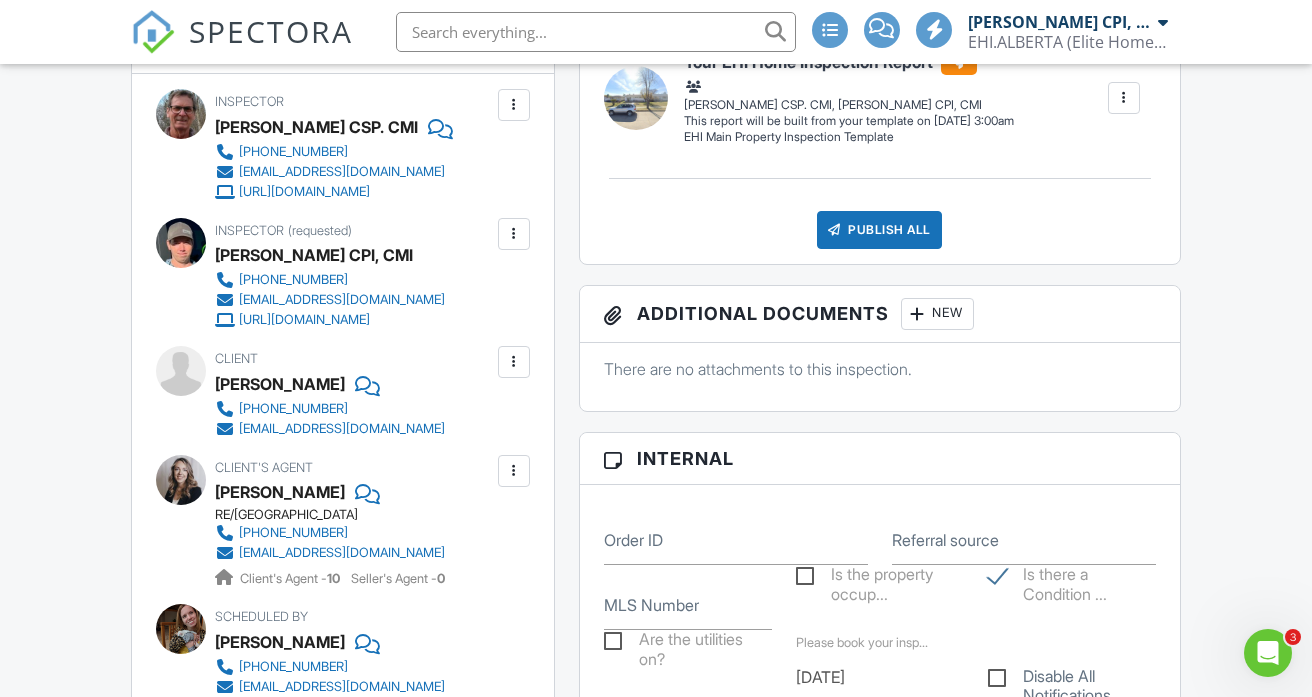 click at bounding box center [514, 105] 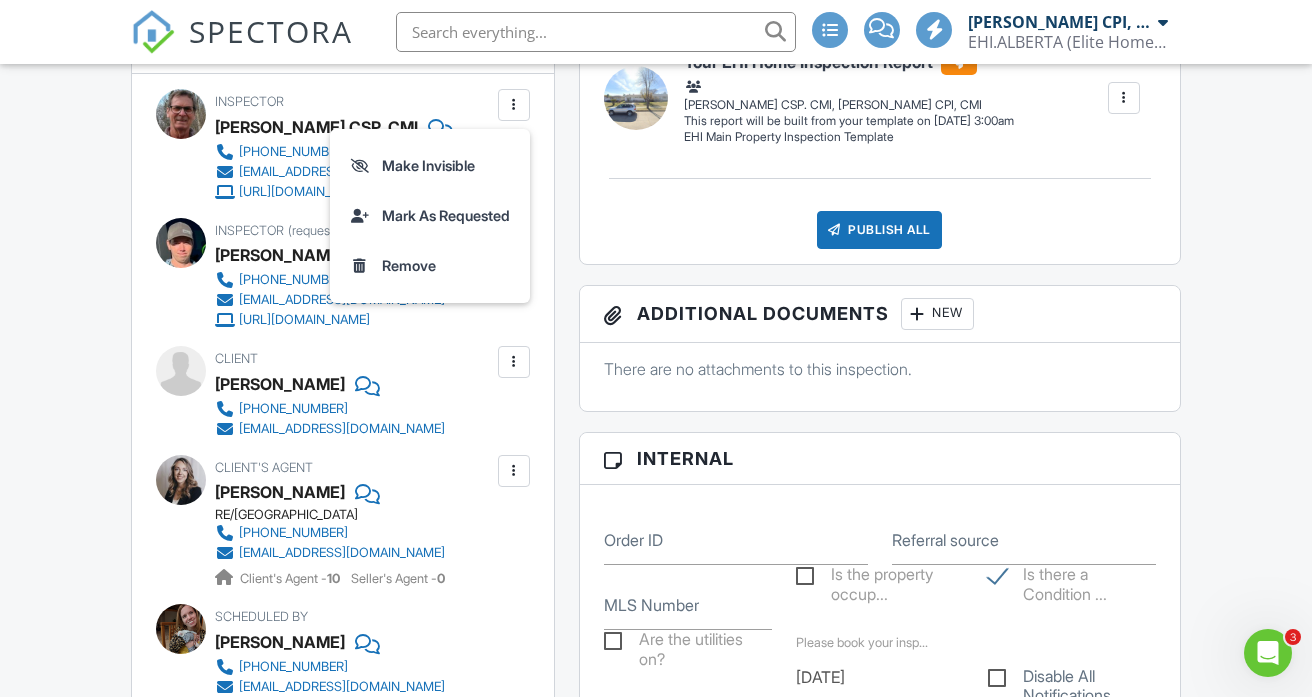 click at bounding box center (514, 105) 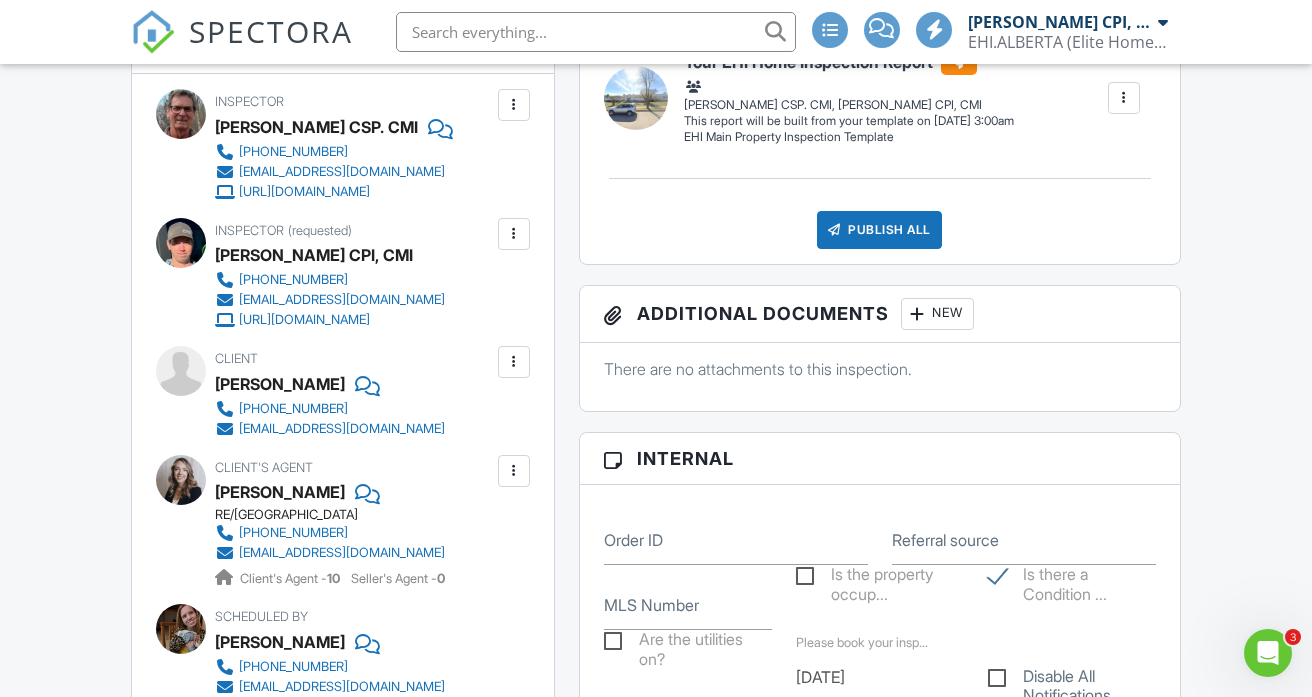 click at bounding box center (514, 234) 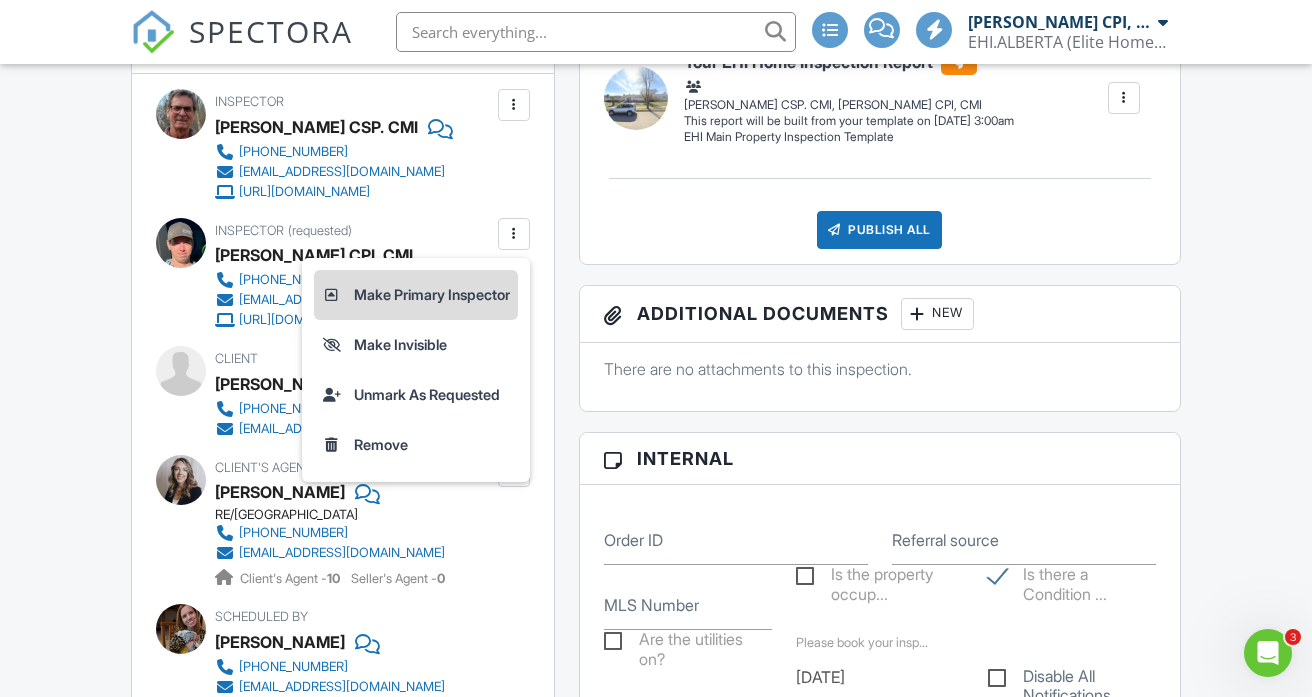 click on "Make Primary Inspector" at bounding box center (416, 295) 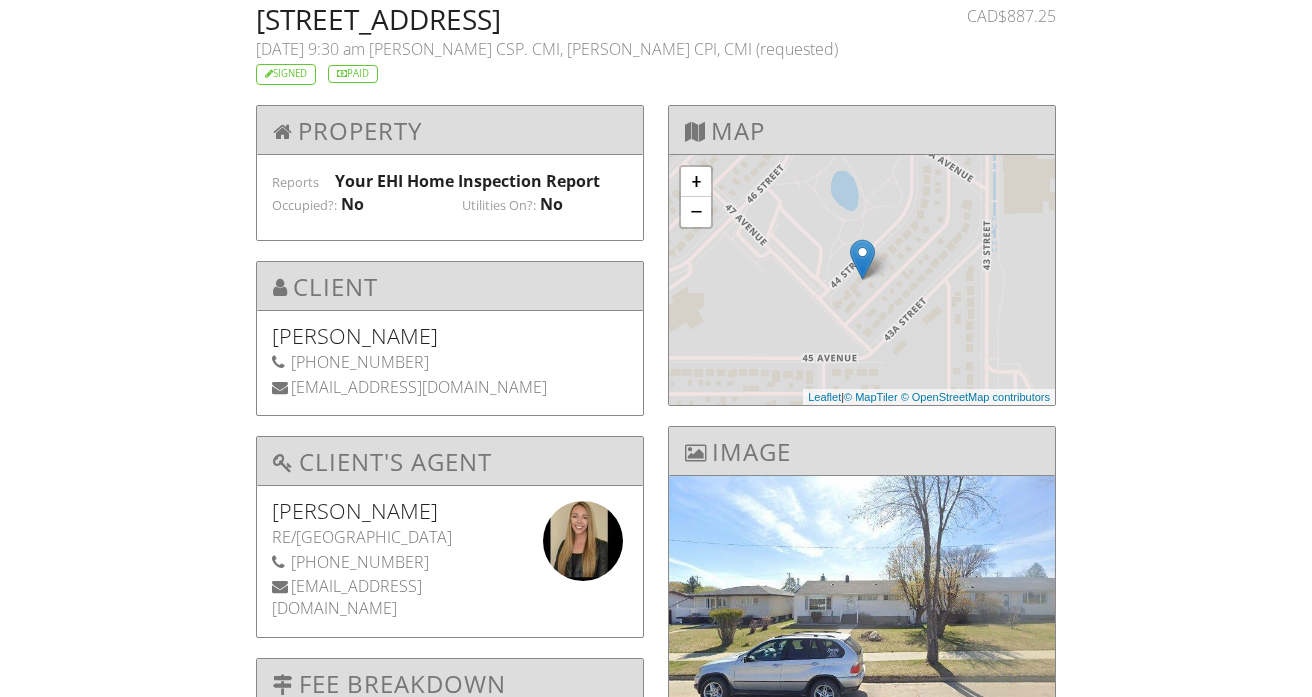 scroll, scrollTop: 0, scrollLeft: 0, axis: both 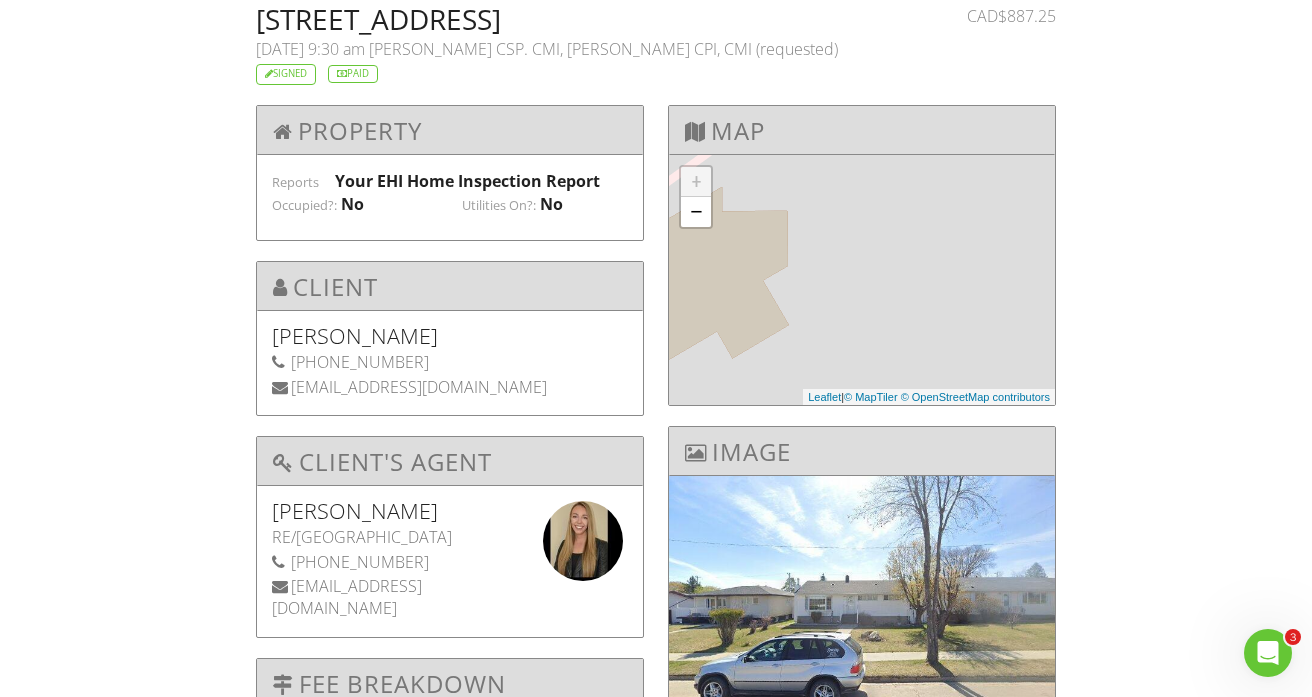 drag, startPoint x: 258, startPoint y: 20, endPoint x: 803, endPoint y: 31, distance: 545.111 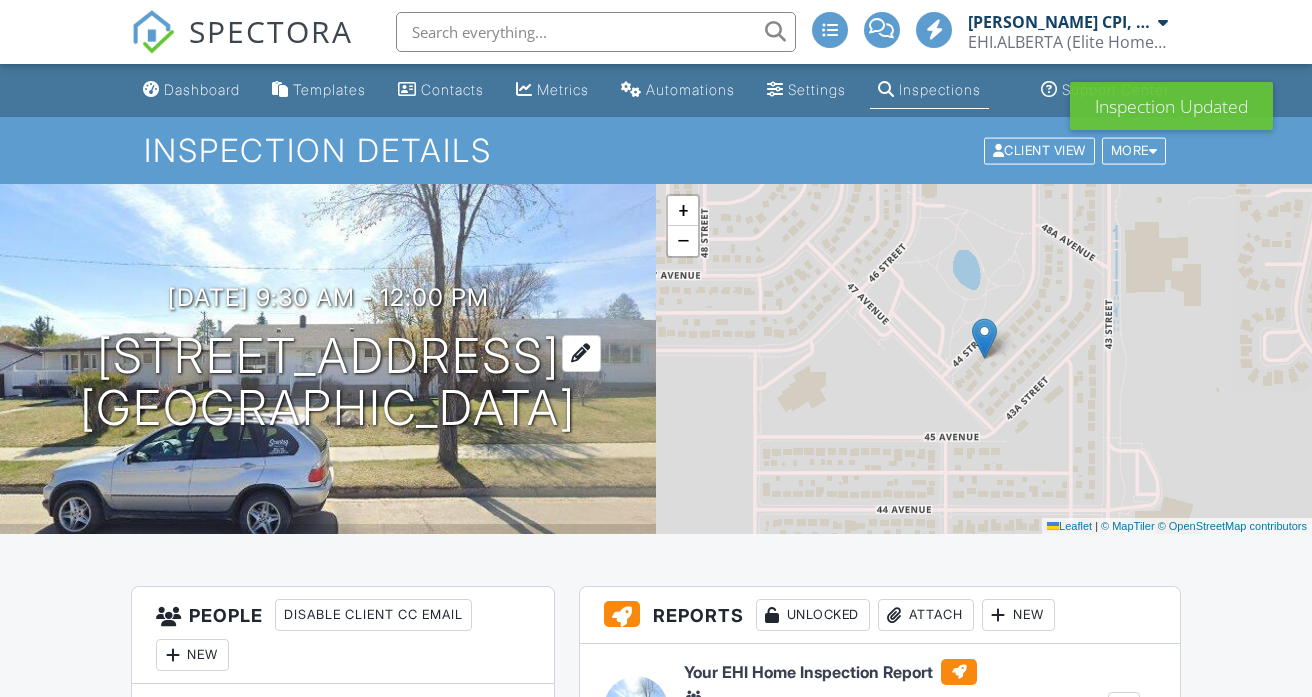 scroll, scrollTop: 0, scrollLeft: 0, axis: both 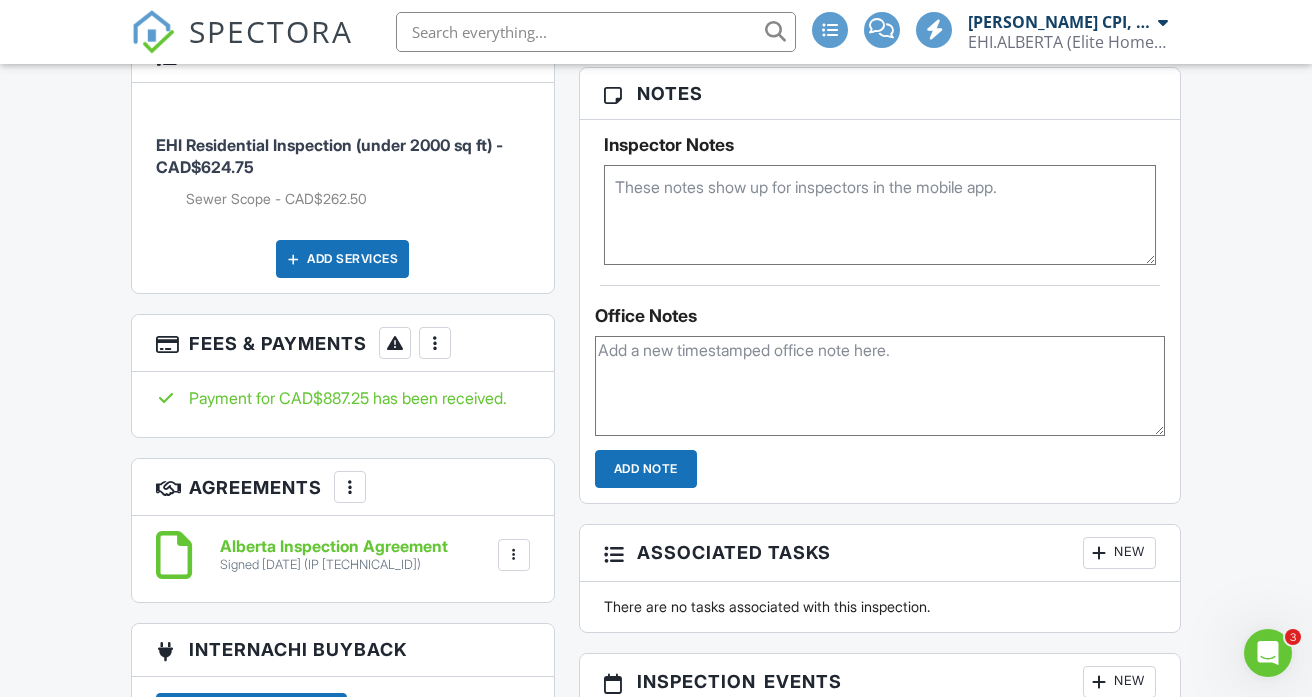 click at bounding box center (435, 343) 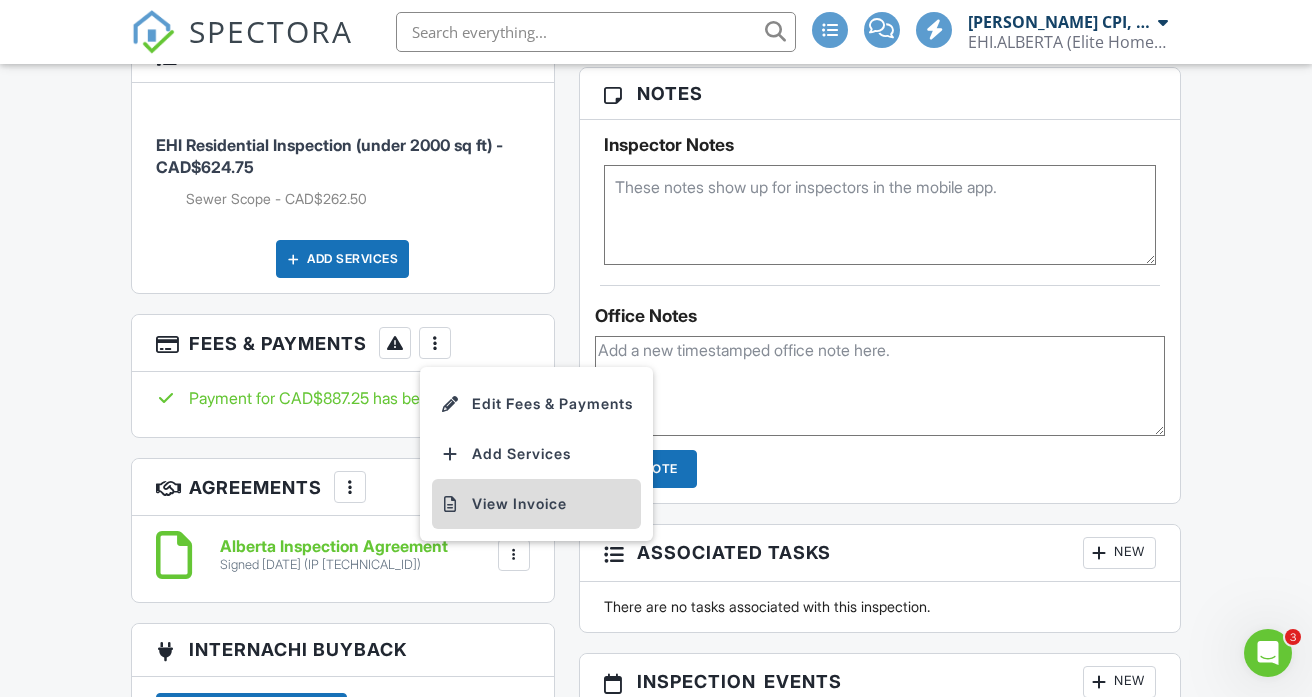 click on "View Invoice" at bounding box center (536, 504) 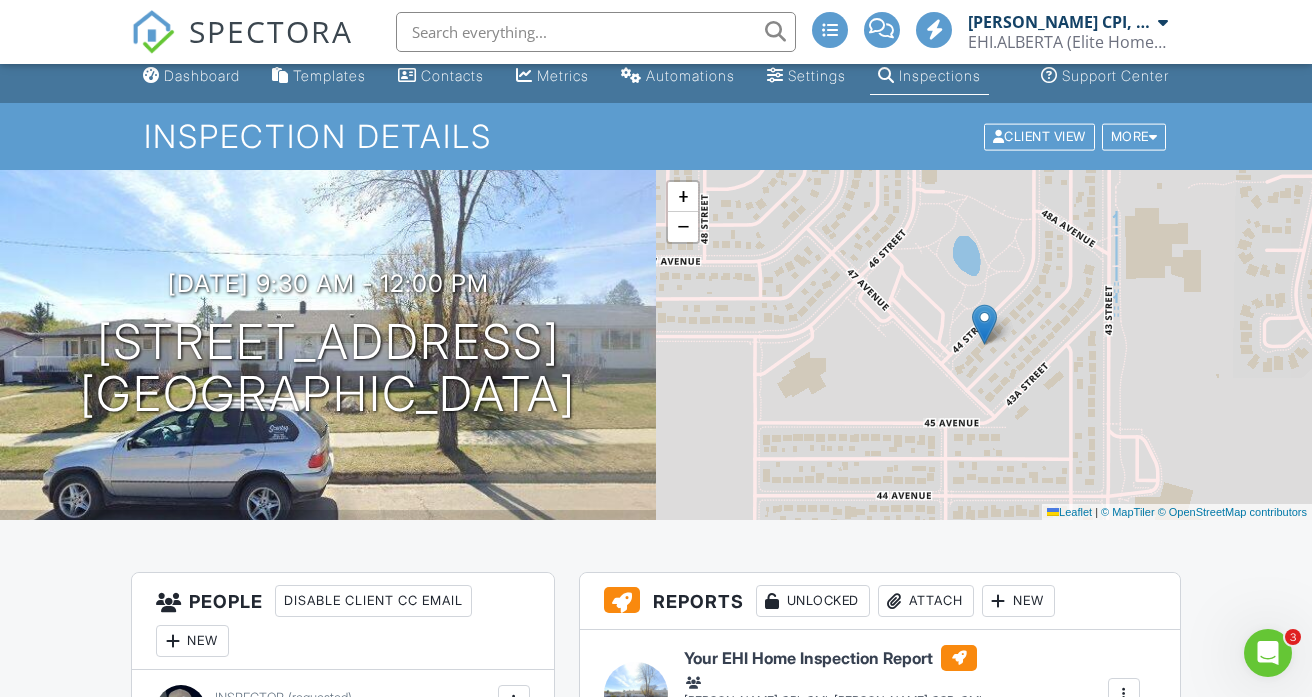 scroll, scrollTop: 0, scrollLeft: 0, axis: both 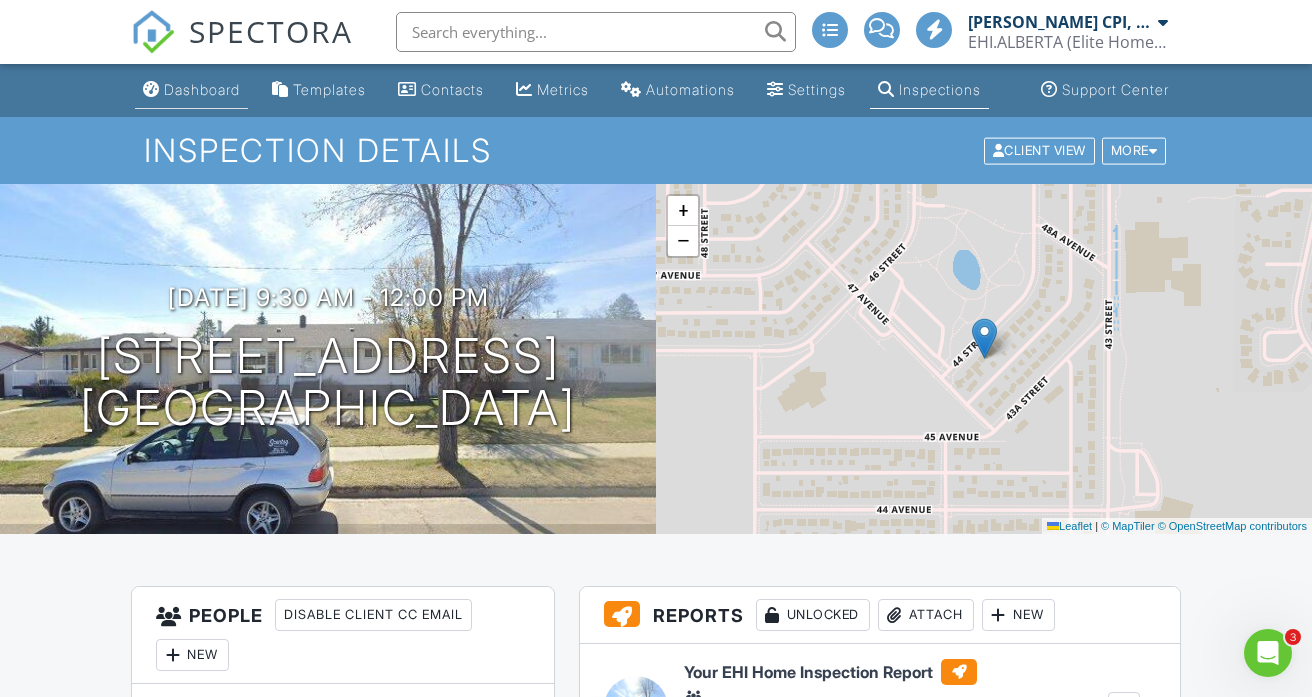 click on "Dashboard" at bounding box center (202, 89) 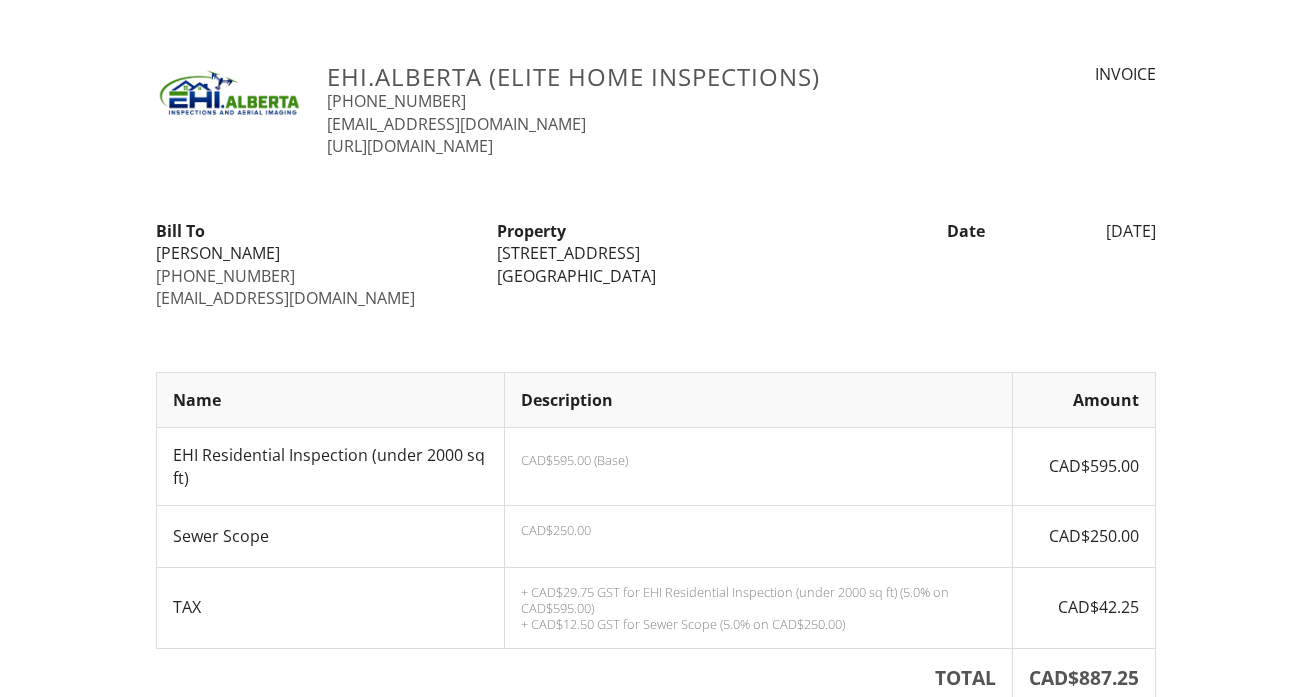 scroll, scrollTop: 0, scrollLeft: 0, axis: both 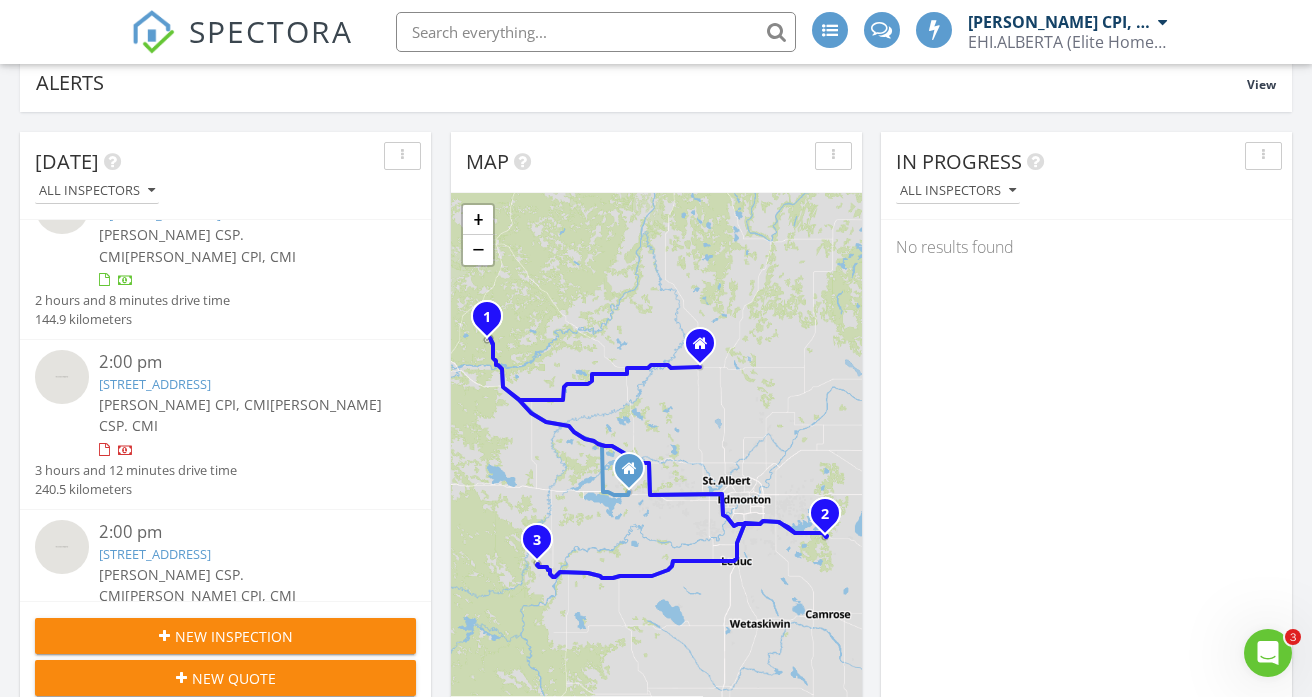click on "314 20212 Twp Rd 510, AB T8G 1E4" at bounding box center [155, 384] 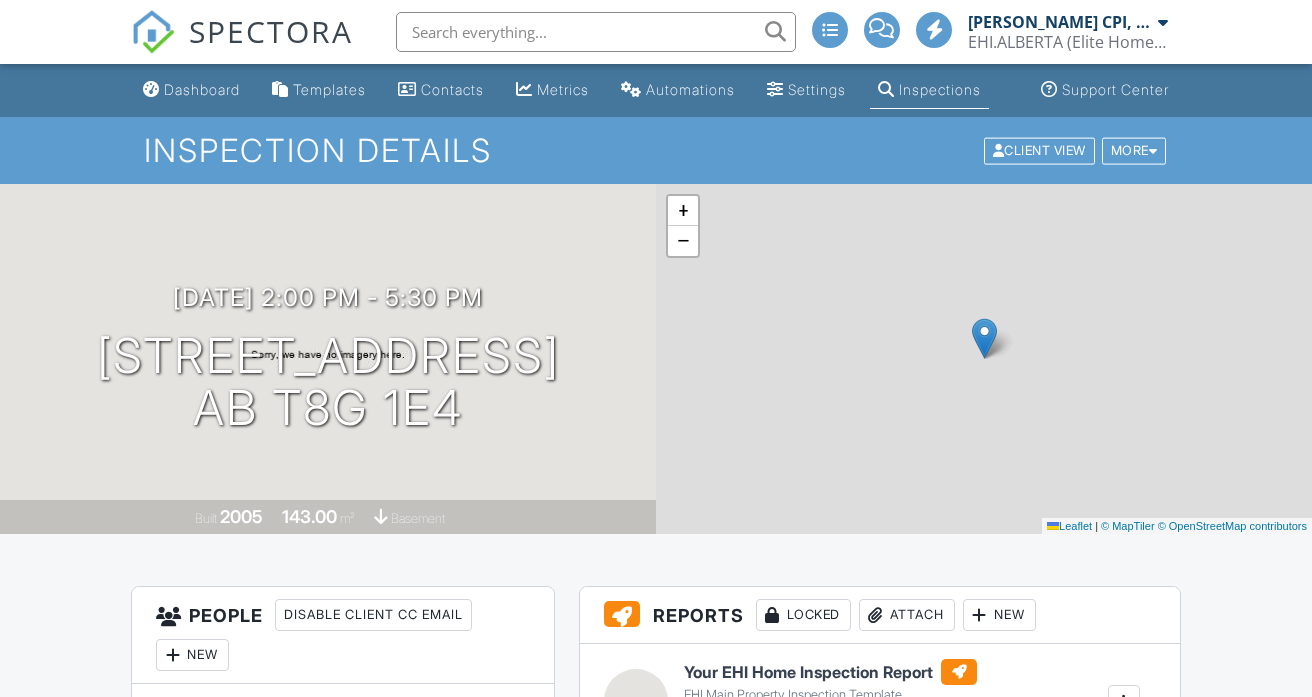 scroll, scrollTop: 0, scrollLeft: 0, axis: both 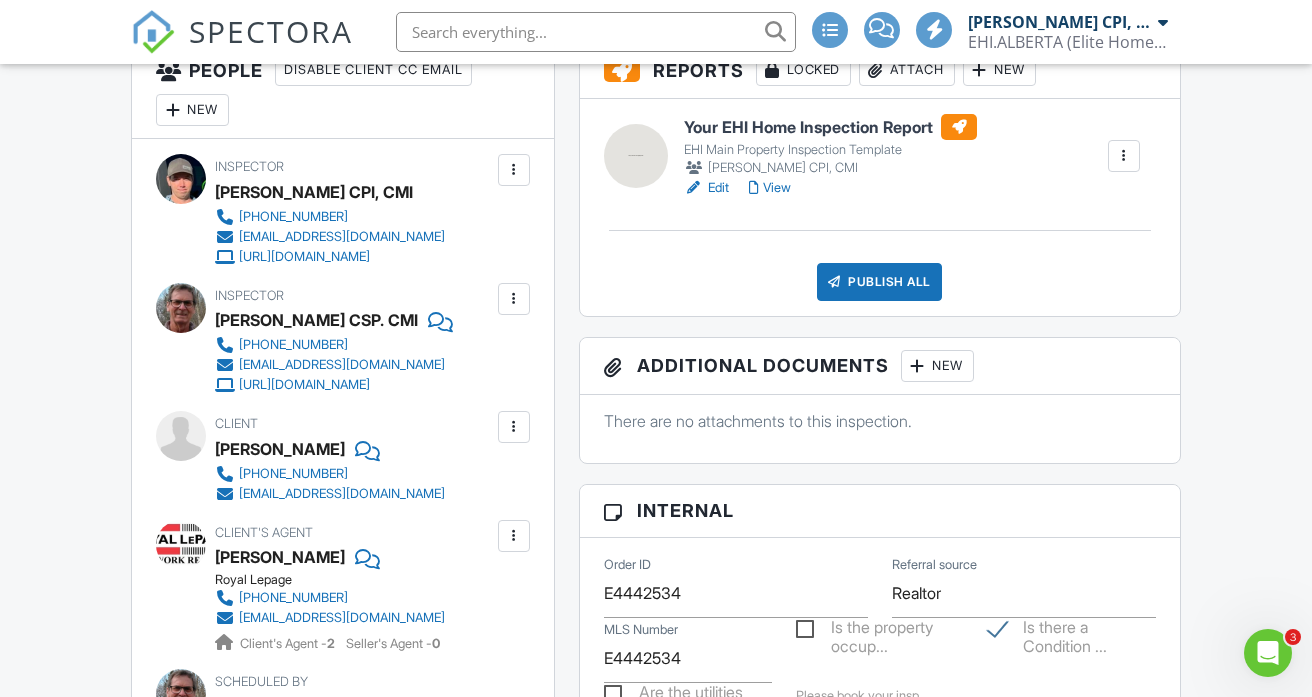click at bounding box center (514, 299) 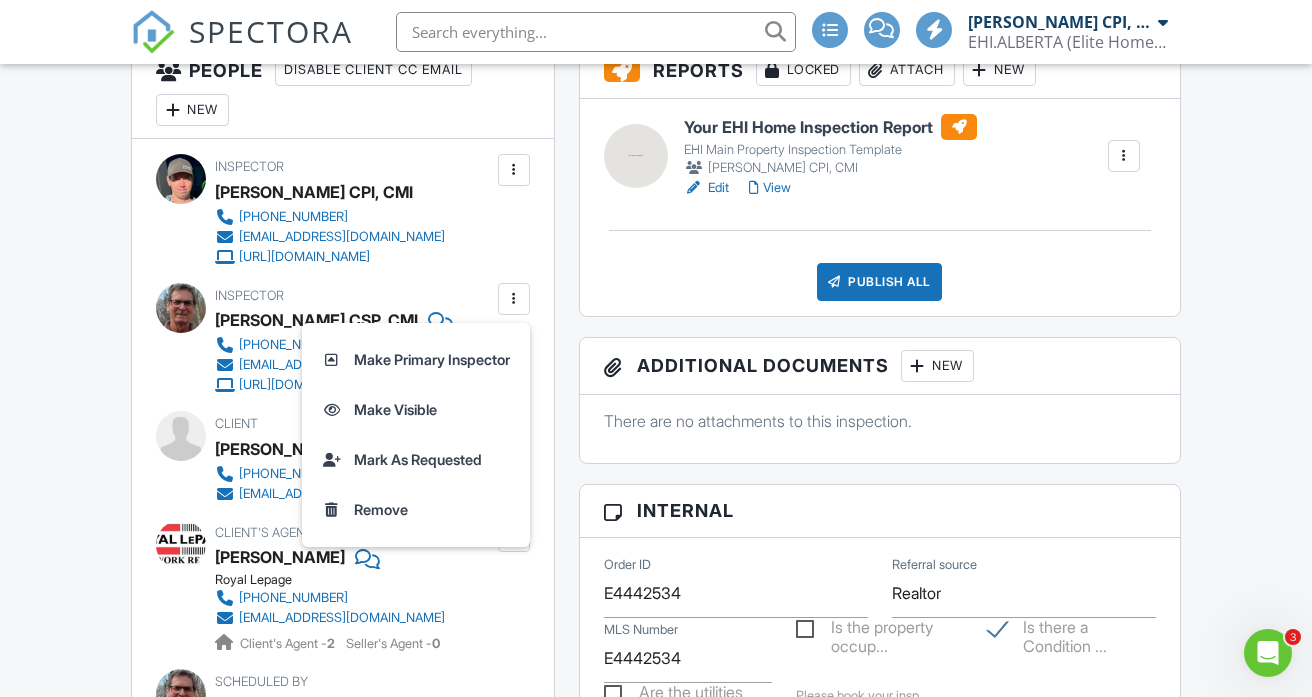 click at bounding box center [514, 299] 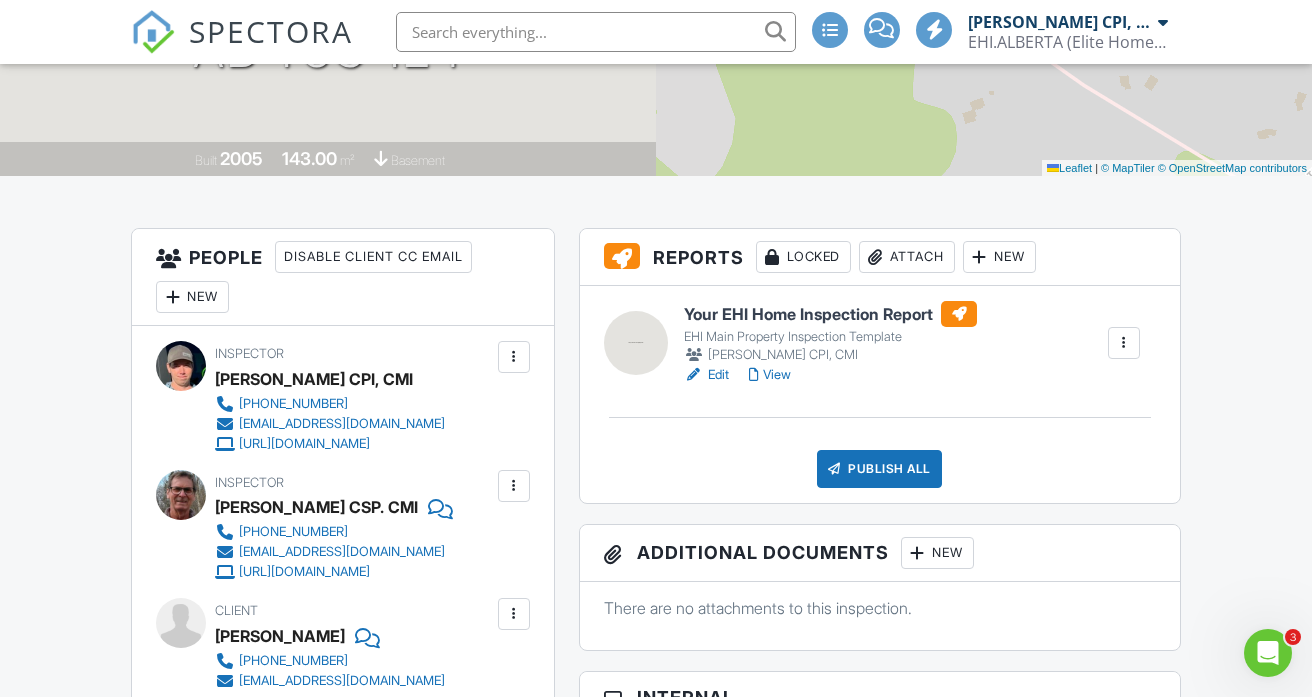 scroll, scrollTop: 357, scrollLeft: 0, axis: vertical 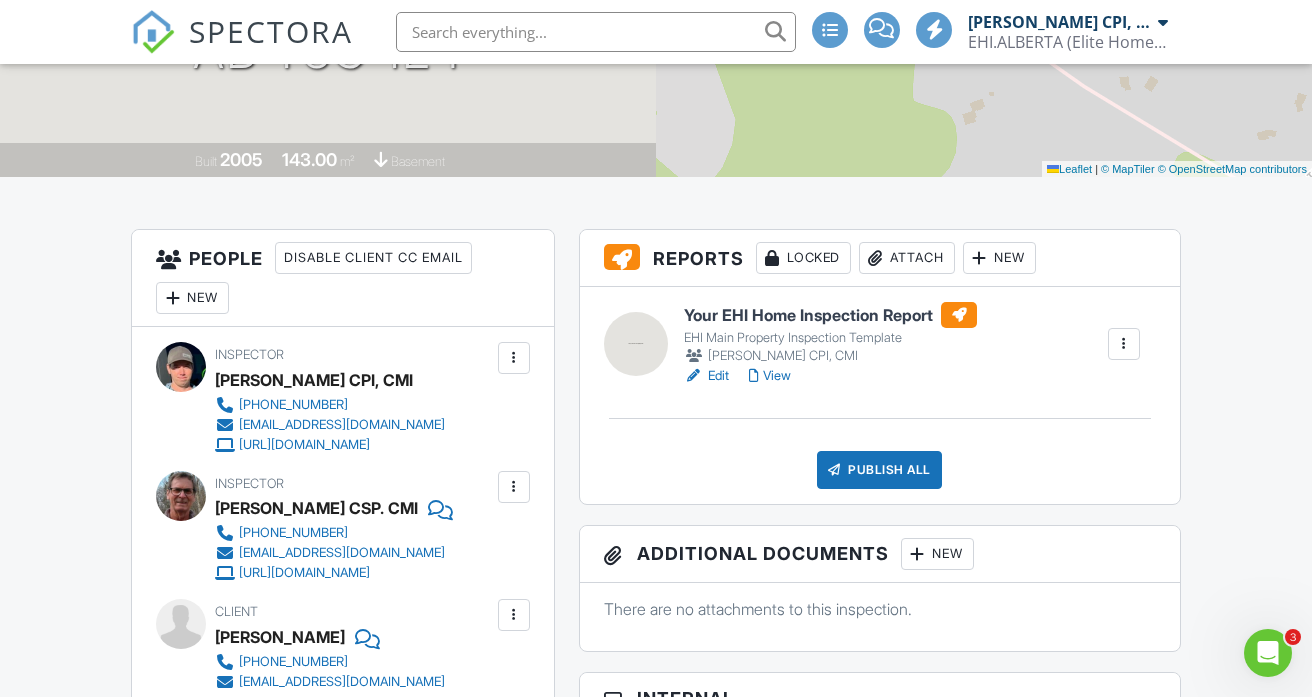click on "Edit" at bounding box center [706, 376] 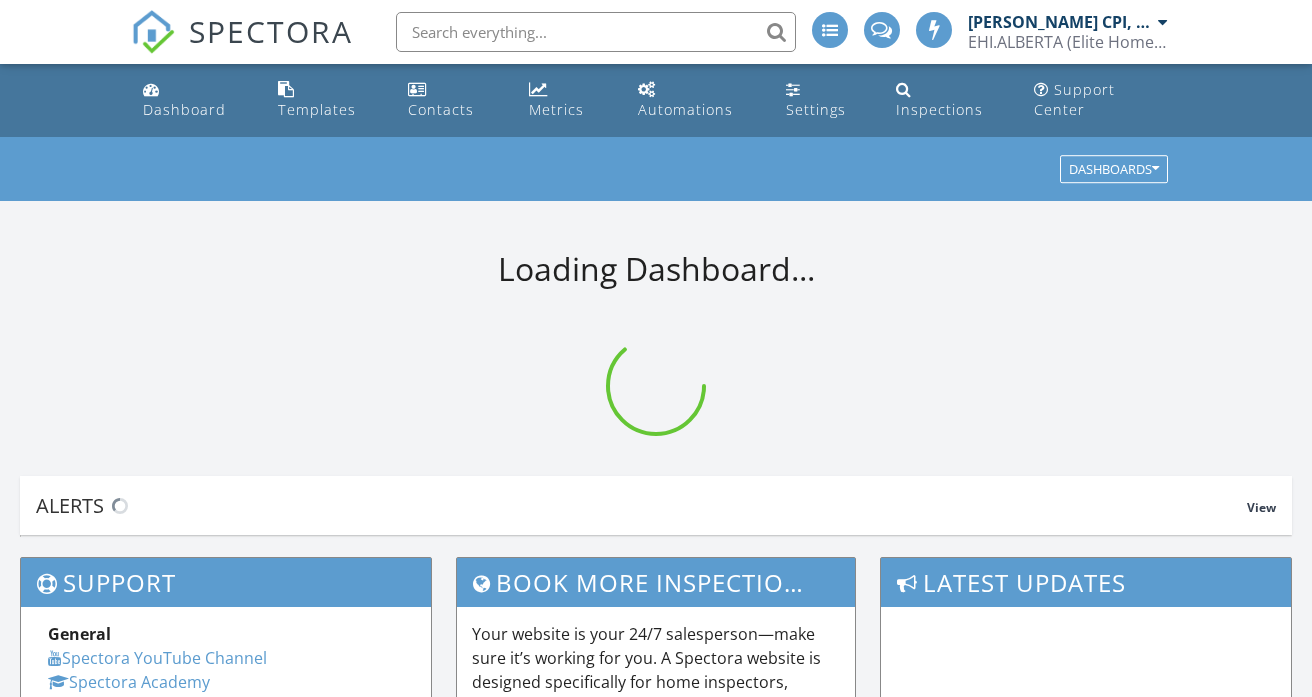 scroll, scrollTop: 0, scrollLeft: 0, axis: both 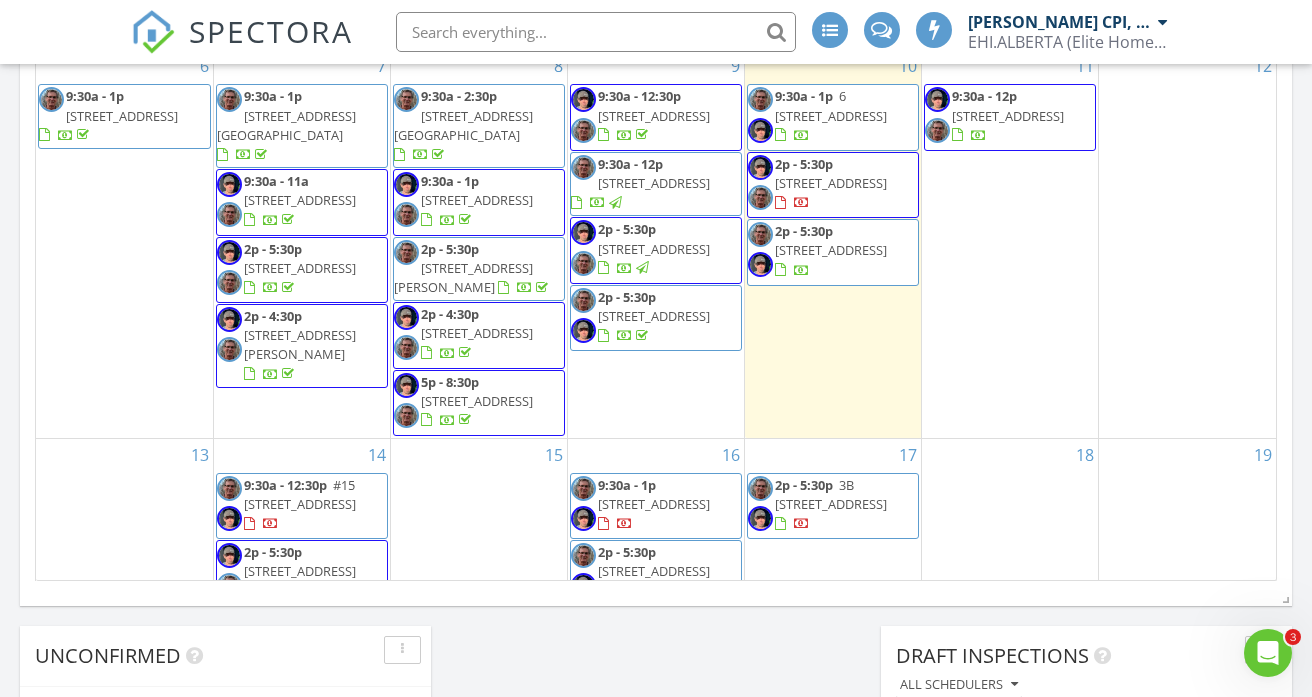 click on "314 20212 Twp Rd 510 T8G 1E4" at bounding box center [831, 183] 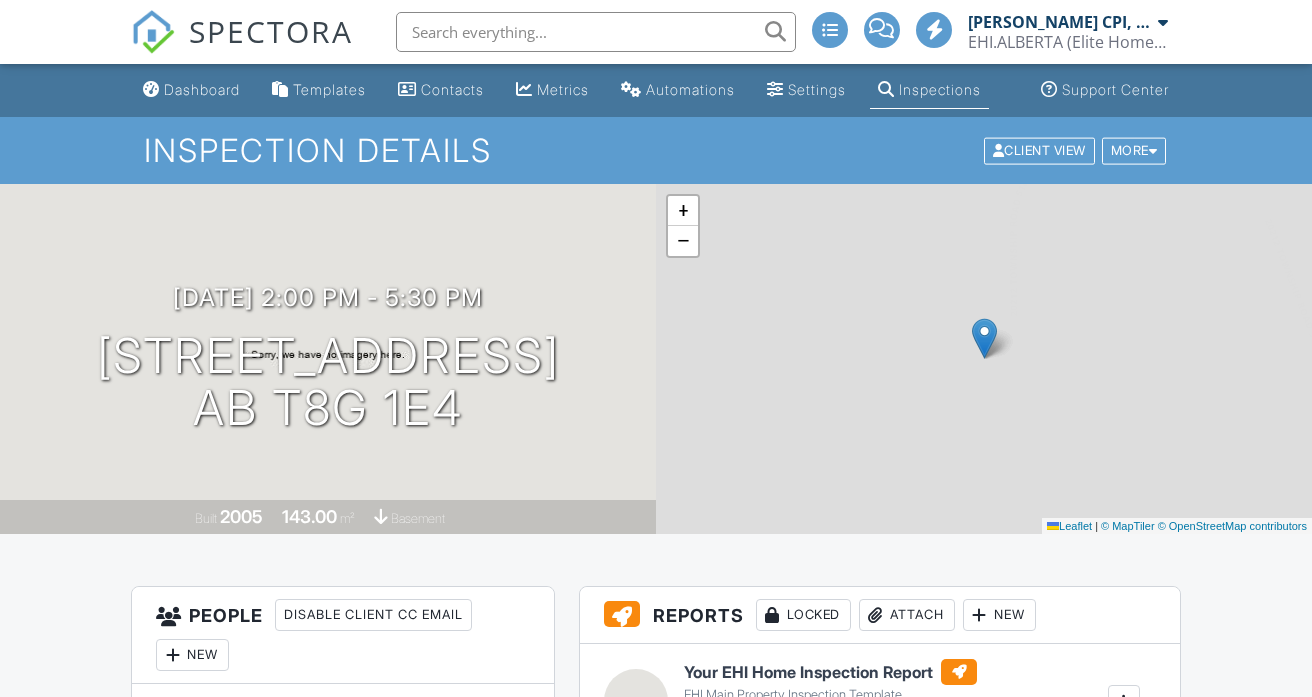 scroll, scrollTop: 0, scrollLeft: 0, axis: both 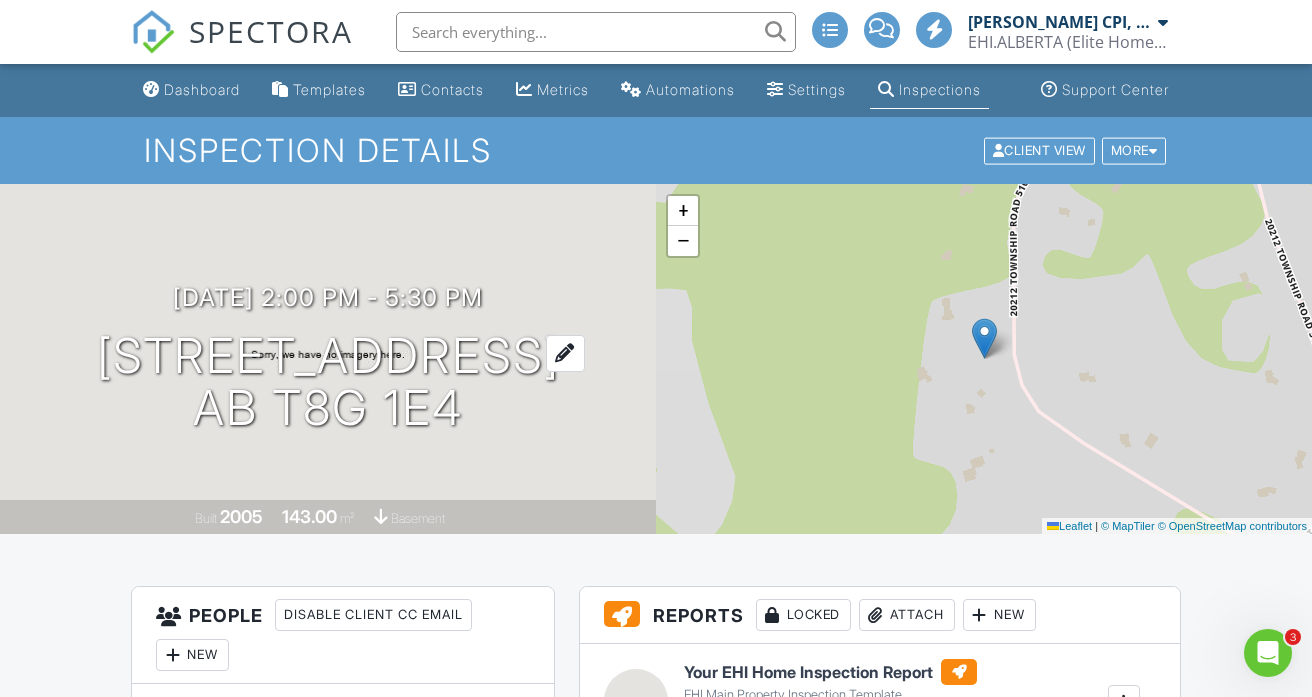 click on "314 20212 Twp Rd 510
AB T8G 1E4" at bounding box center (328, 383) 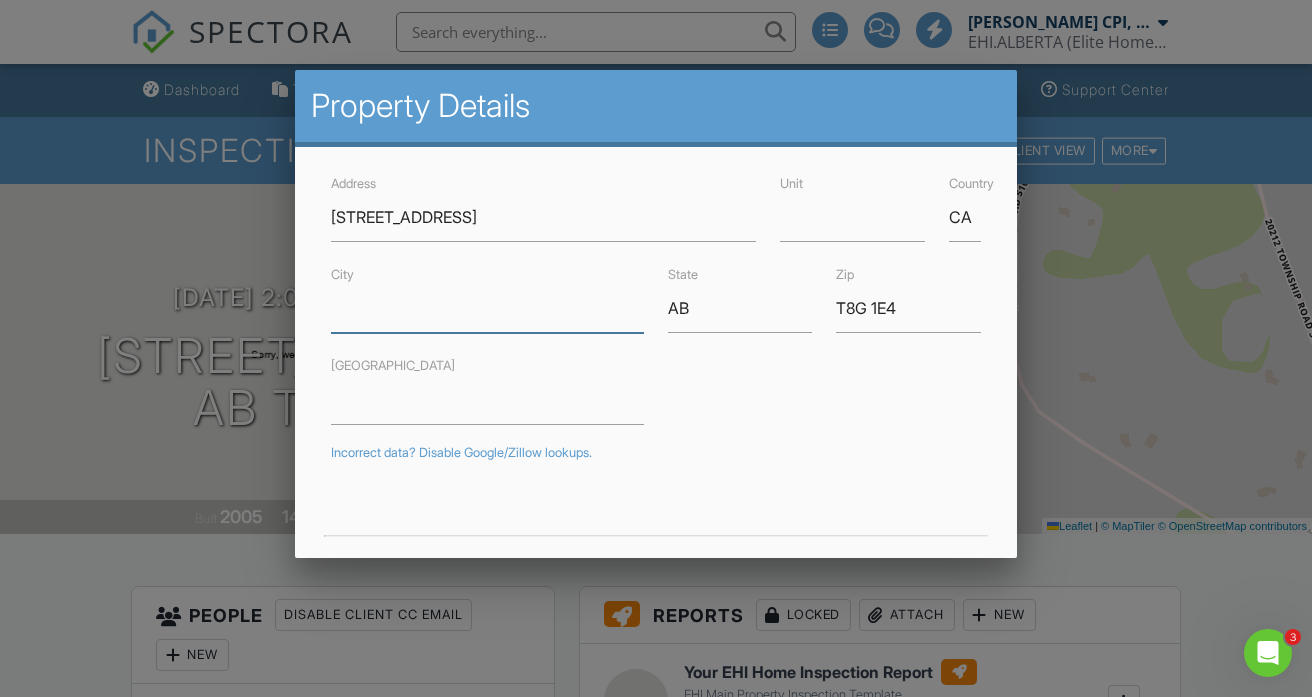 click on "City" at bounding box center (487, 308) 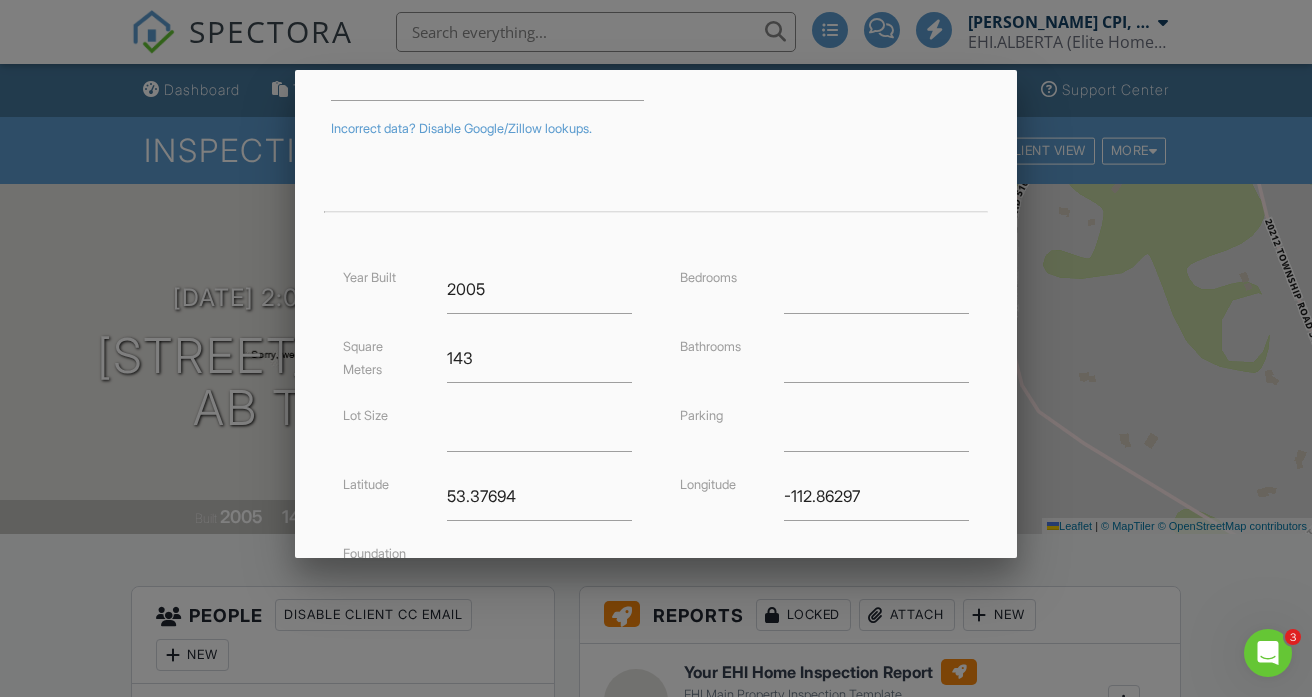 scroll, scrollTop: 511, scrollLeft: 0, axis: vertical 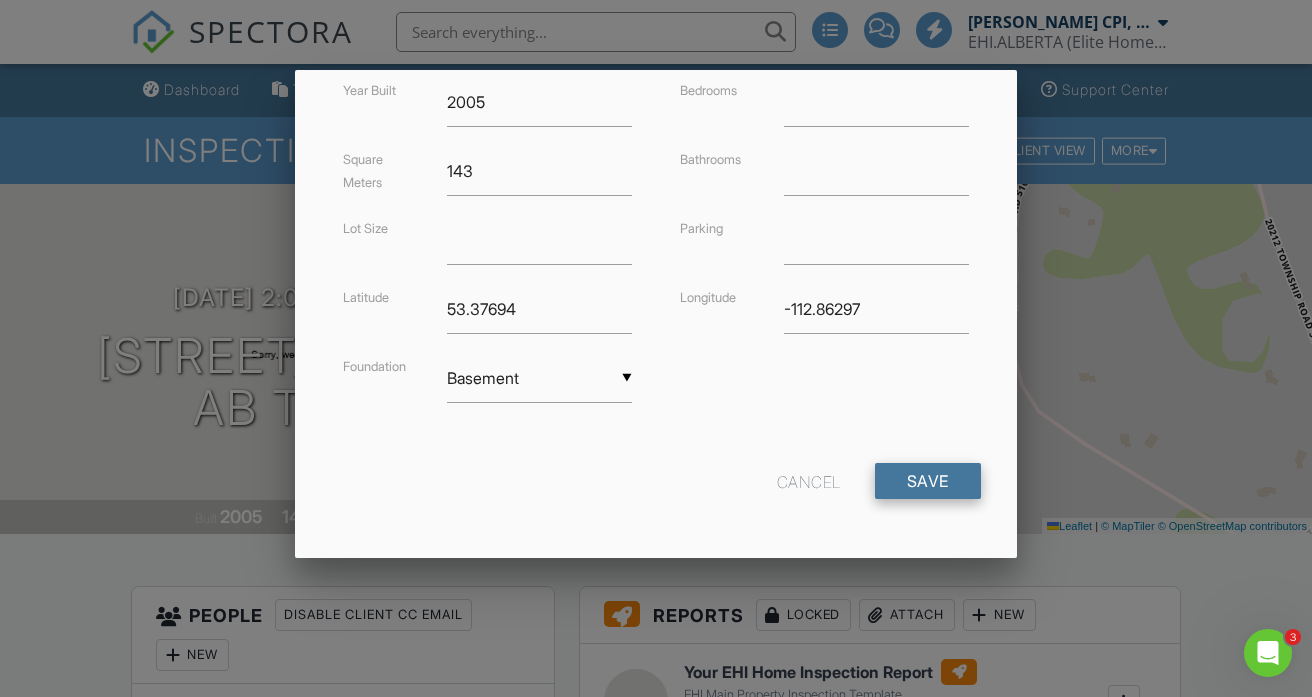 type on "Rural [GEOGRAPHIC_DATA]" 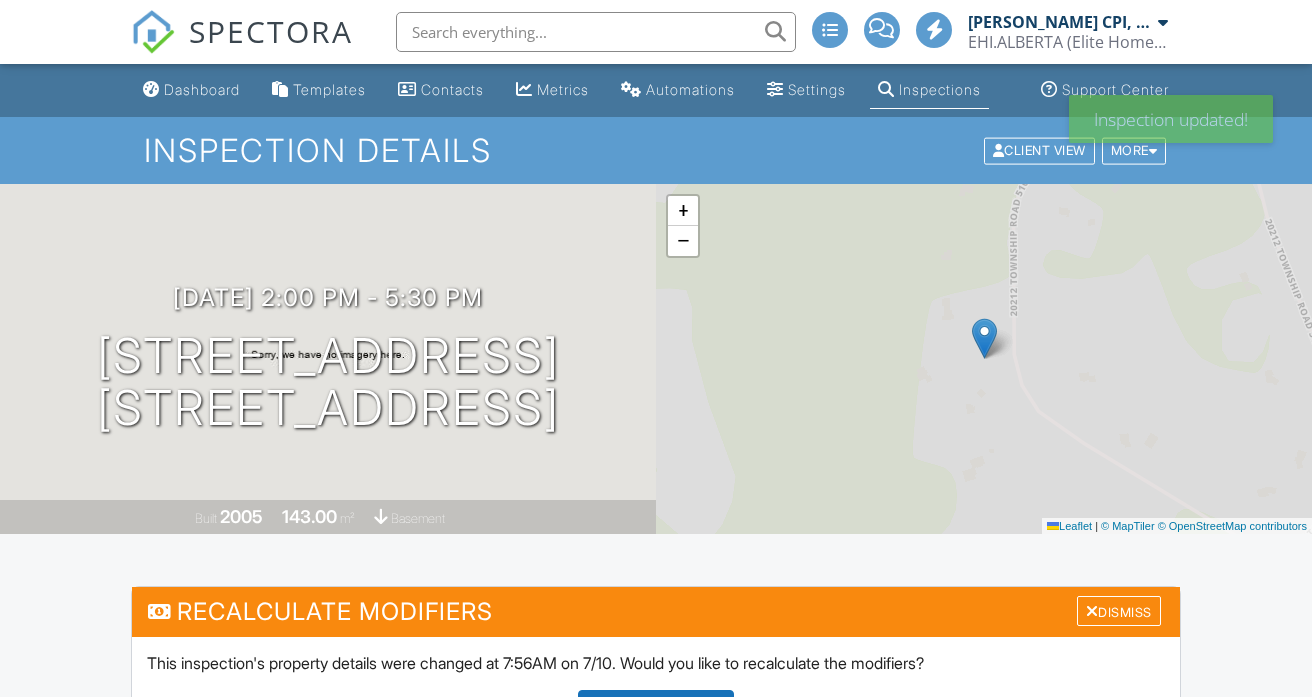 scroll, scrollTop: 0, scrollLeft: 0, axis: both 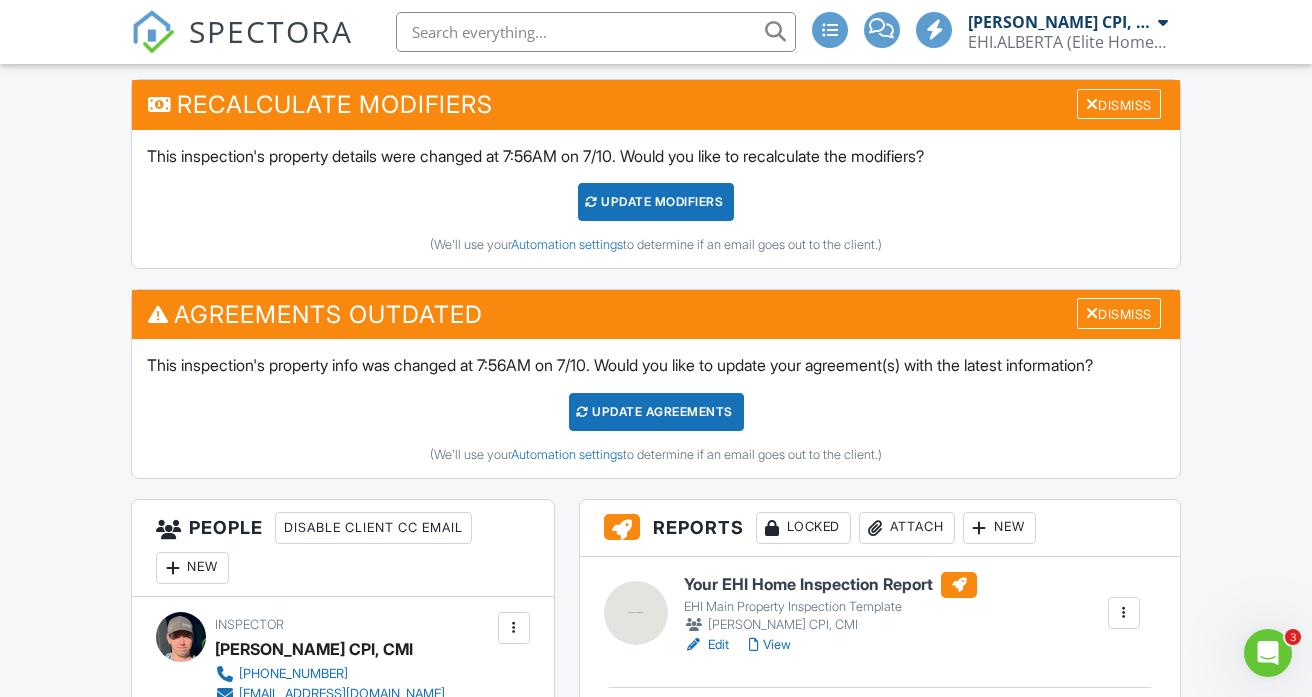 click on "UPDATE Modifiers" at bounding box center [656, 202] 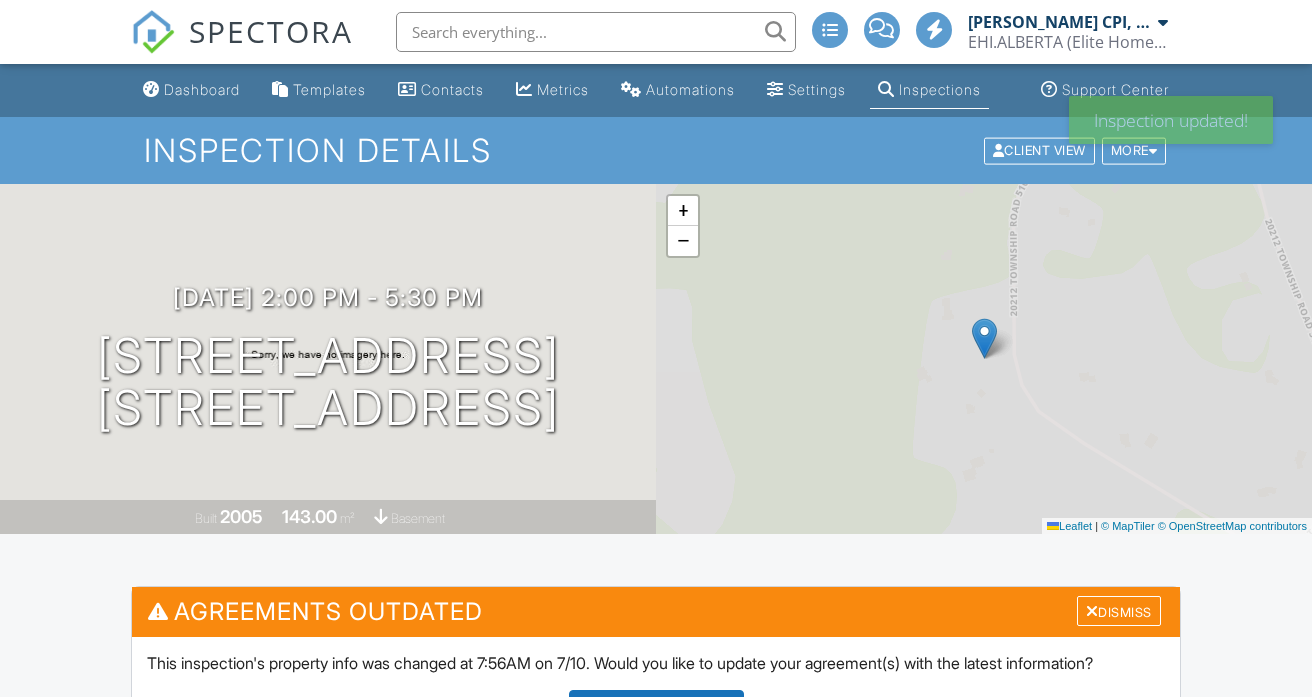 scroll, scrollTop: 0, scrollLeft: 0, axis: both 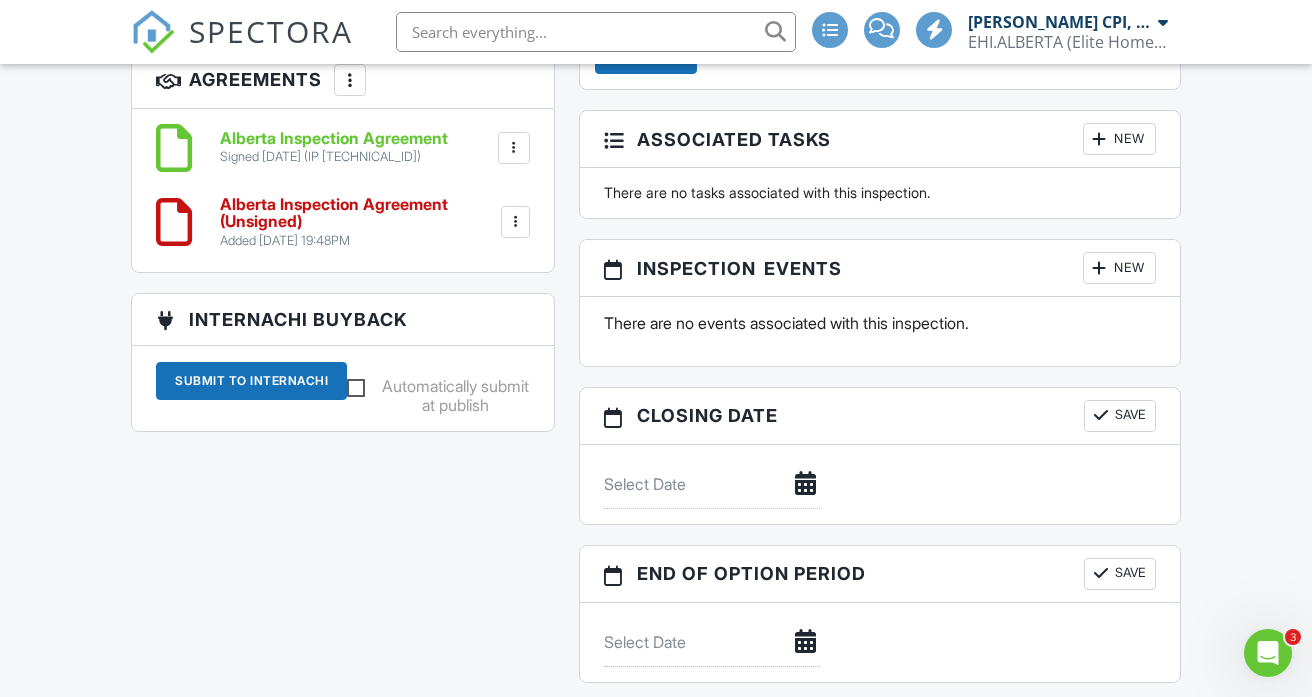 click on "Automatically submit at publish" at bounding box center (438, 389) 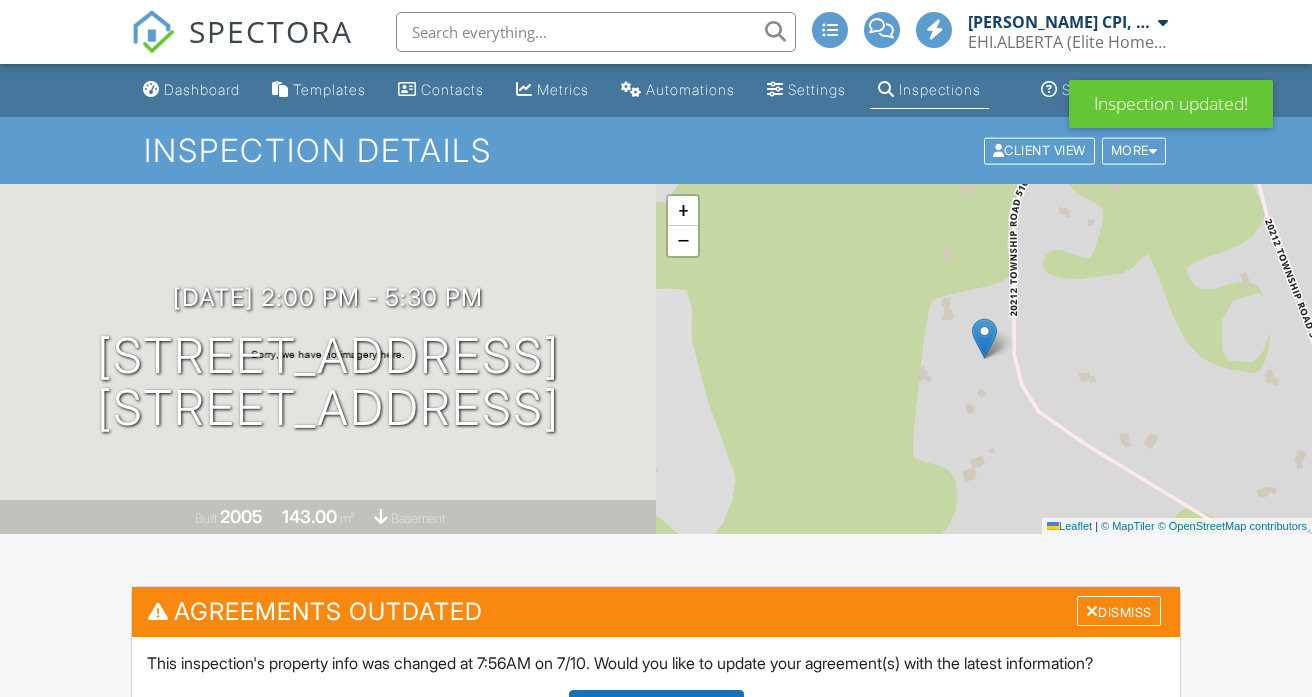 scroll, scrollTop: 289, scrollLeft: 0, axis: vertical 